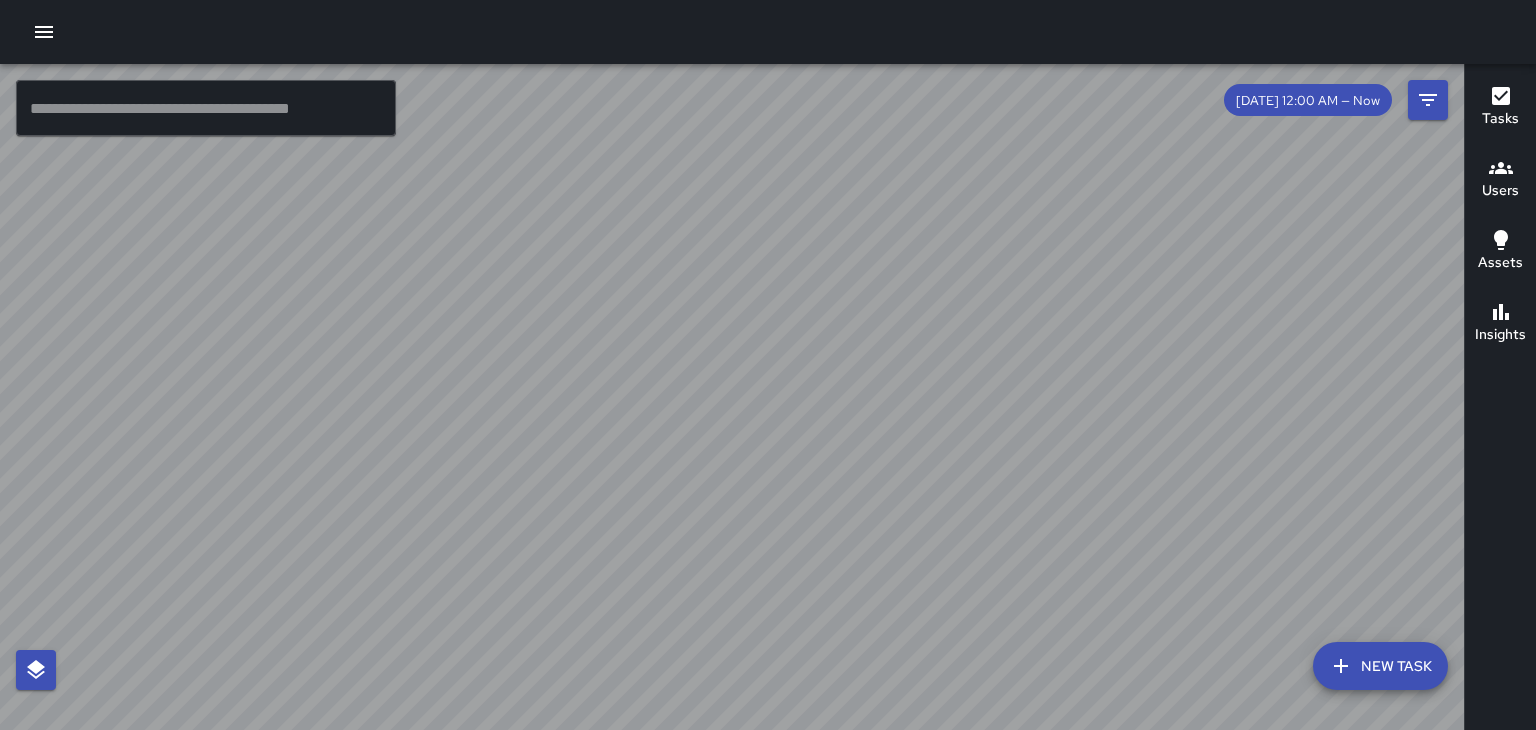 scroll, scrollTop: 0, scrollLeft: 0, axis: both 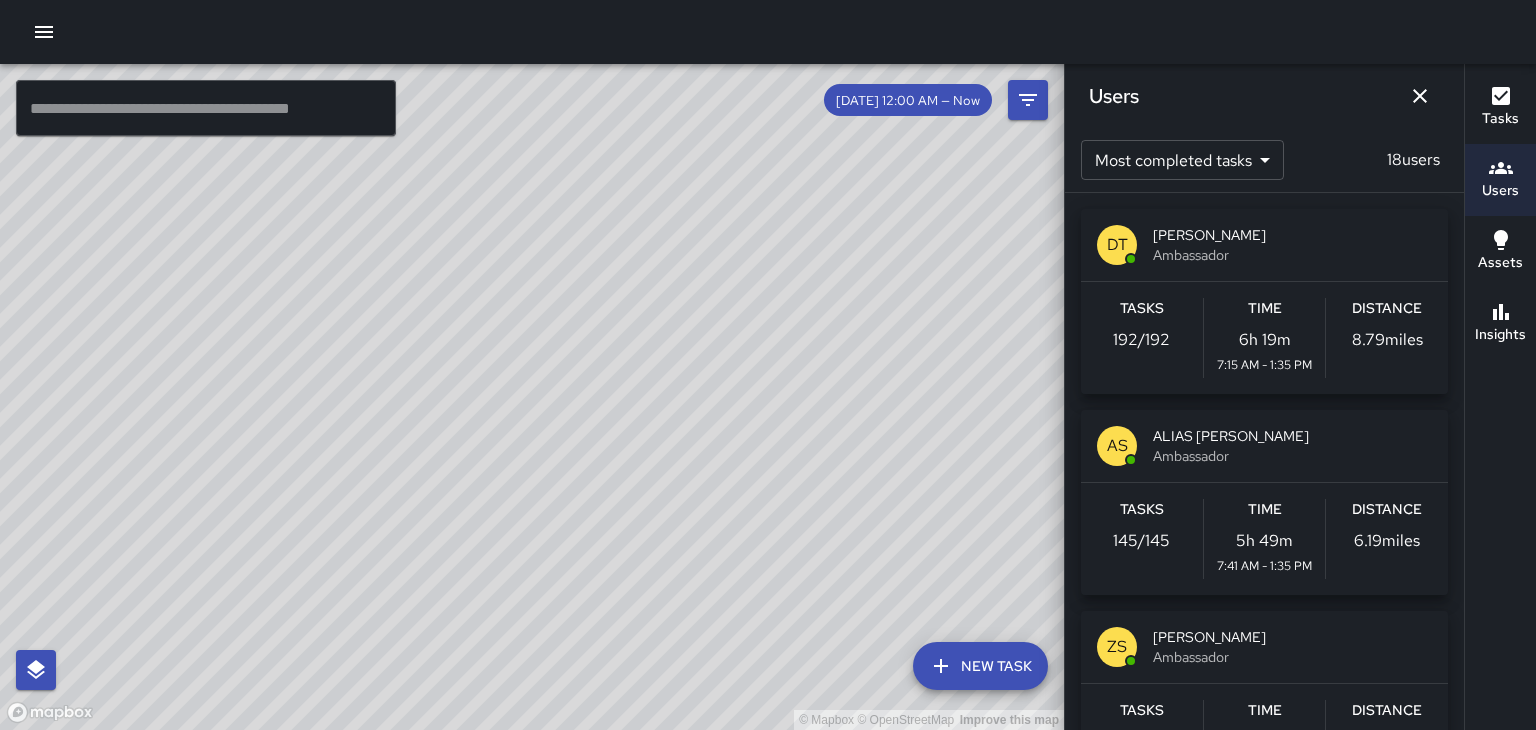 click on "[PERSON_NAME]" at bounding box center (1292, 235) 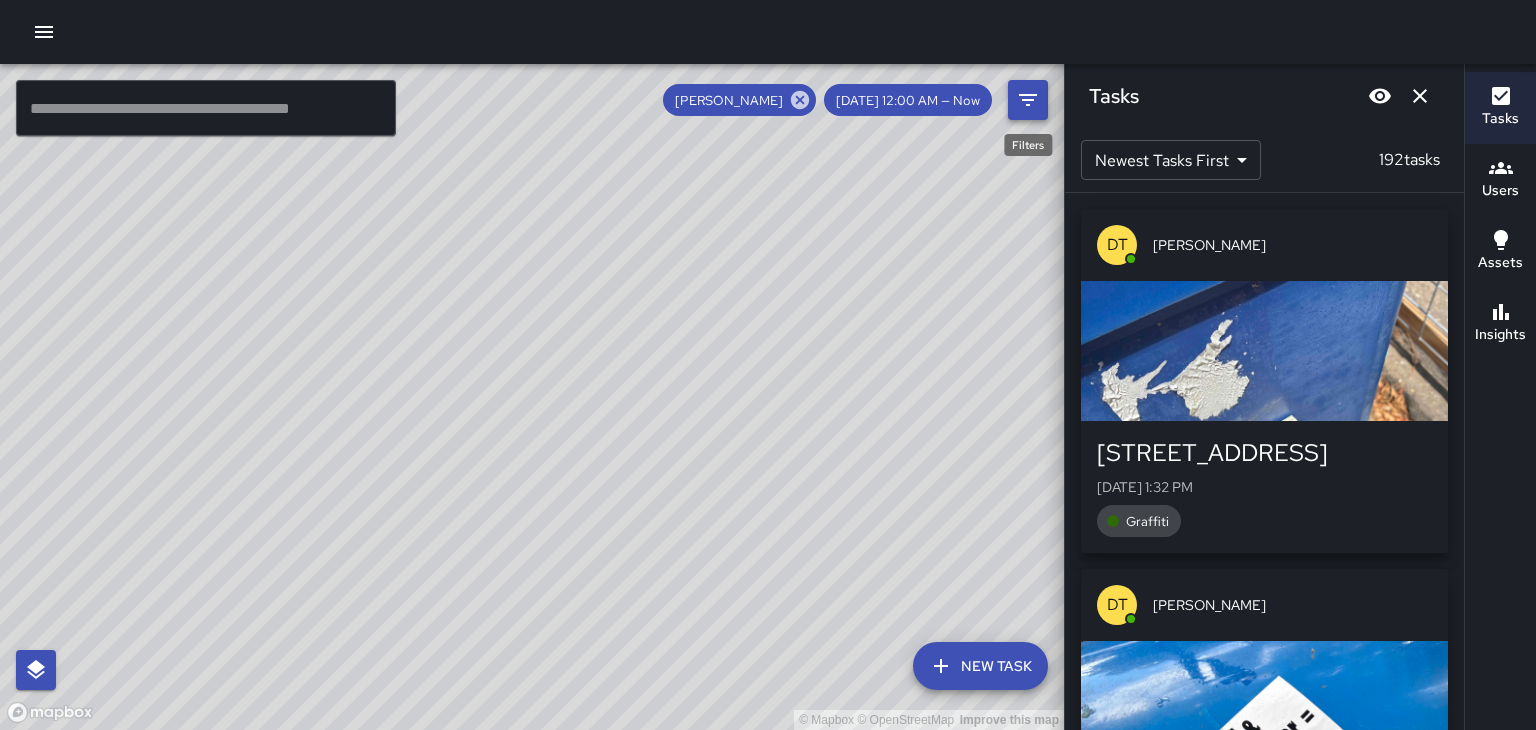 click 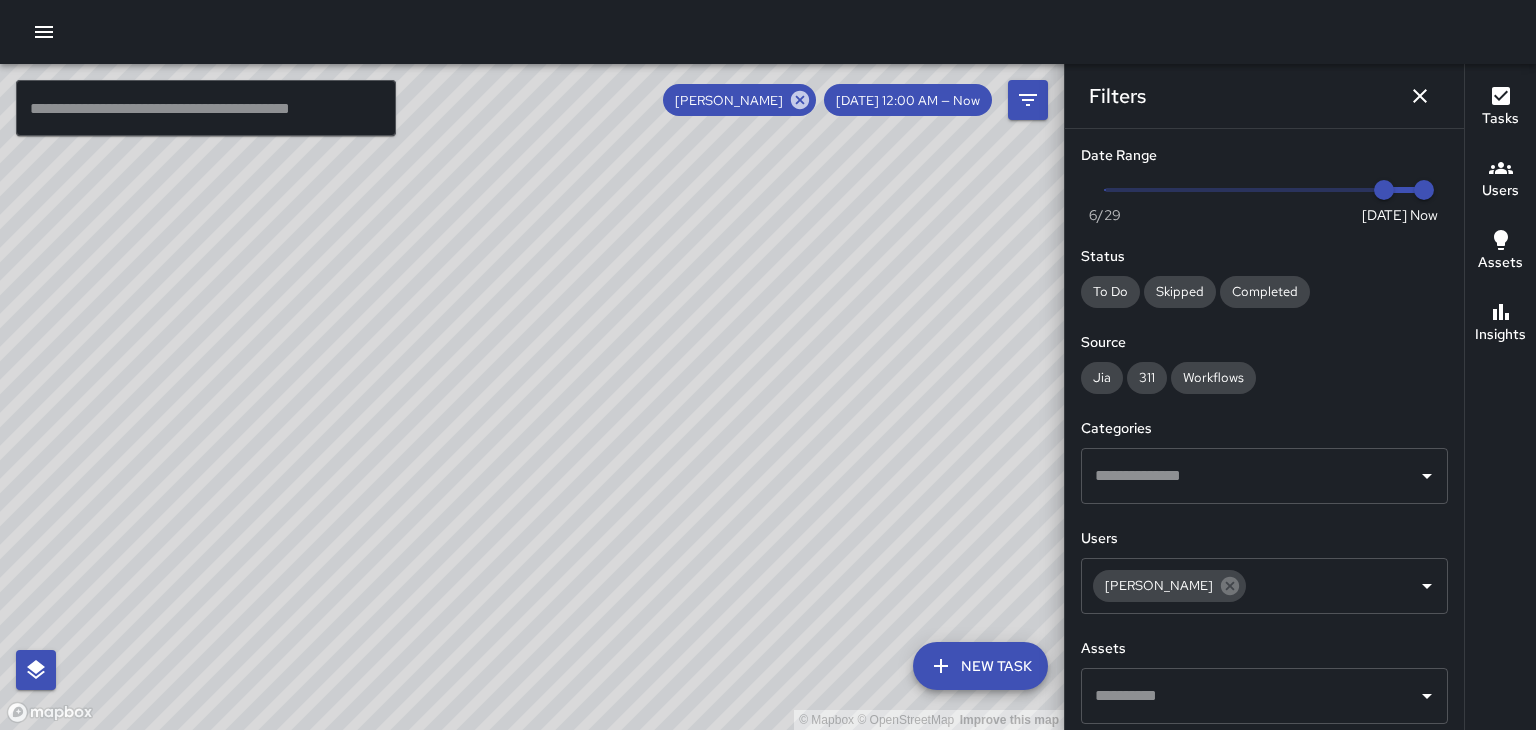 click at bounding box center (1249, 476) 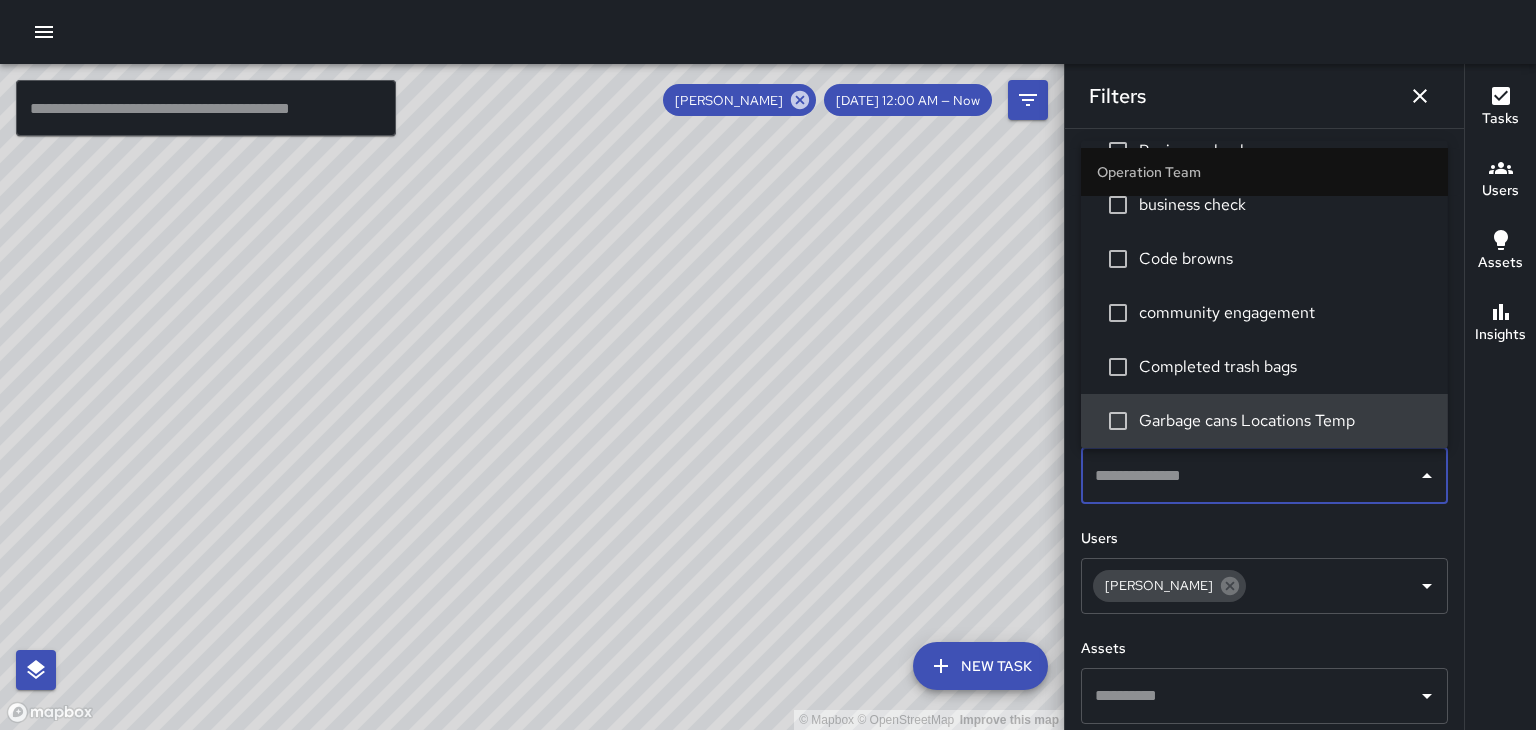 scroll, scrollTop: 288, scrollLeft: 0, axis: vertical 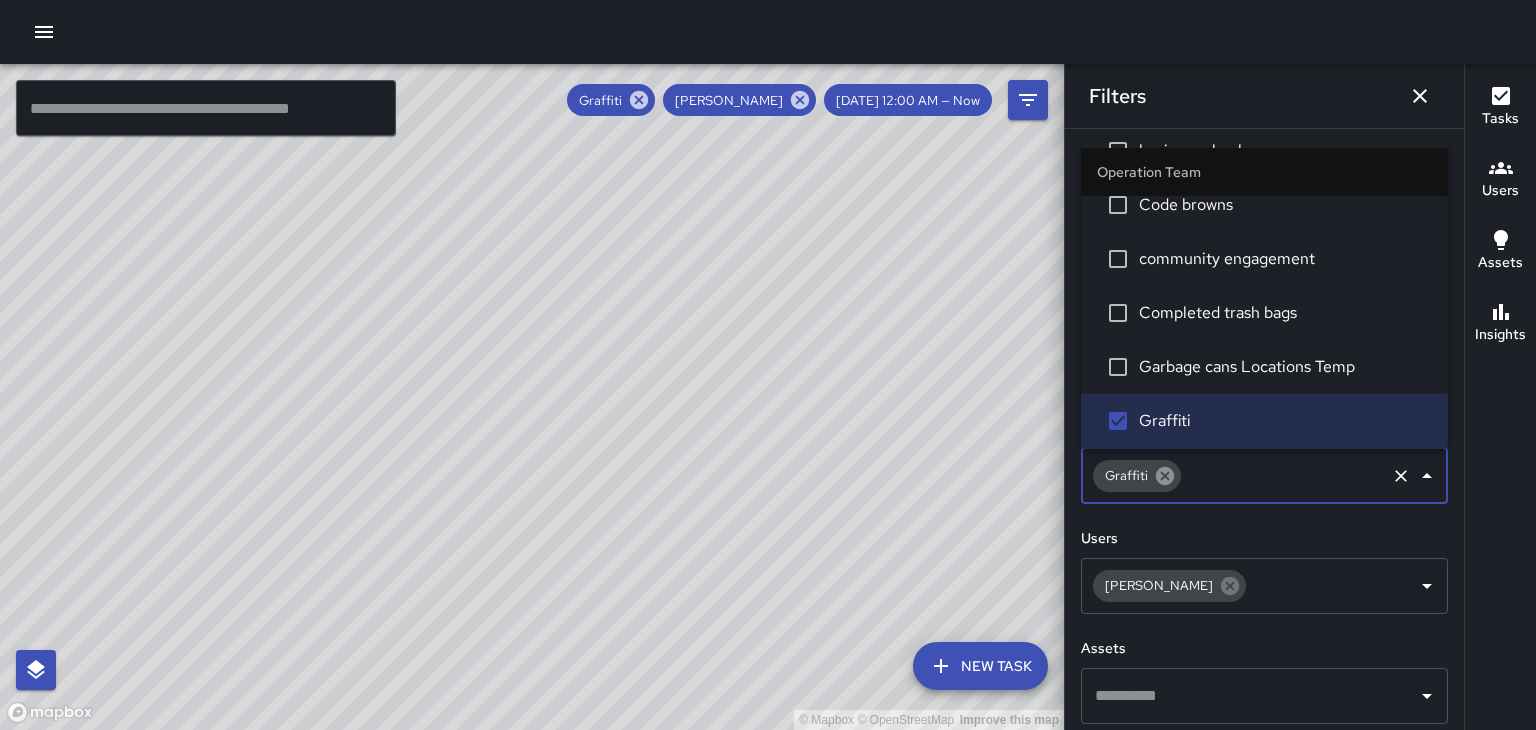 click 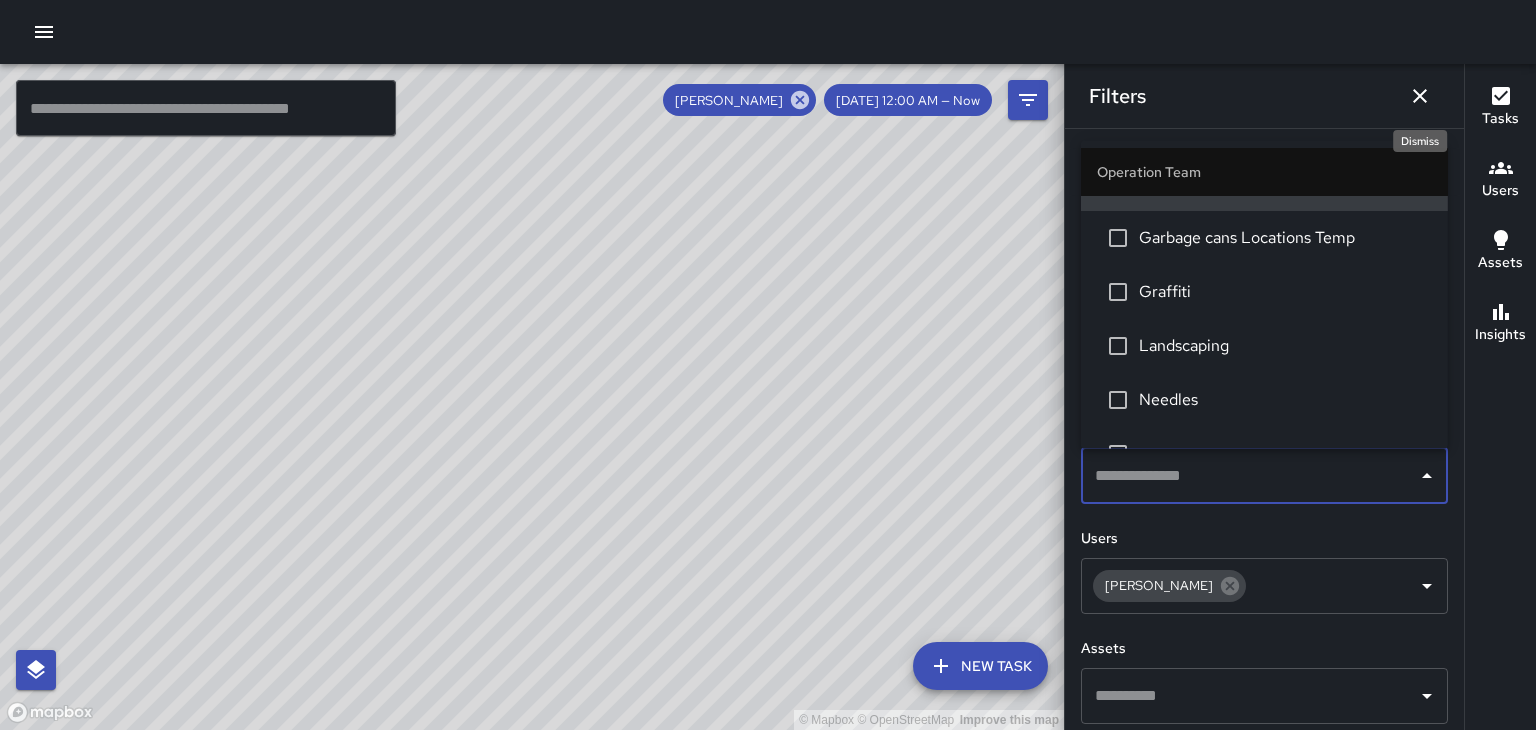 scroll, scrollTop: 364, scrollLeft: 0, axis: vertical 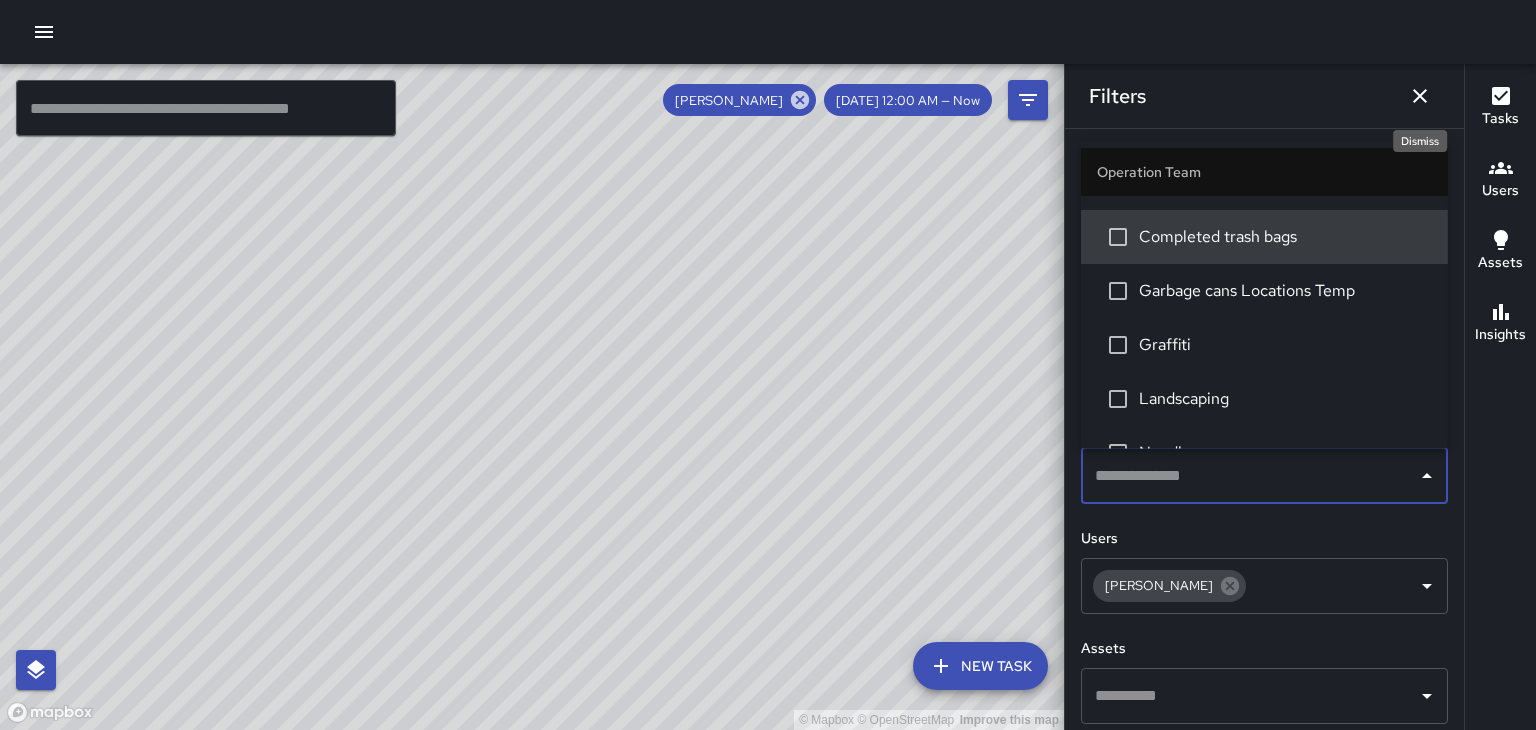 click 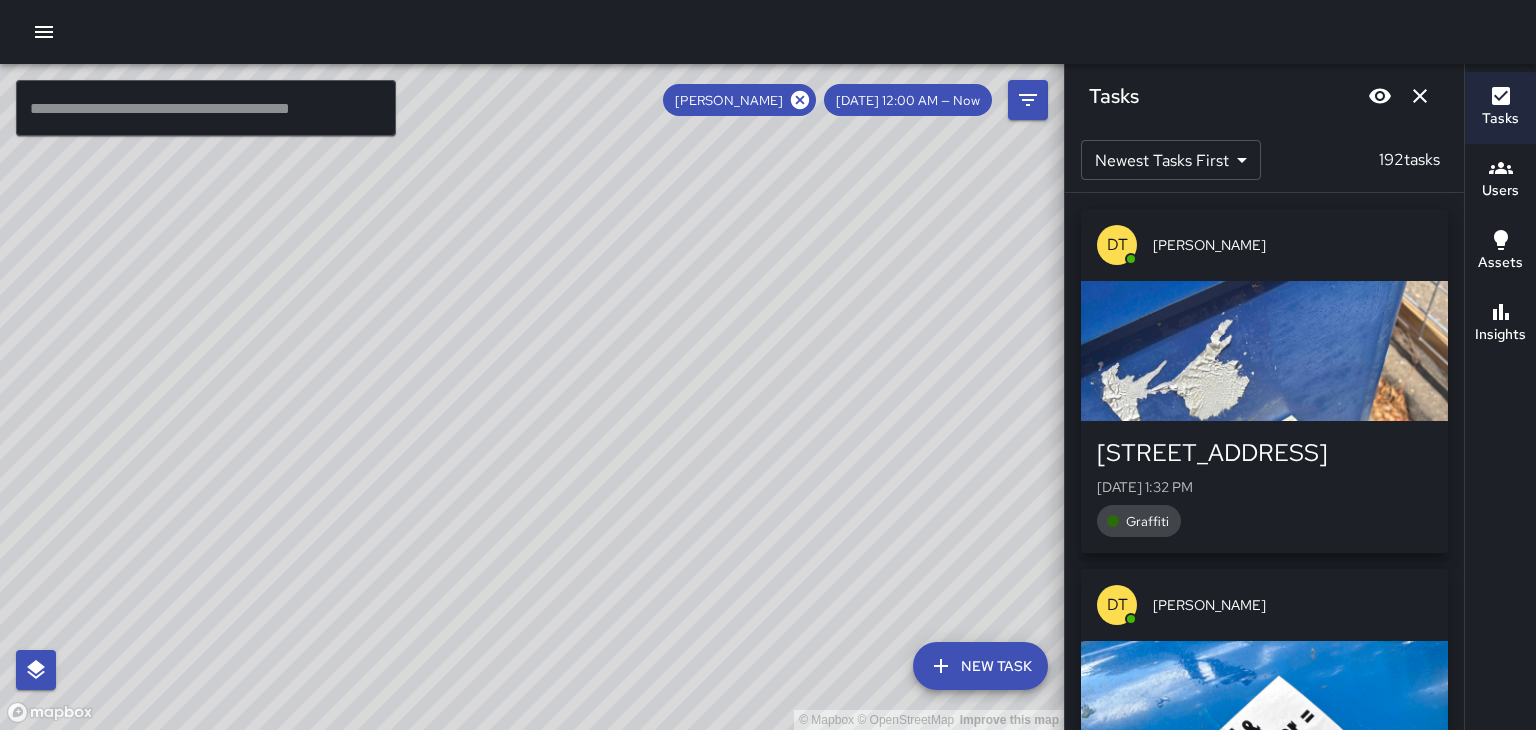 click 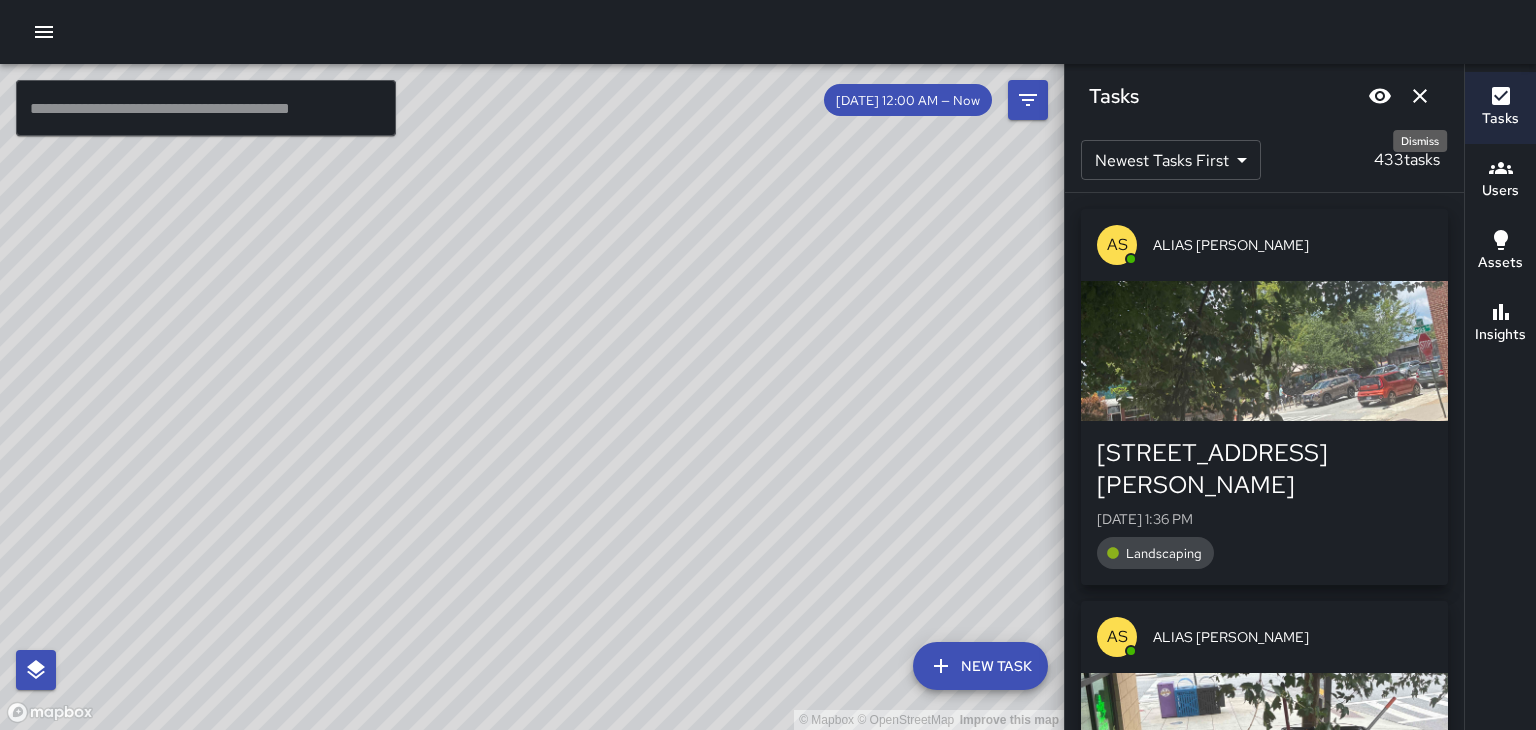 click 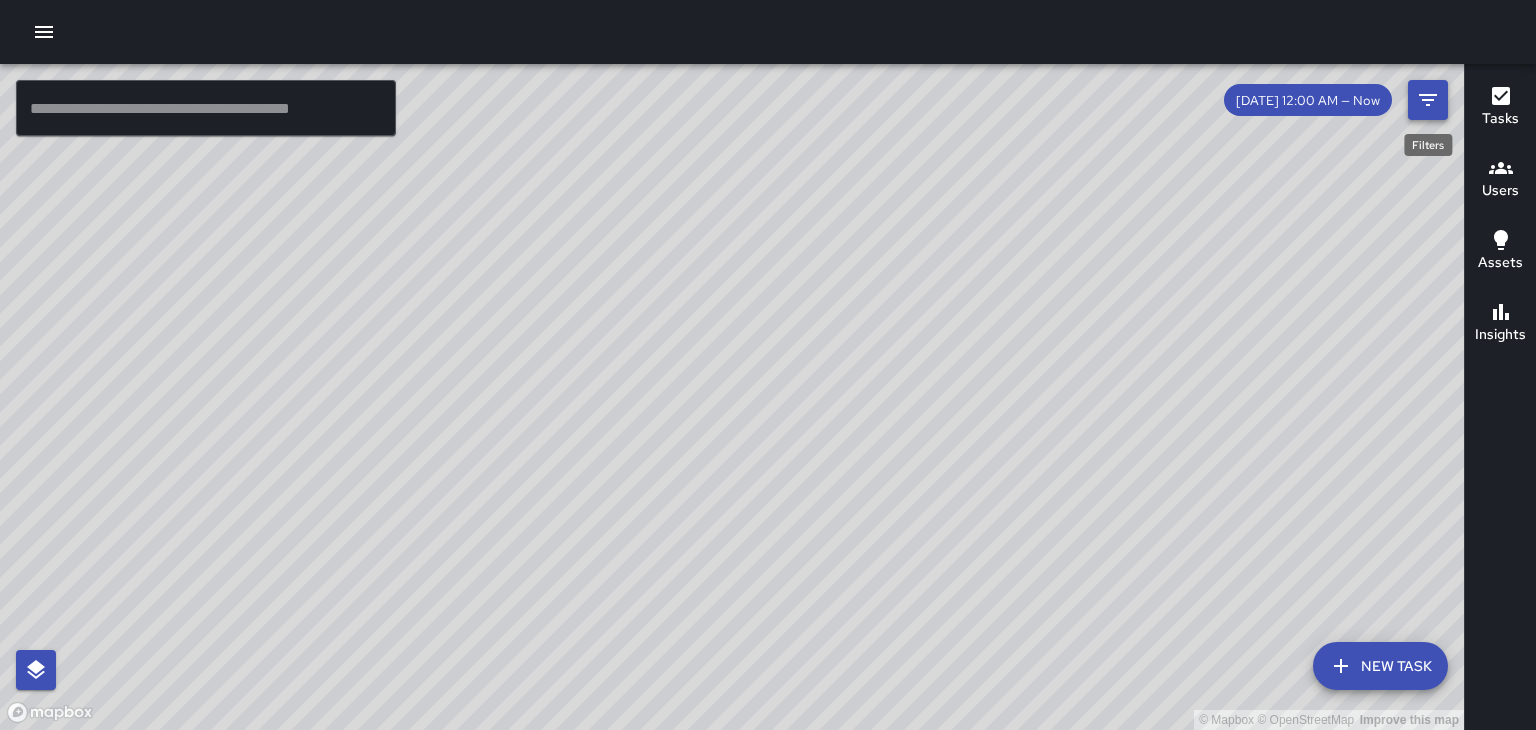 click 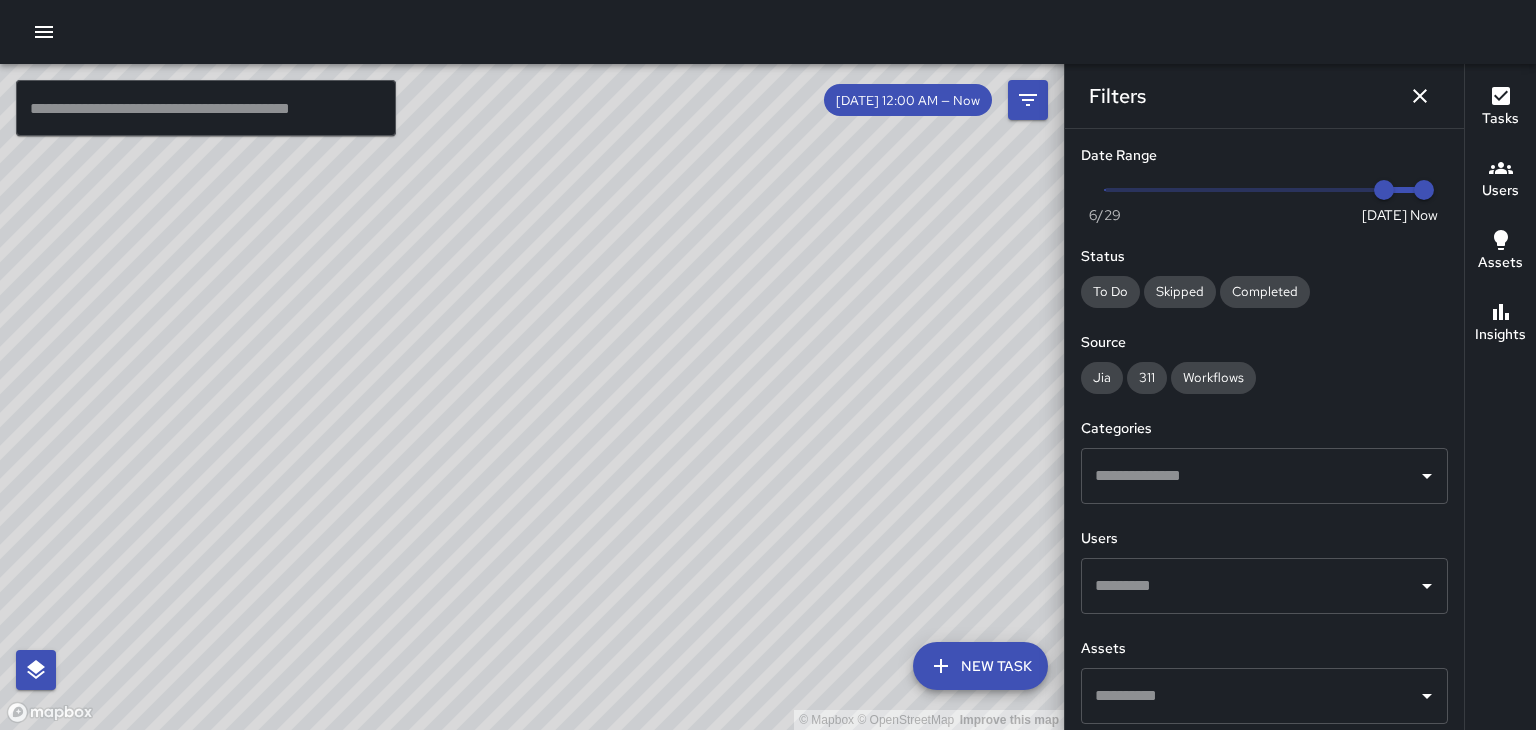 click on "Now [DATE] [DATE] 1:38 pm" at bounding box center (1264, 190) 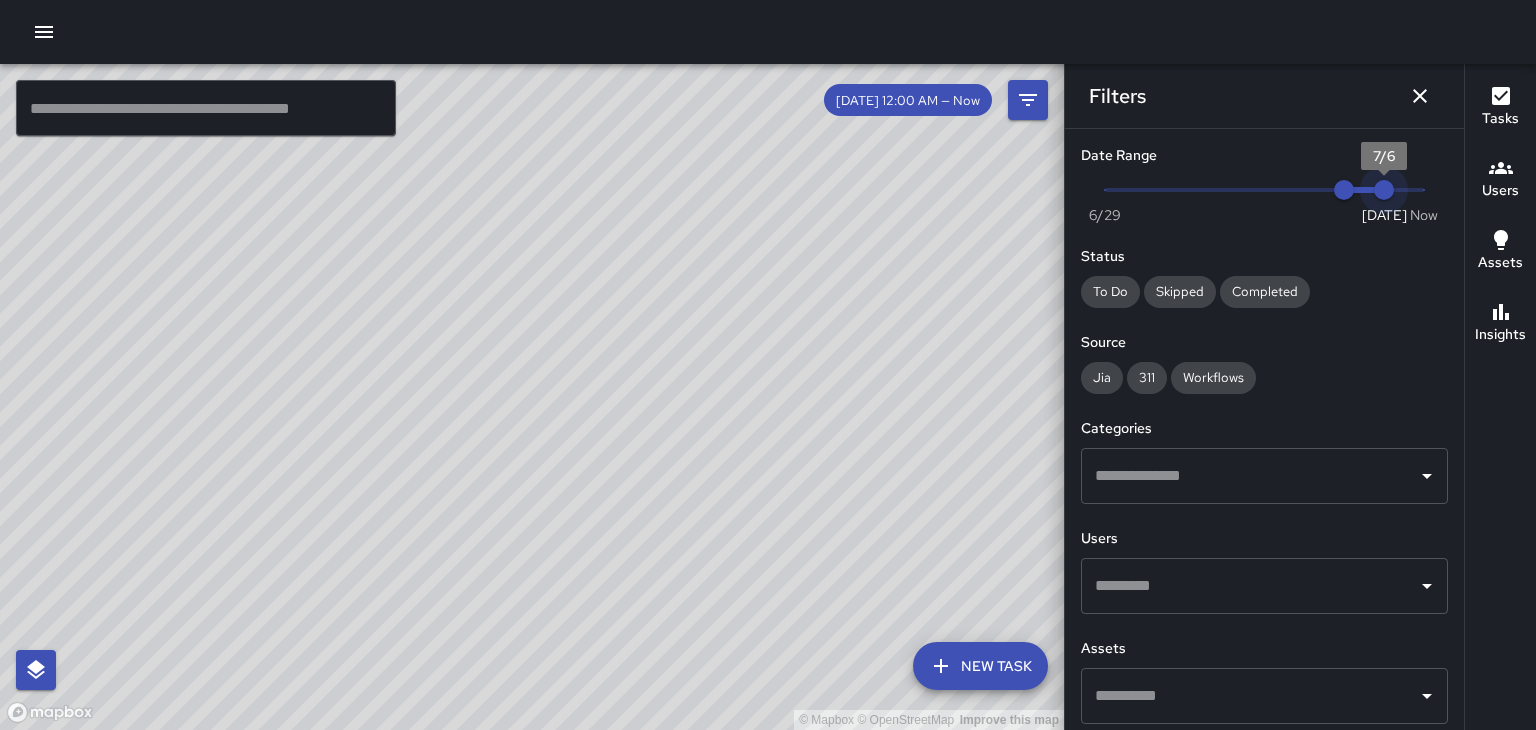 drag, startPoint x: 1428, startPoint y: 192, endPoint x: 1392, endPoint y: 189, distance: 36.124783 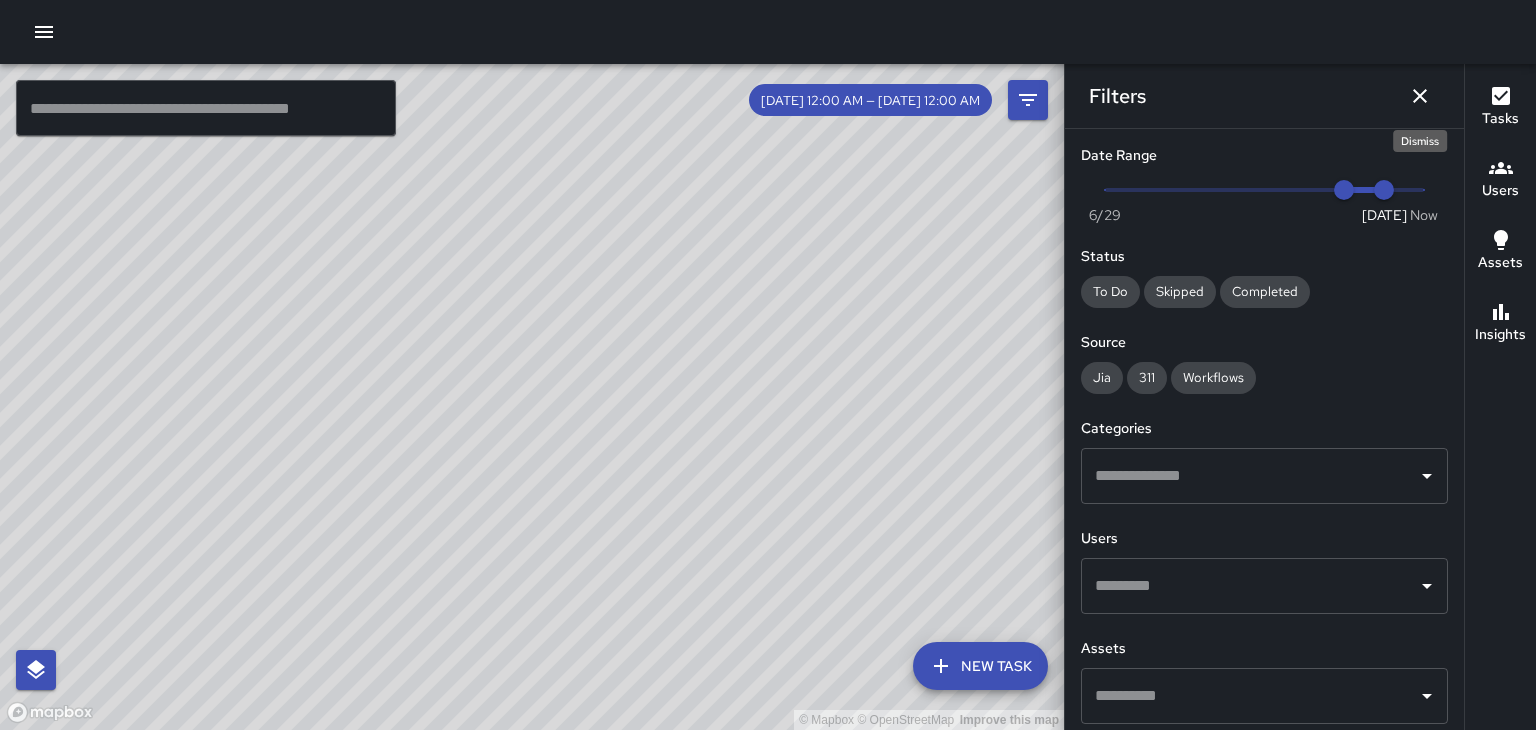 click 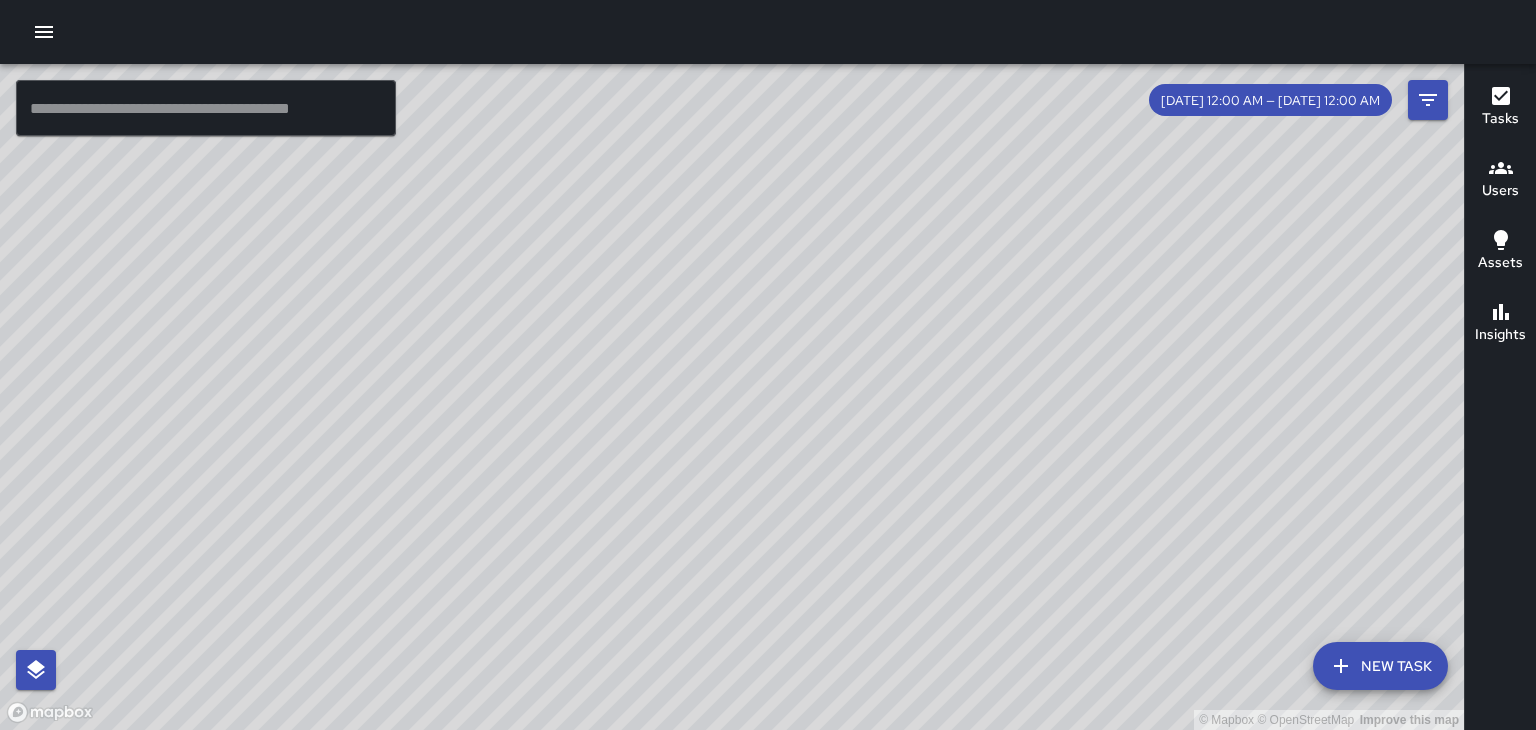 click on "Users" at bounding box center [1500, 179] 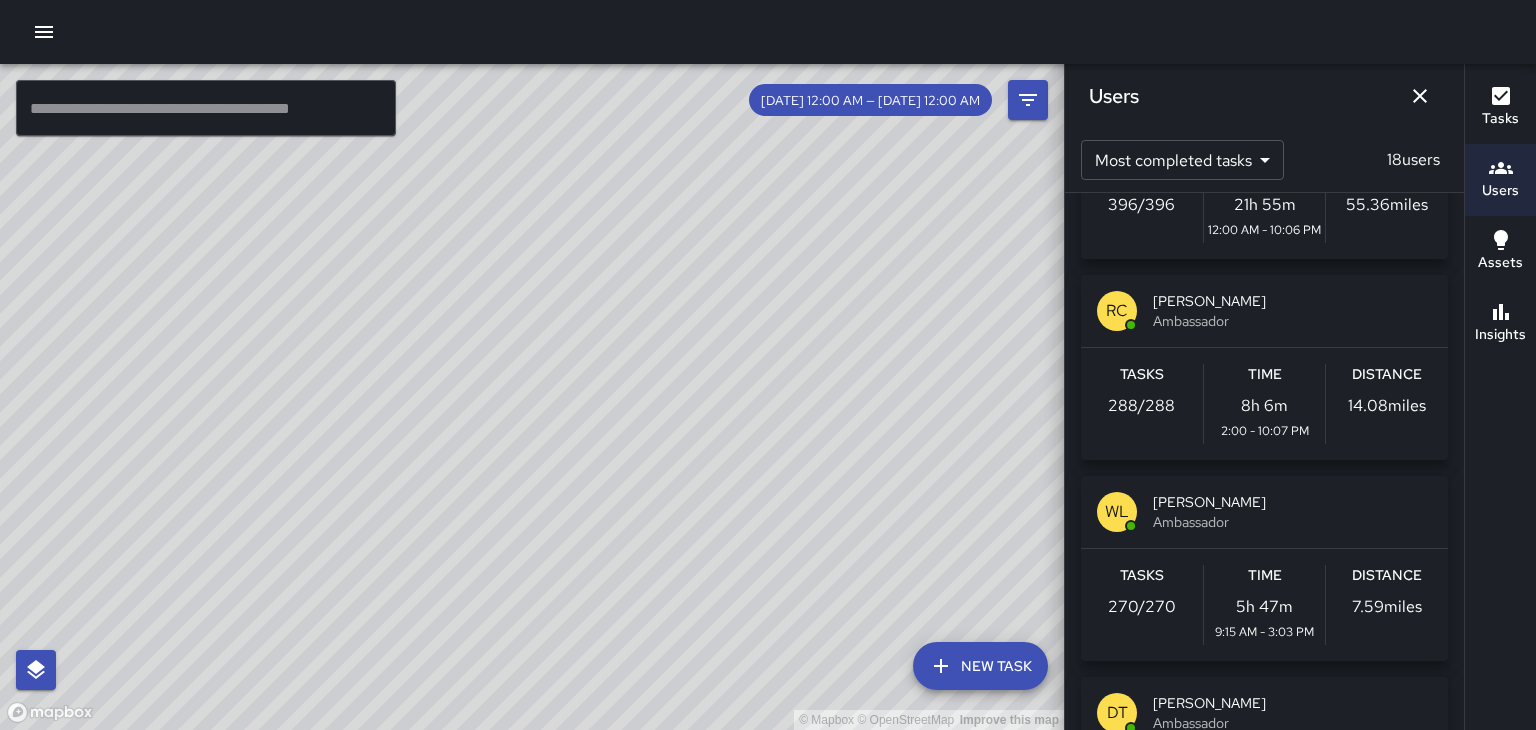 scroll, scrollTop: 0, scrollLeft: 0, axis: both 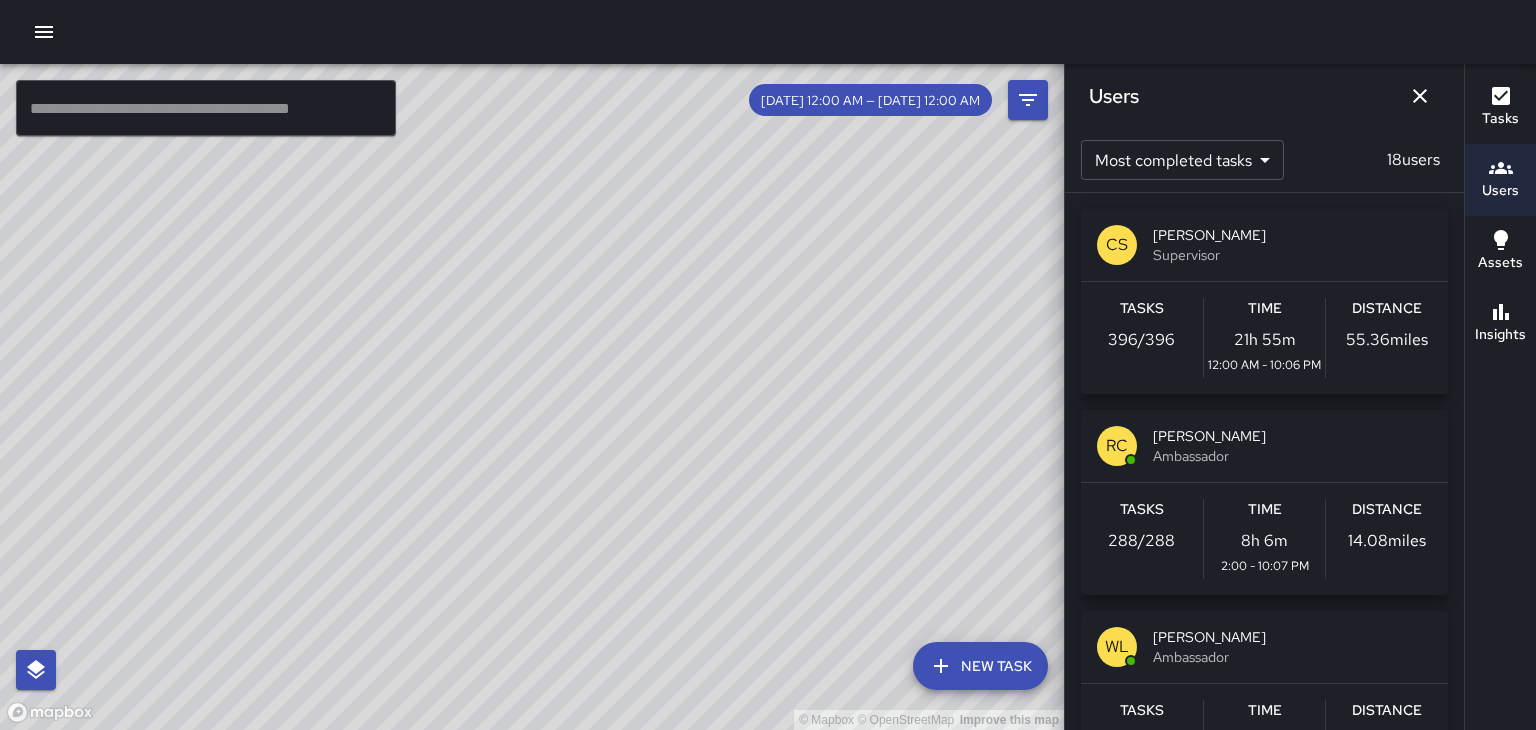 click 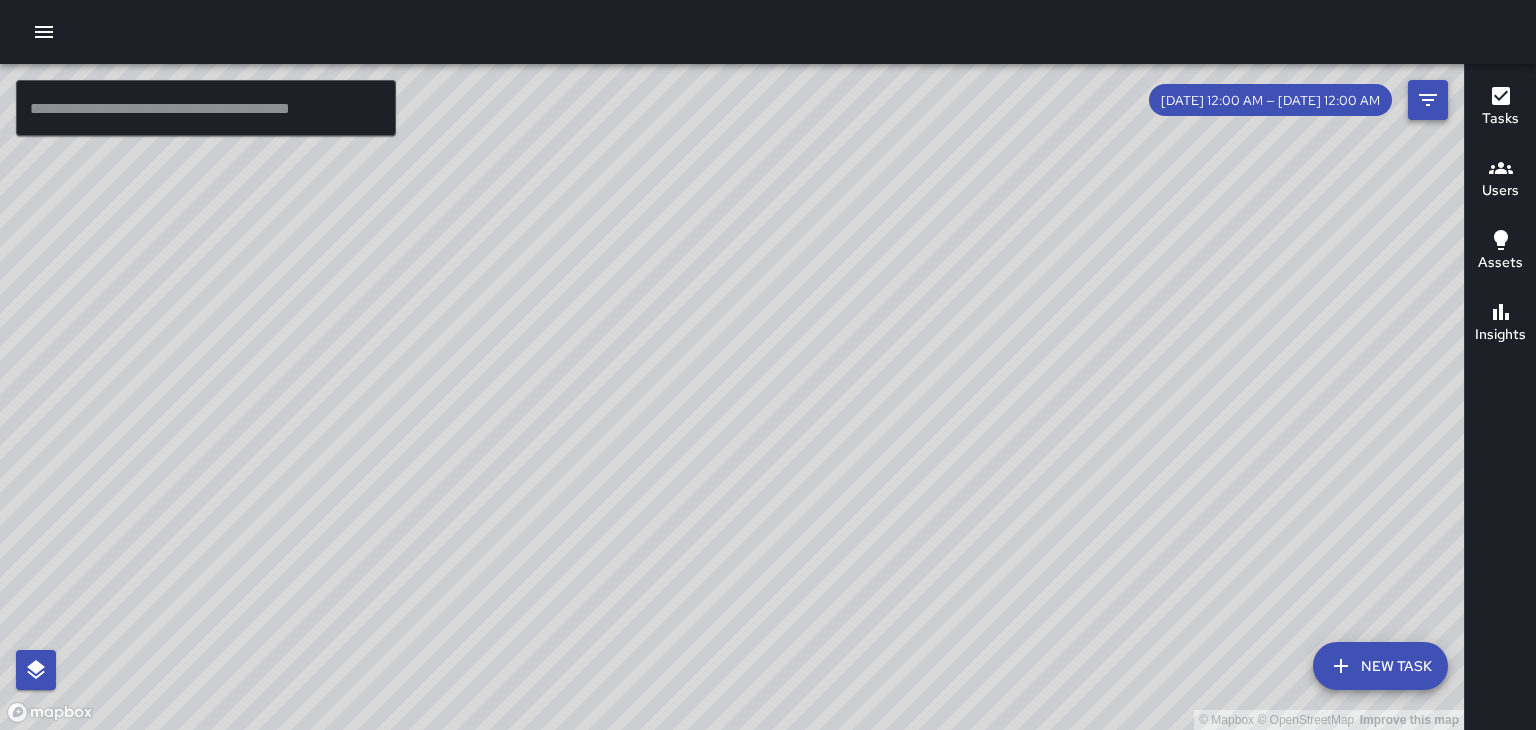click 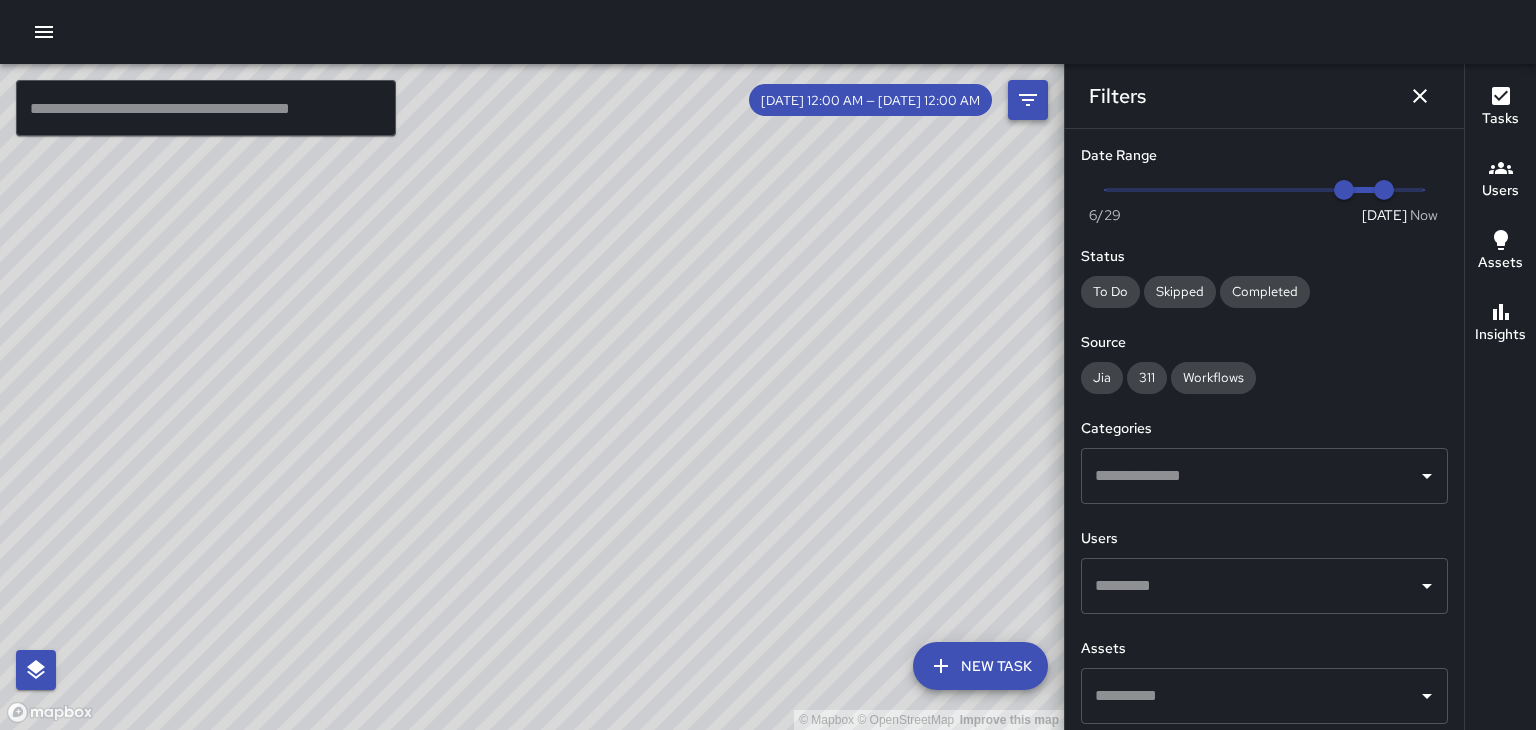 type on "*" 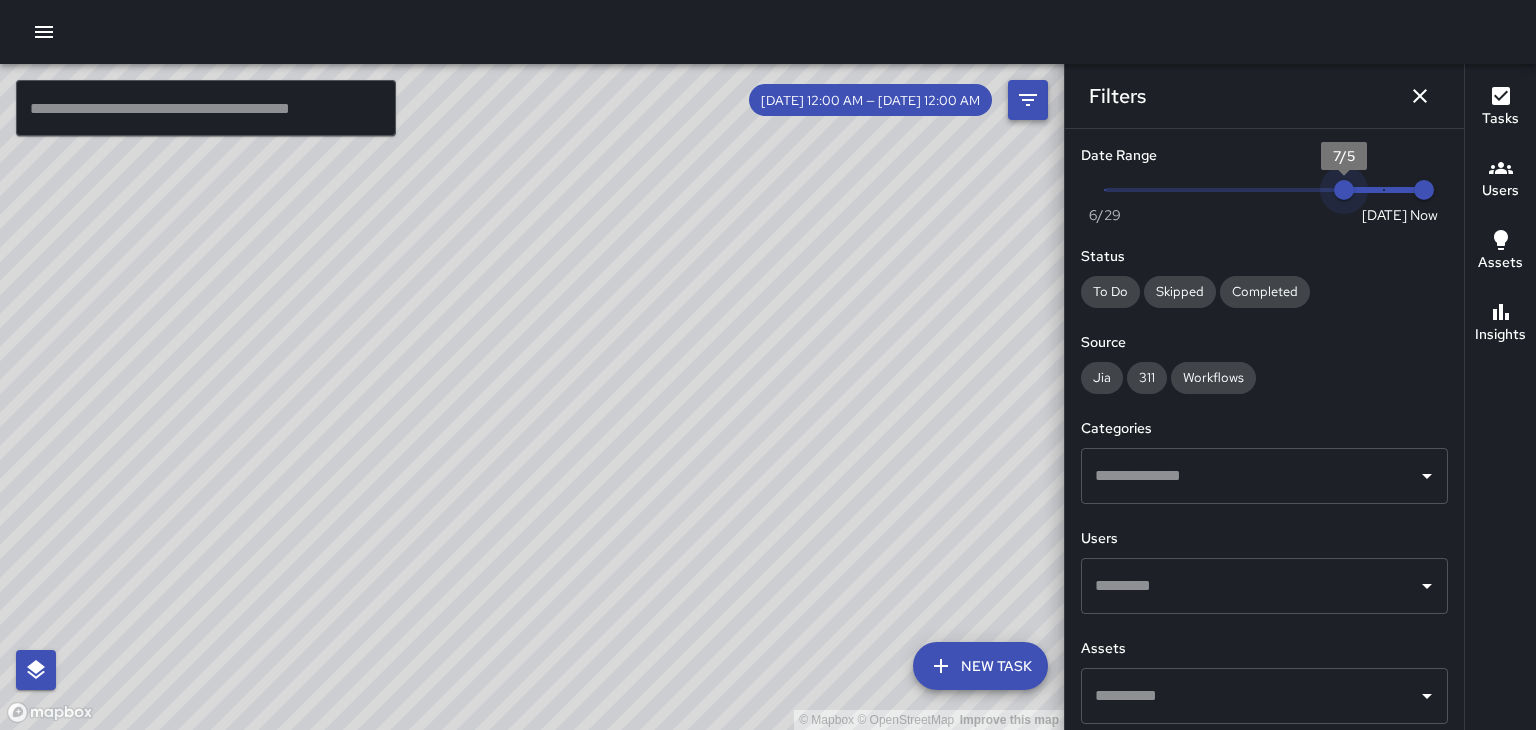 type on "*" 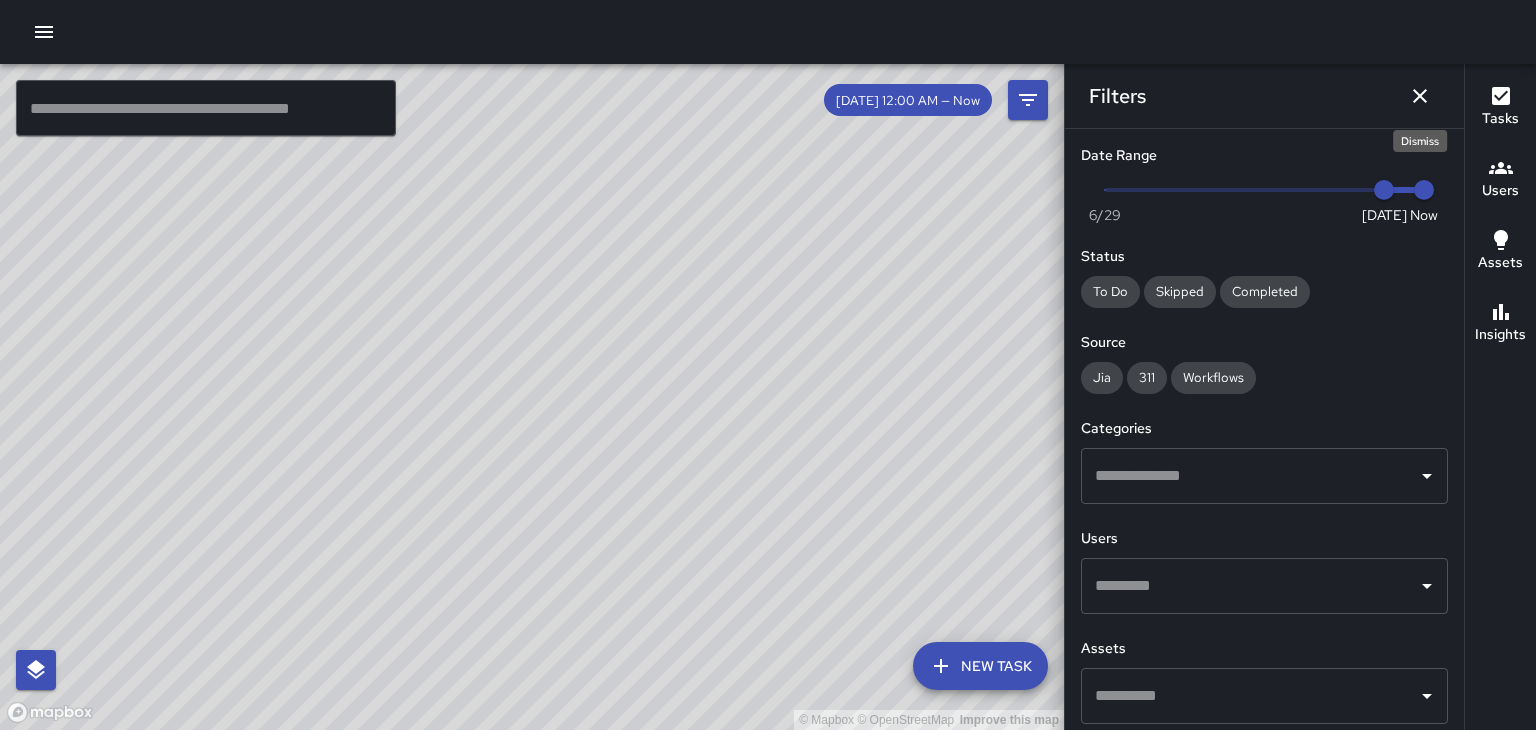 click 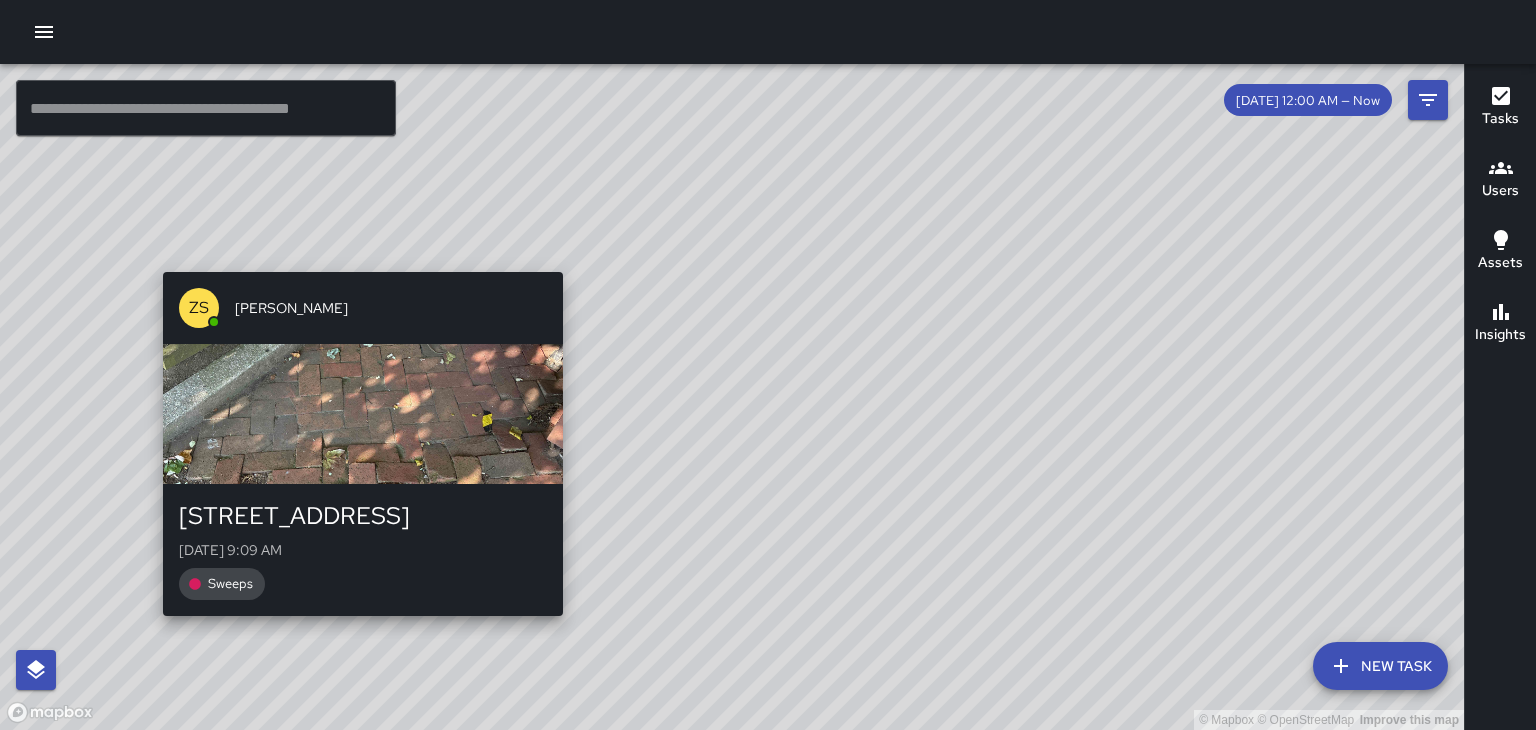 click on "© Mapbox   © OpenStreetMap   Improve this map ZS [PERSON_NAME] 3 Southwest Pack Square [DATE] 9:09 AM Sweeps" at bounding box center (732, 397) 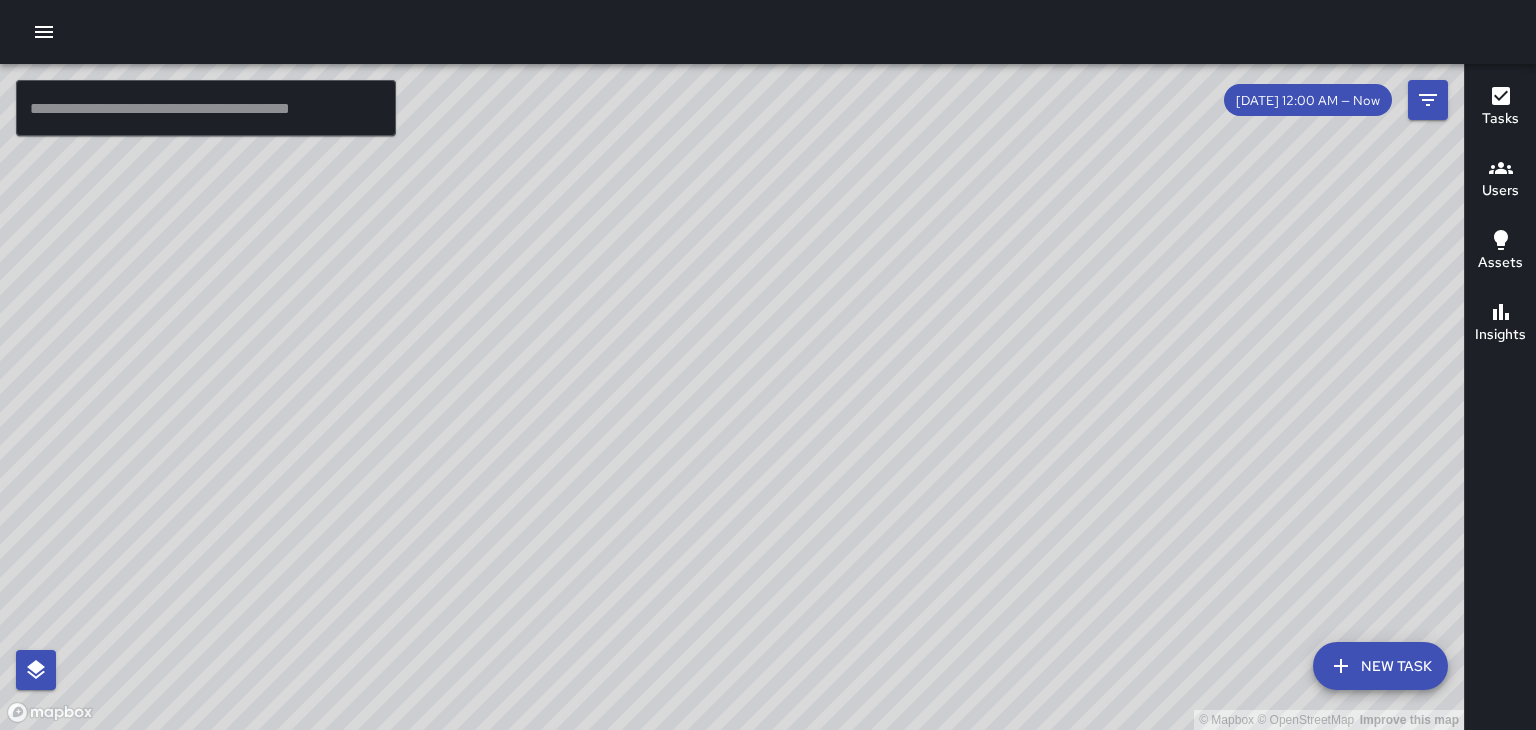 click at bounding box center [206, 108] 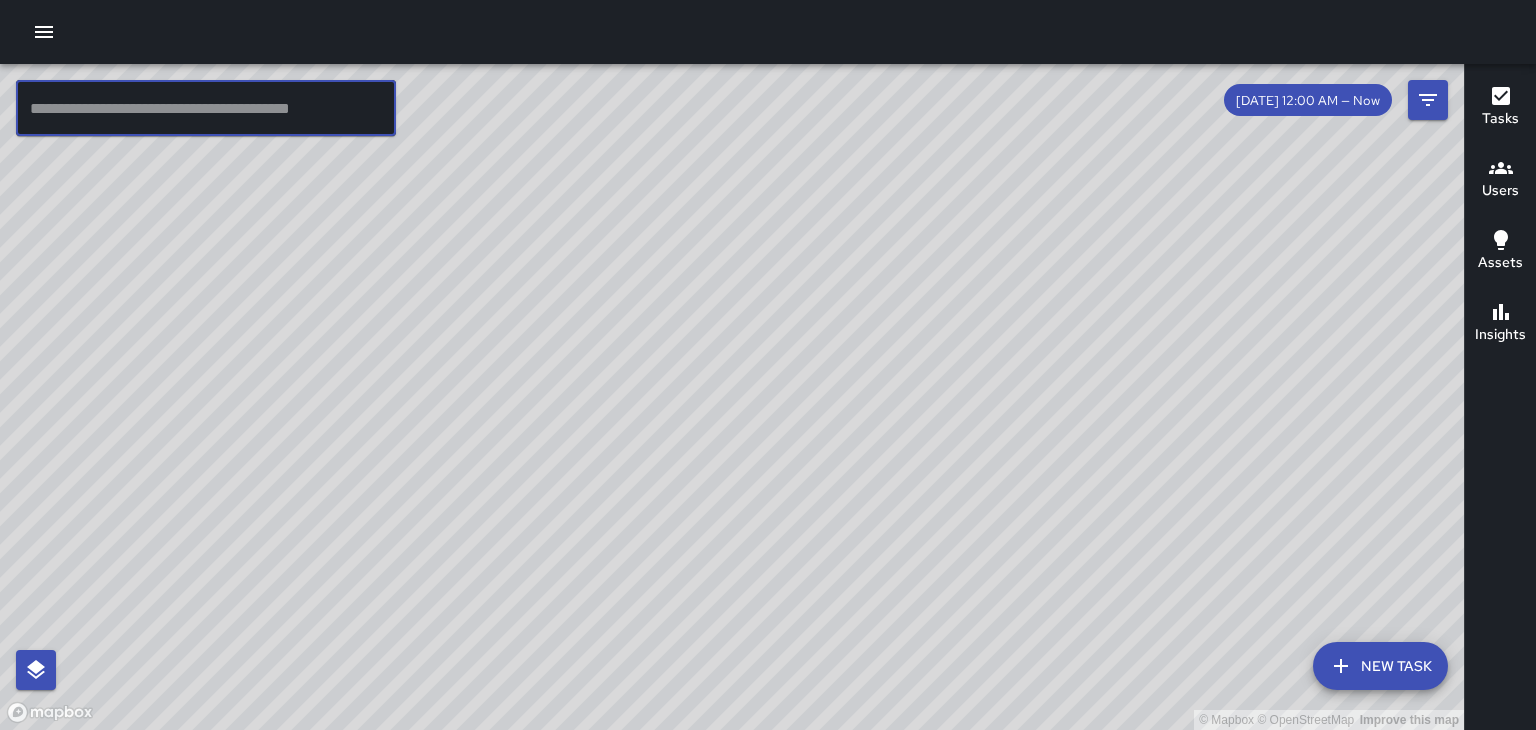 click on "Users" at bounding box center [1500, 191] 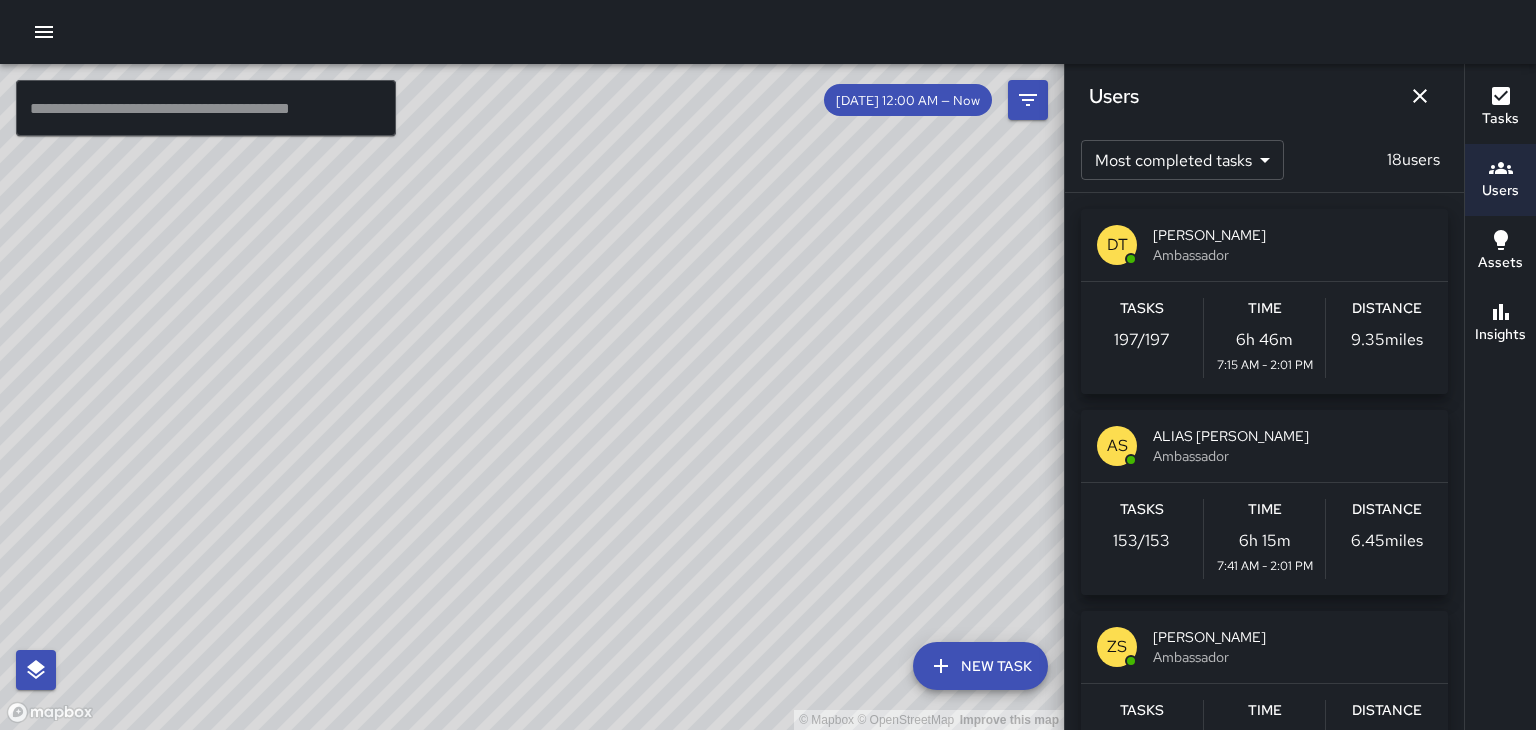 click 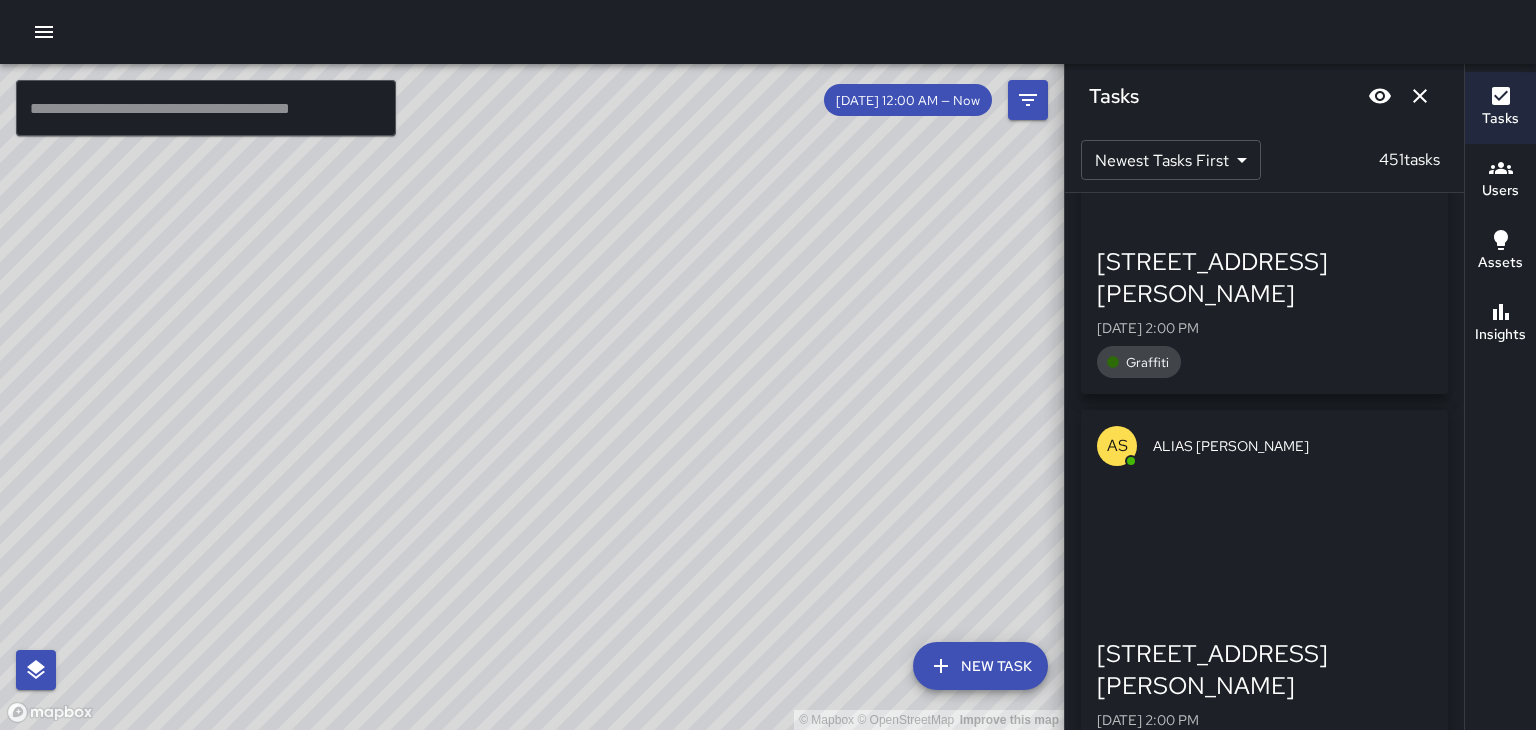 scroll, scrollTop: 1968, scrollLeft: 0, axis: vertical 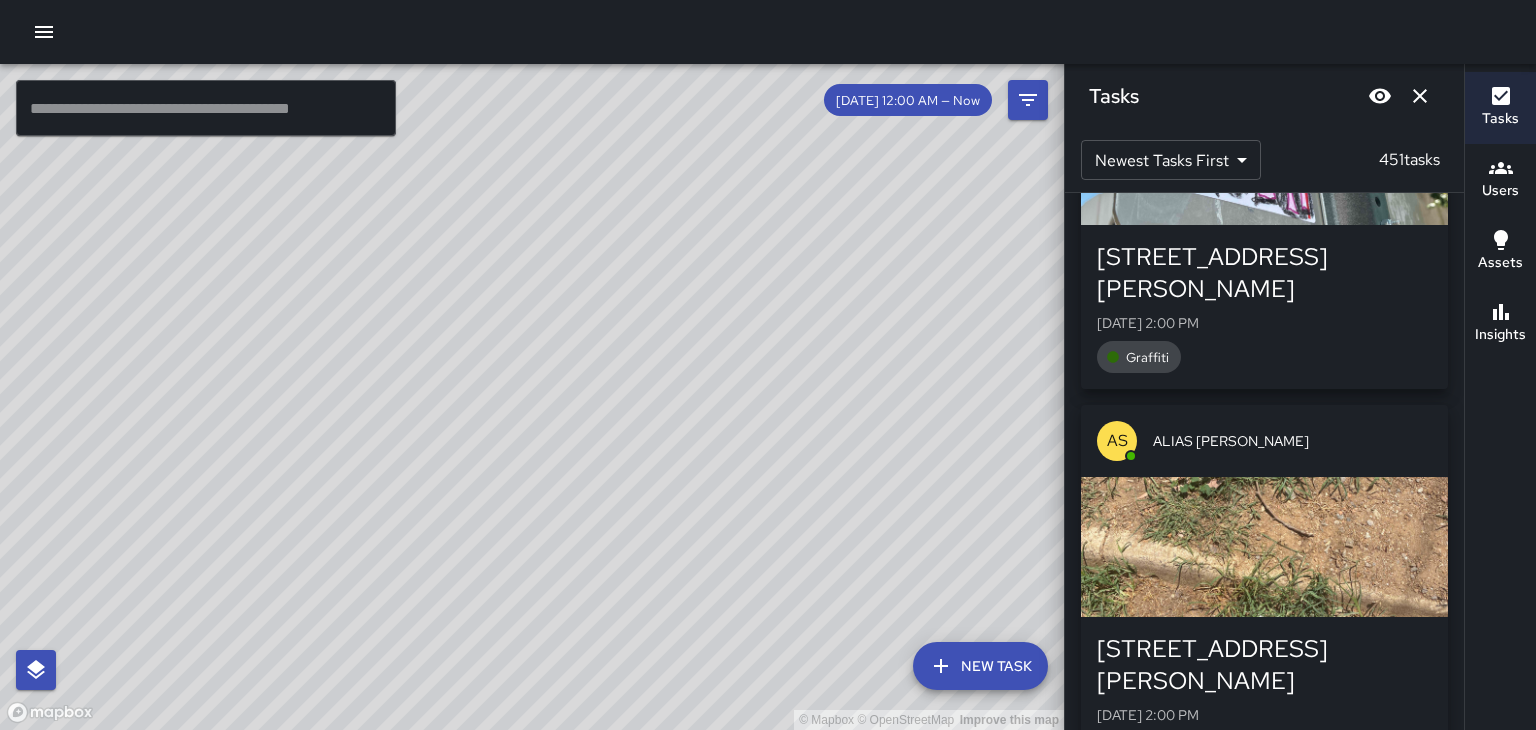 click on "[STREET_ADDRESS][PERSON_NAME]" at bounding box center [1264, 665] 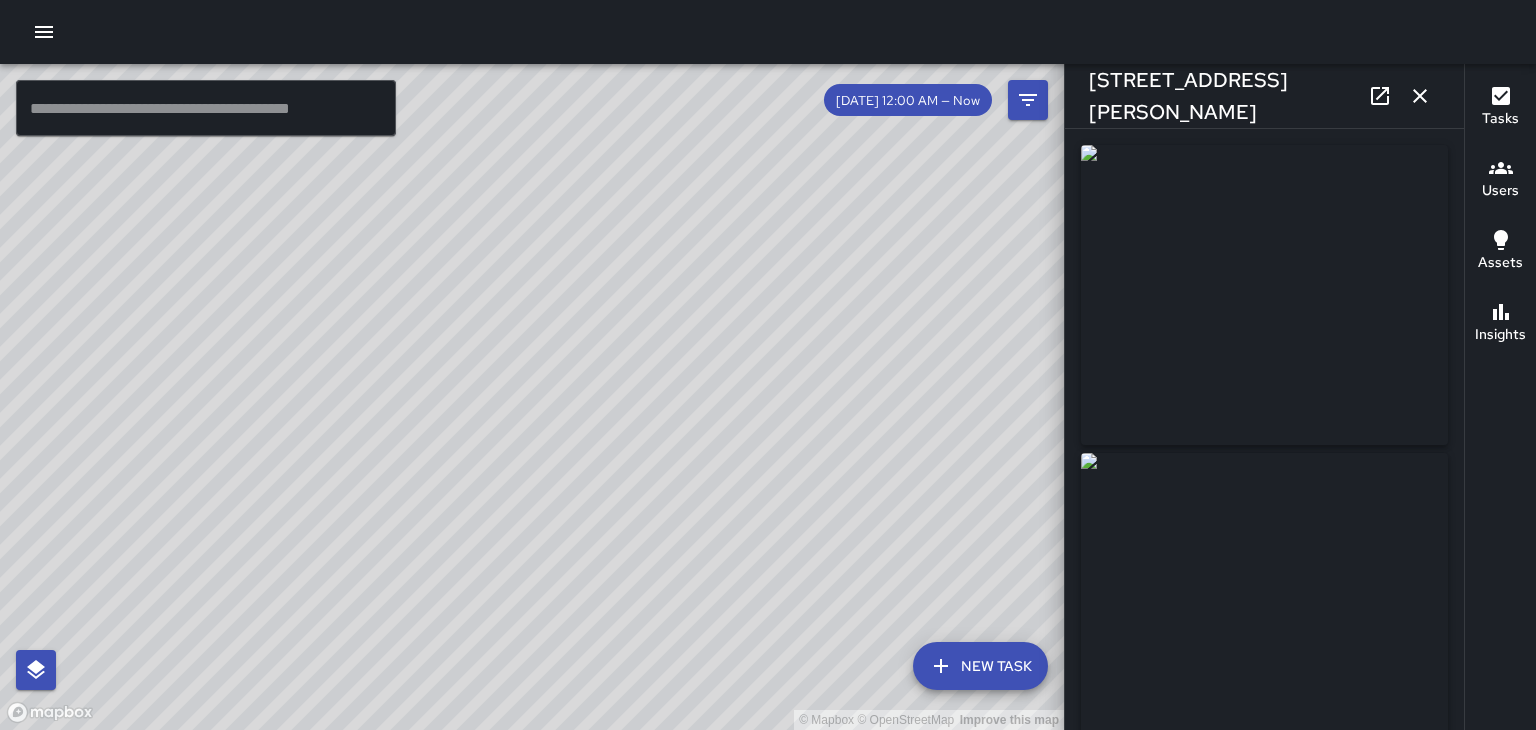 click at bounding box center [1264, 603] 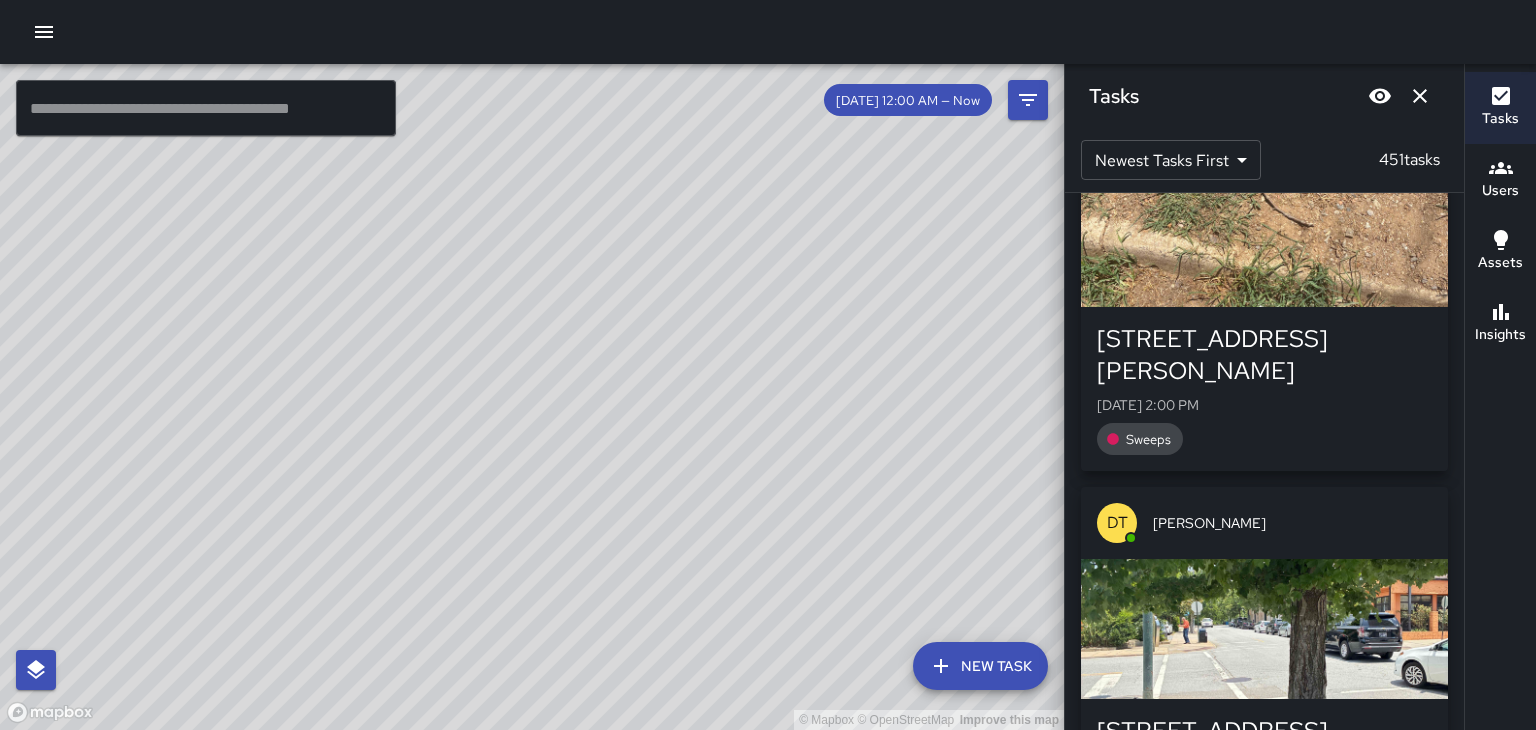 scroll, scrollTop: 2279, scrollLeft: 0, axis: vertical 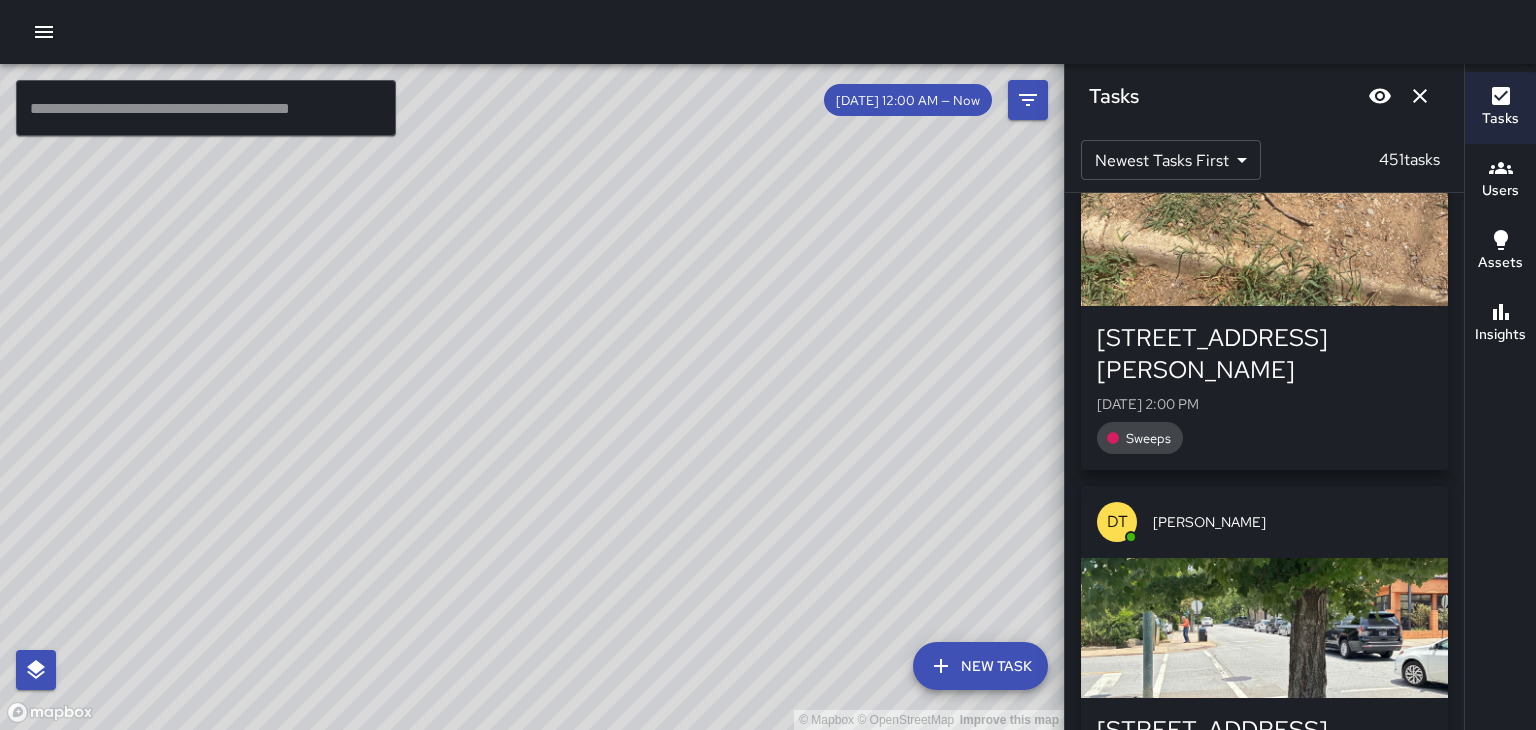 click at bounding box center [1264, 628] 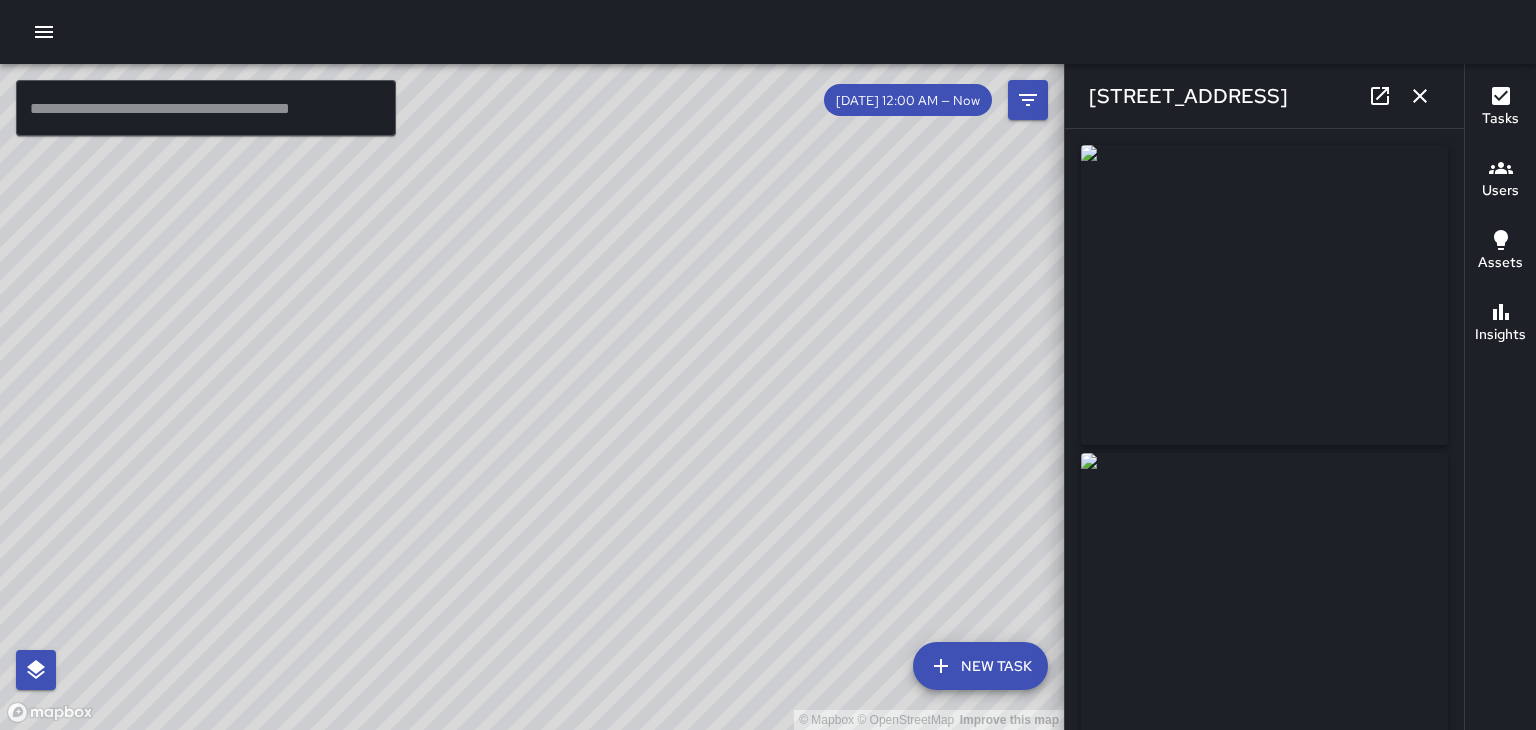 type on "**********" 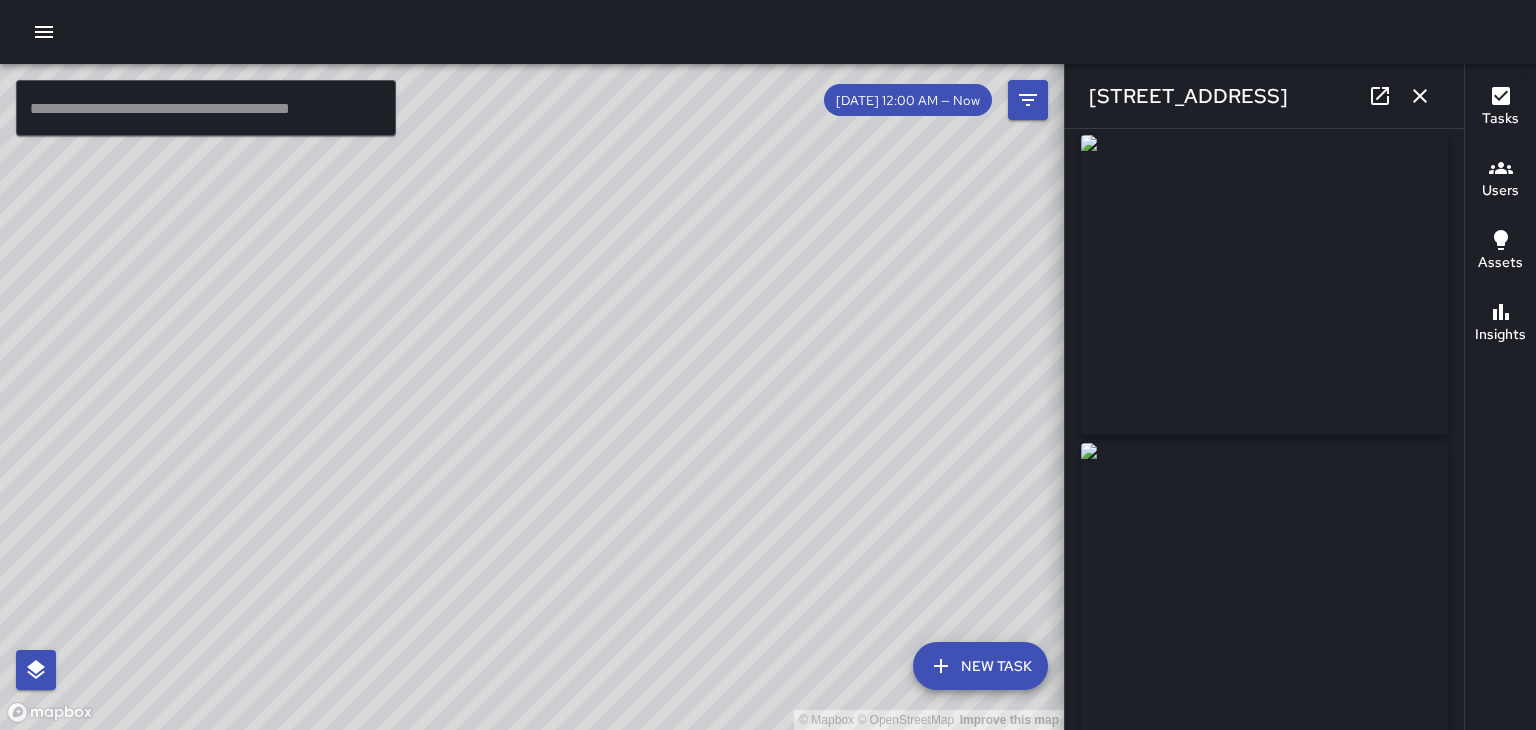 scroll, scrollTop: 0, scrollLeft: 0, axis: both 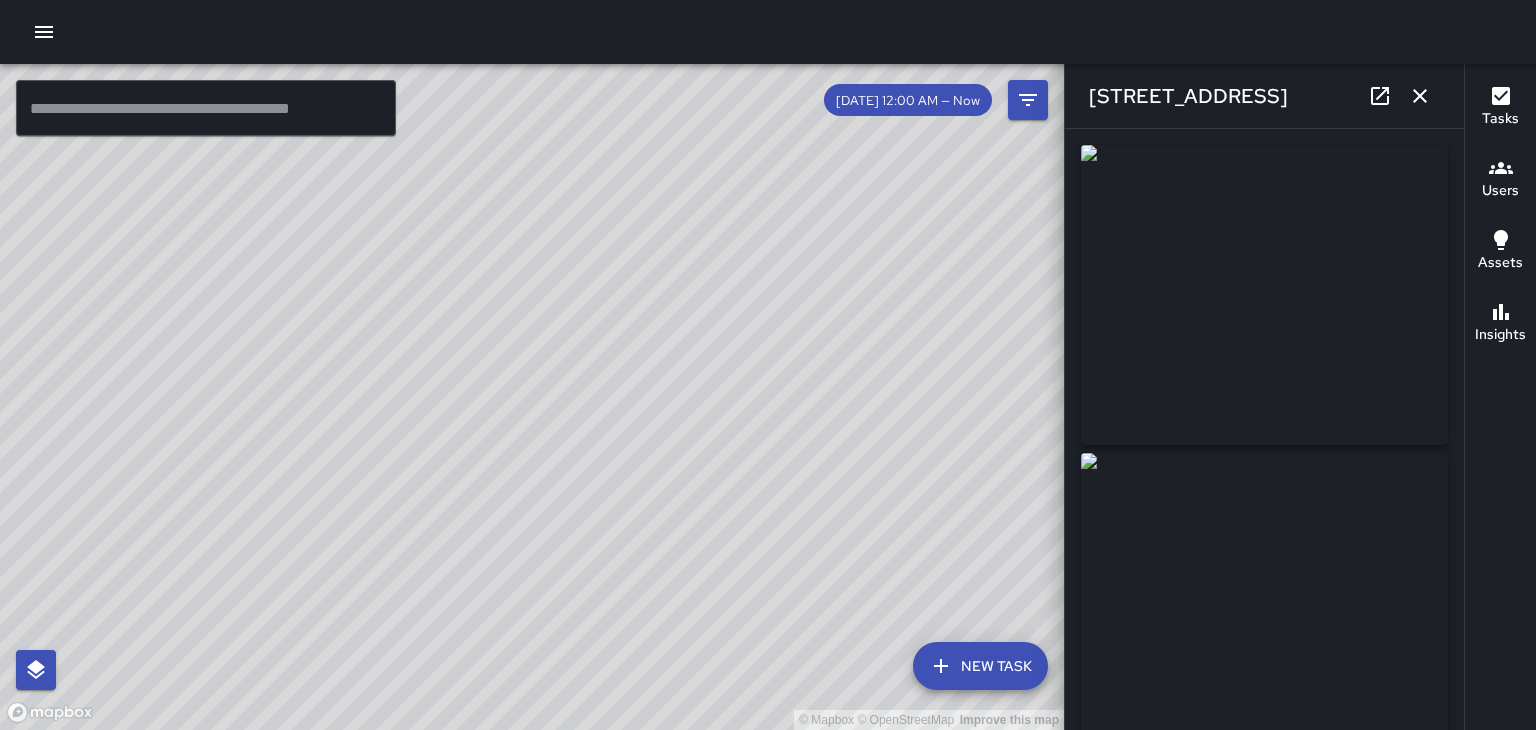 click 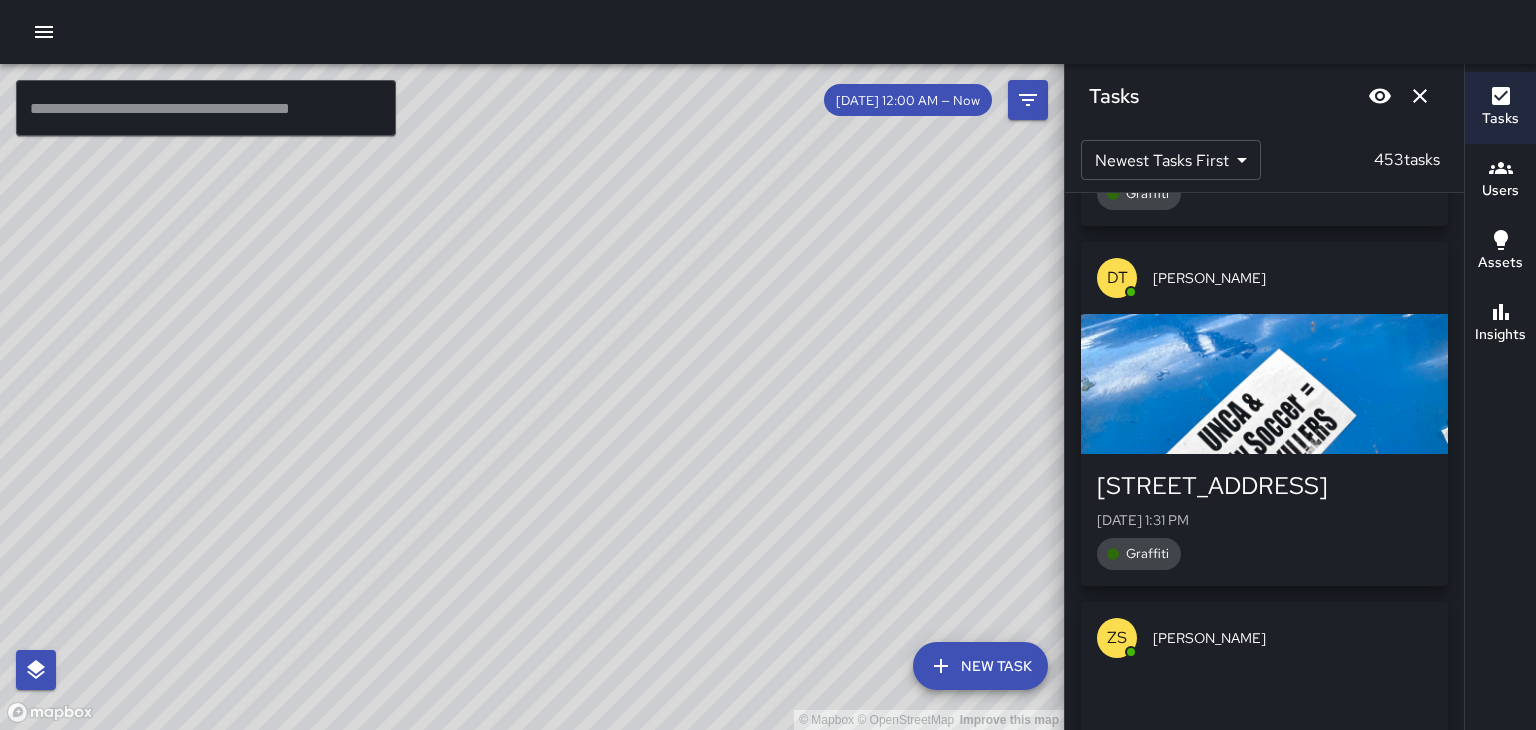 scroll, scrollTop: 9016, scrollLeft: 0, axis: vertical 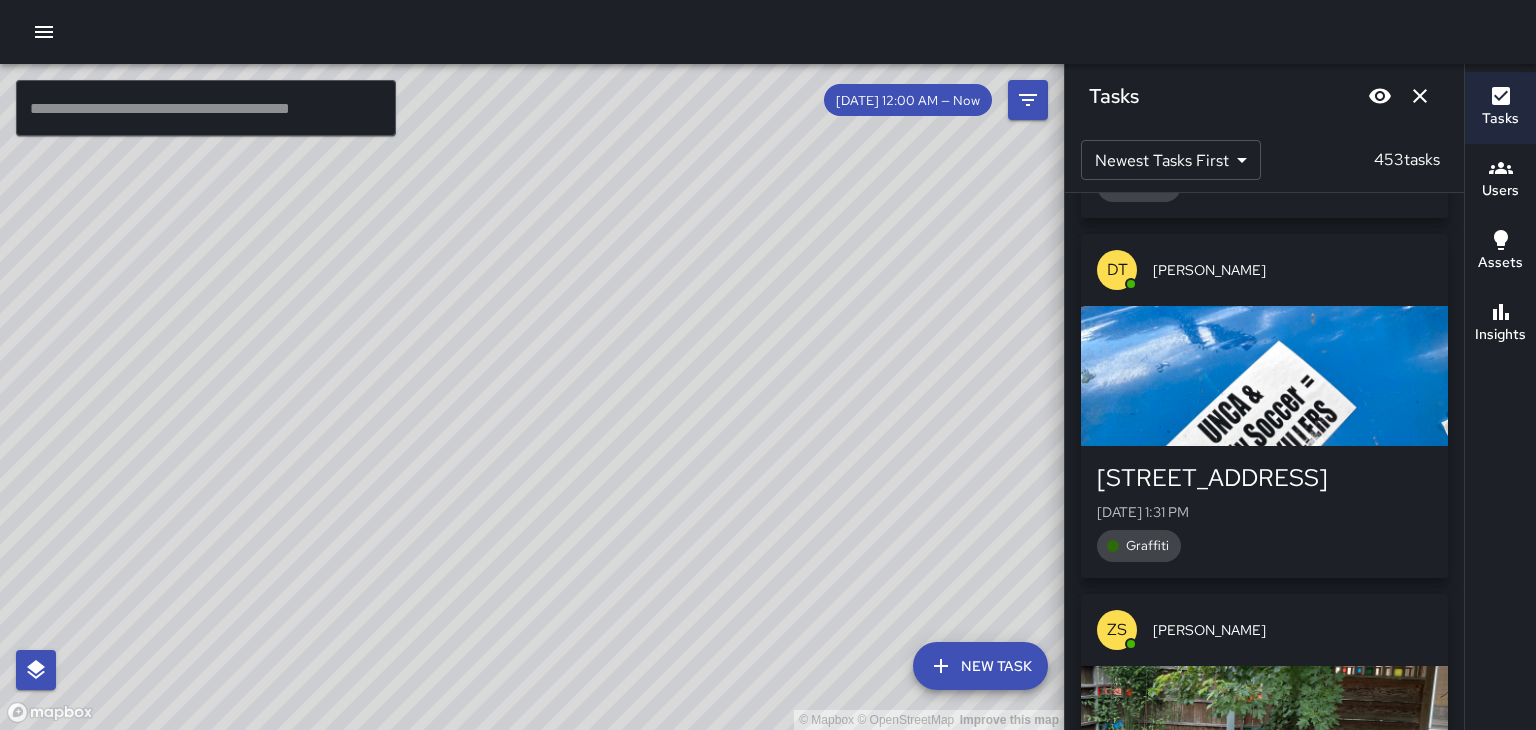 click on "[STREET_ADDRESS]" at bounding box center [1264, 838] 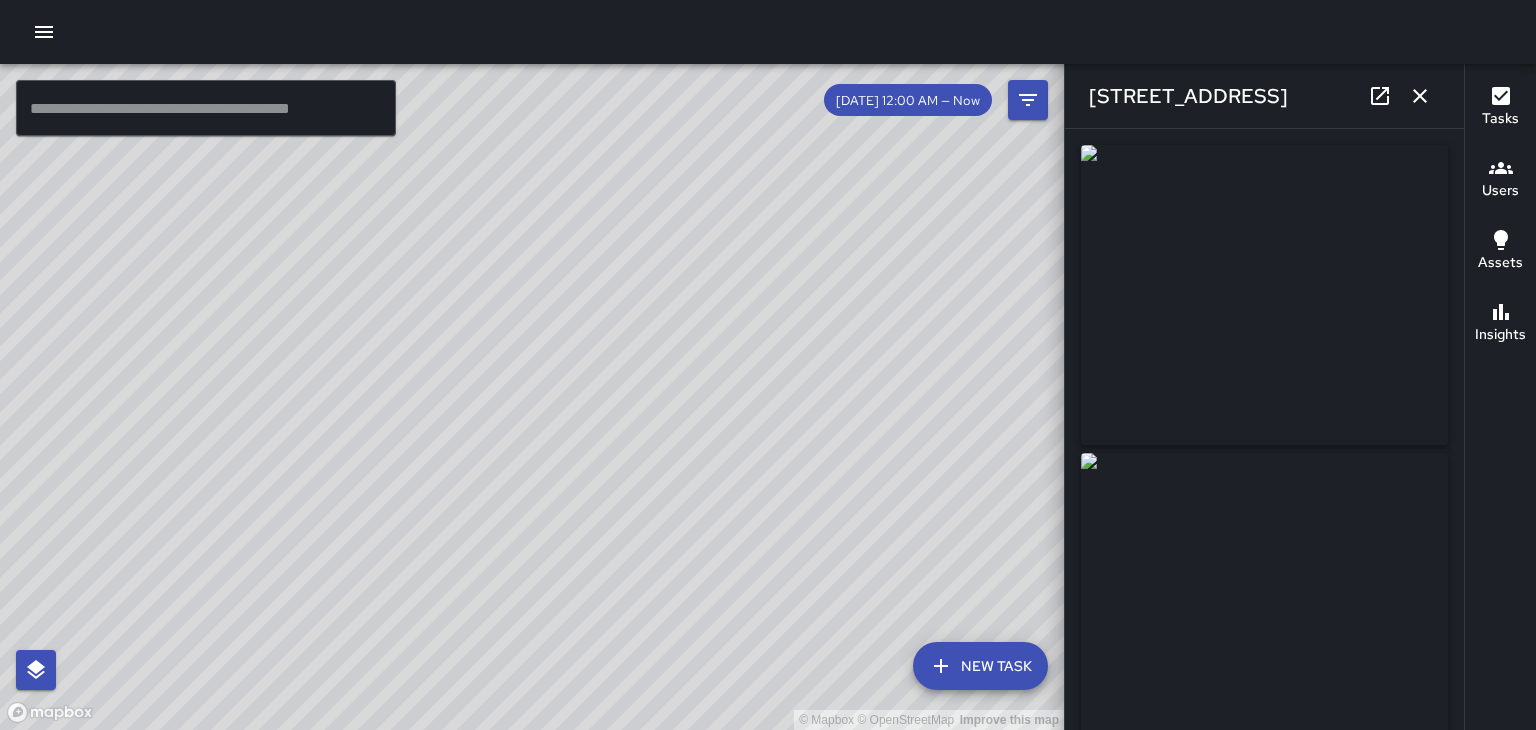 type on "**********" 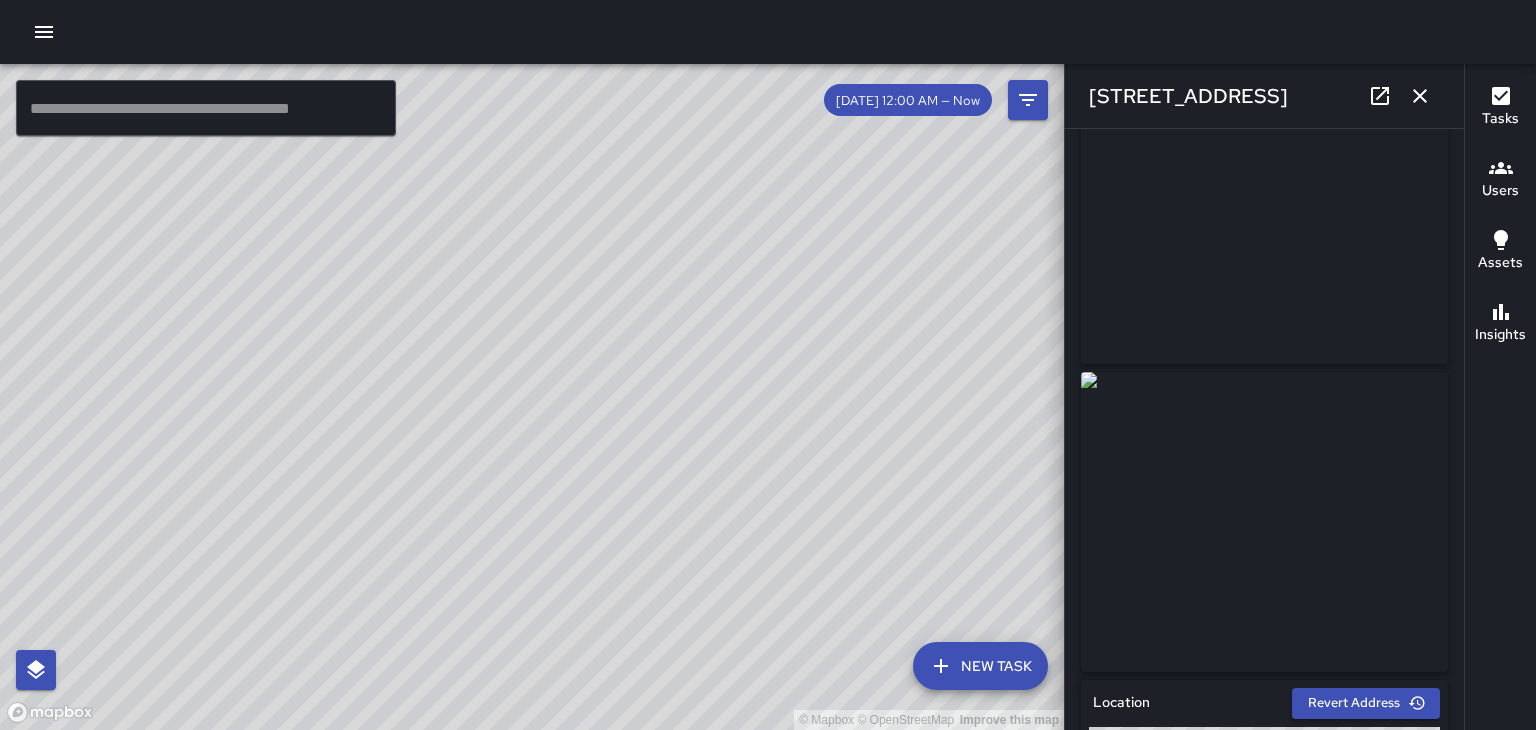 scroll, scrollTop: 0, scrollLeft: 0, axis: both 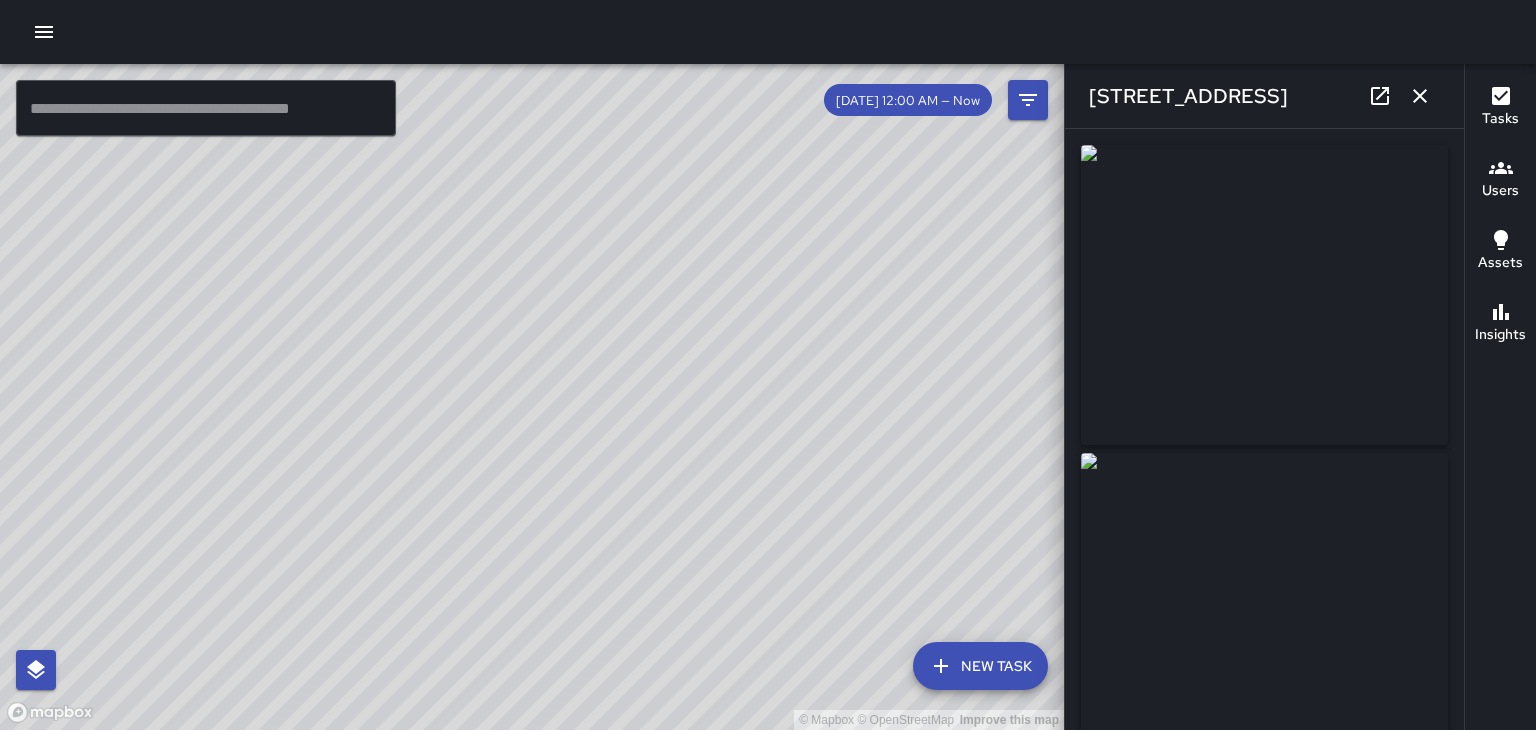 click 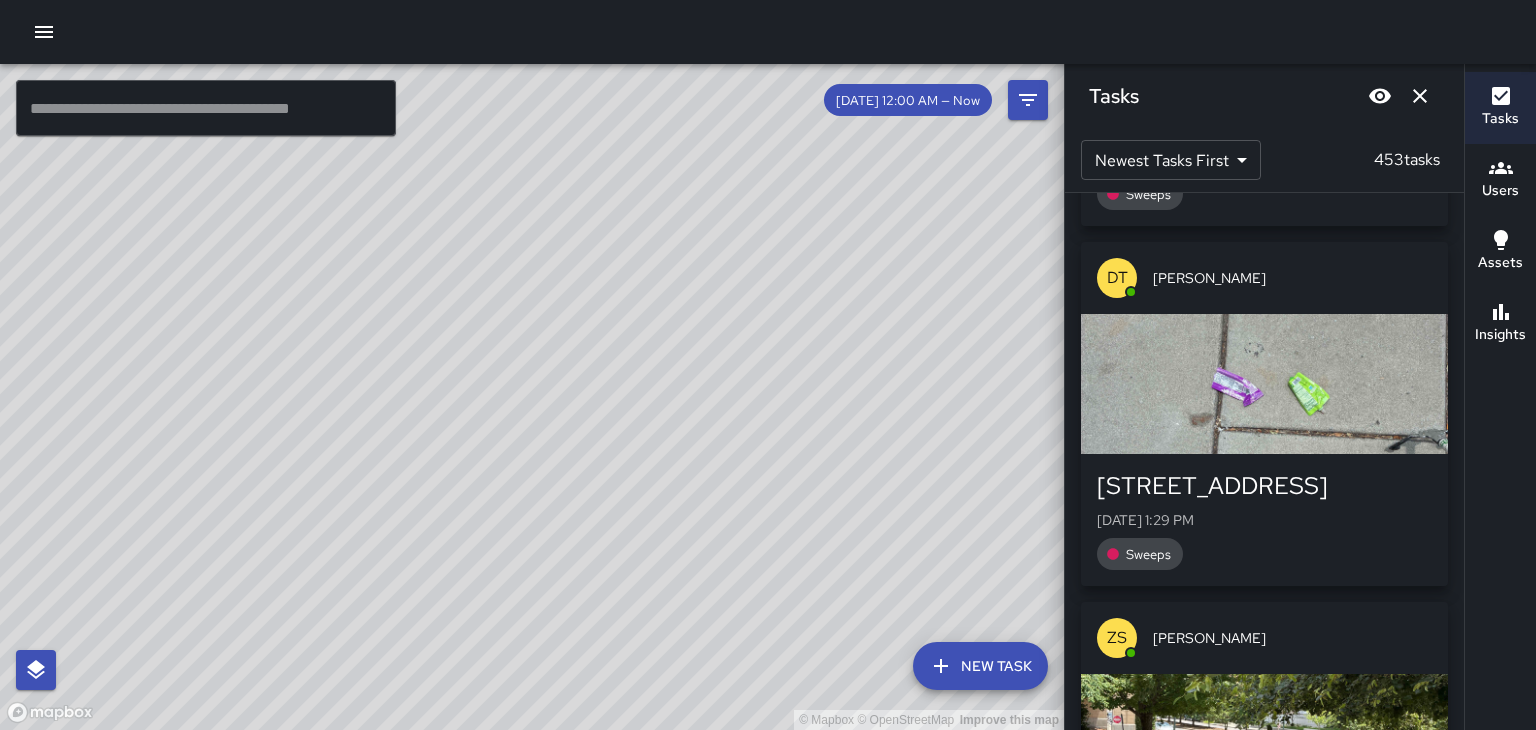 scroll, scrollTop: 10473, scrollLeft: 0, axis: vertical 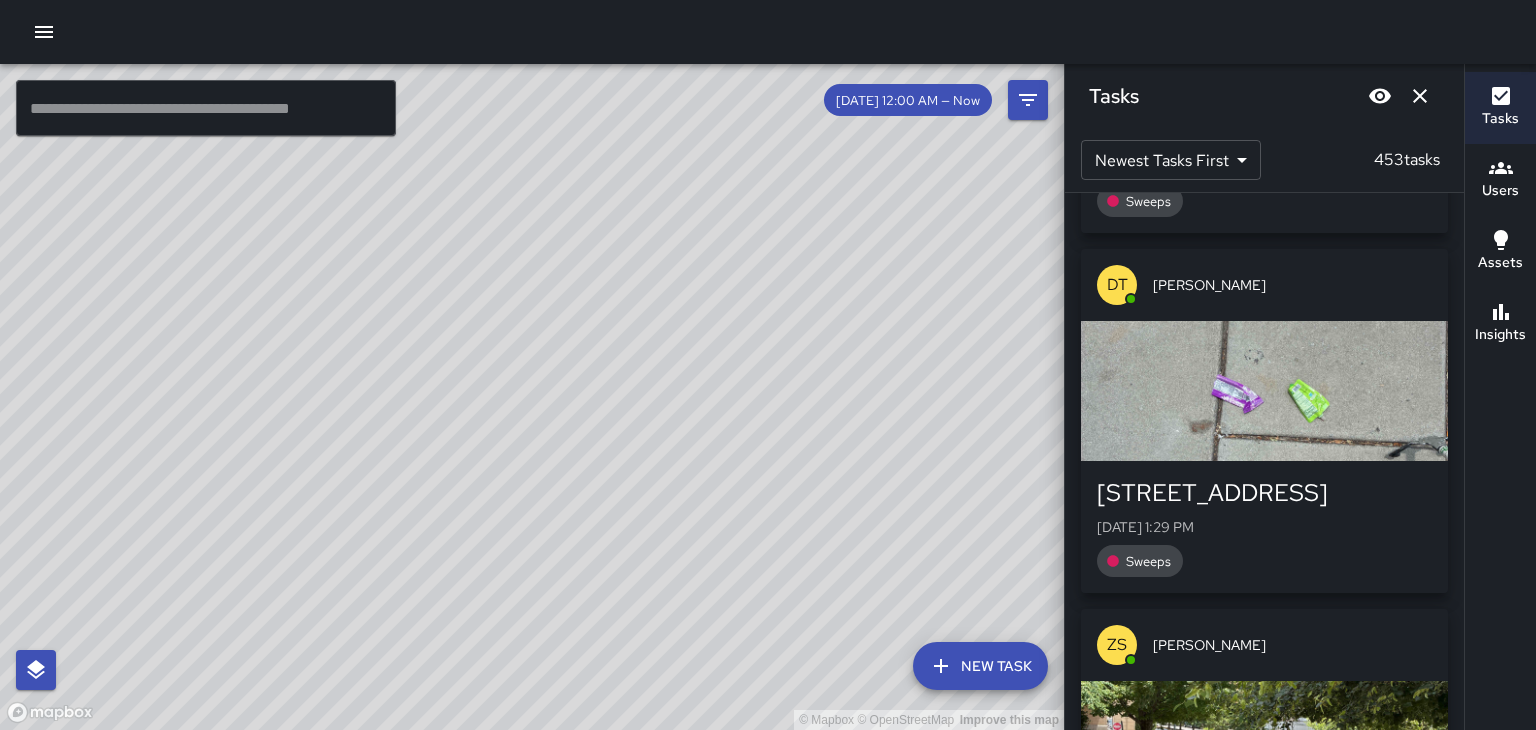 click on "[STREET_ADDRESS][DATE] 1:29 PM Landscaping" at bounding box center (1264, 887) 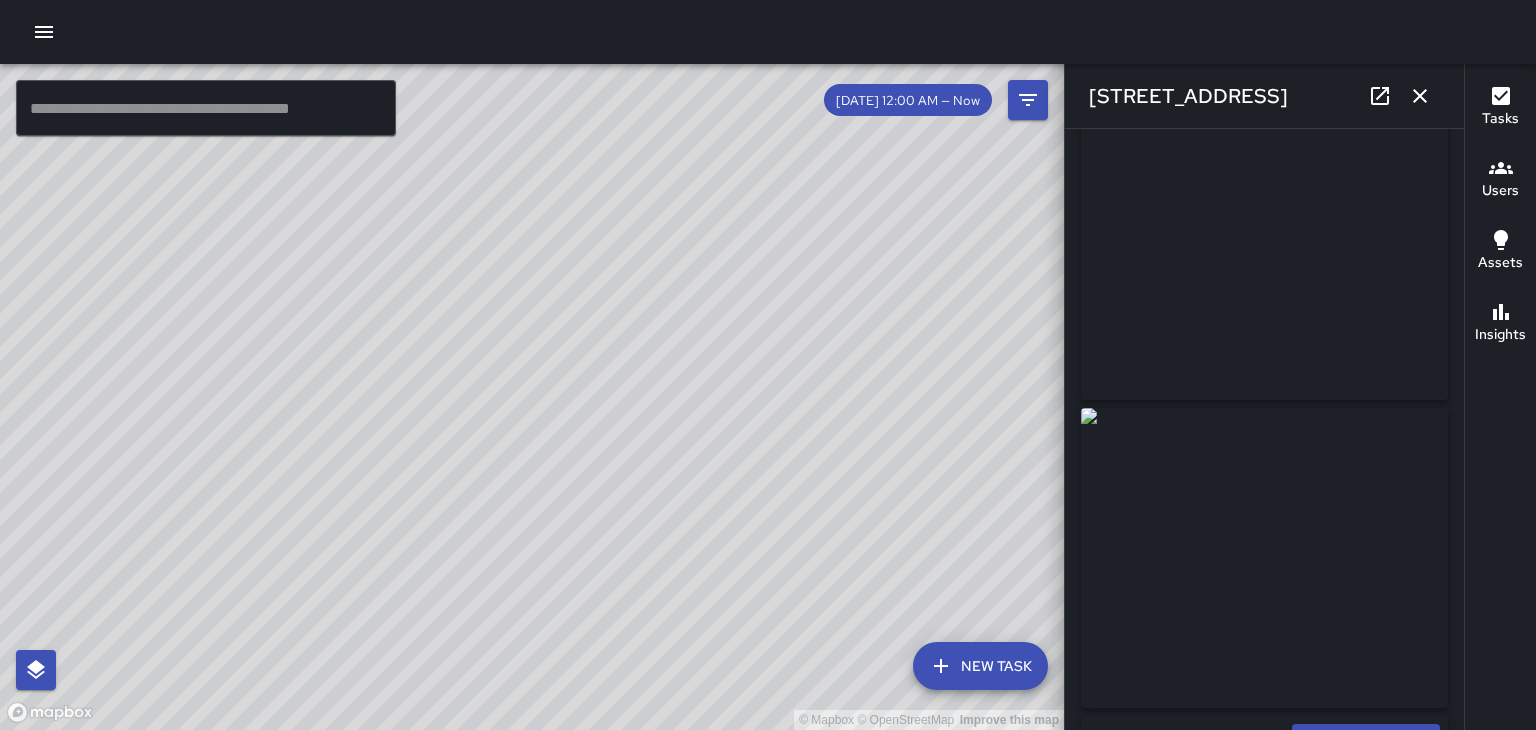 scroll, scrollTop: 43, scrollLeft: 0, axis: vertical 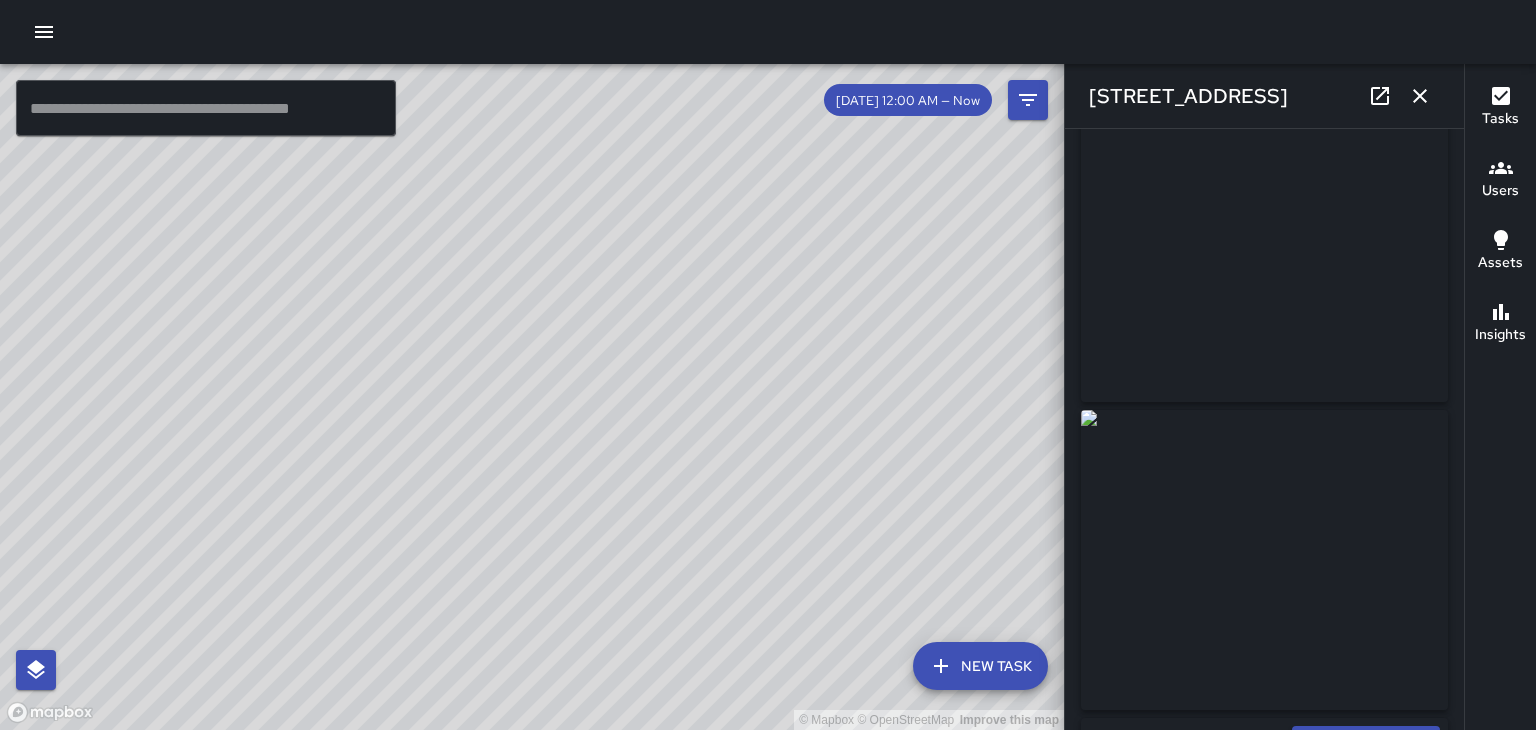 click 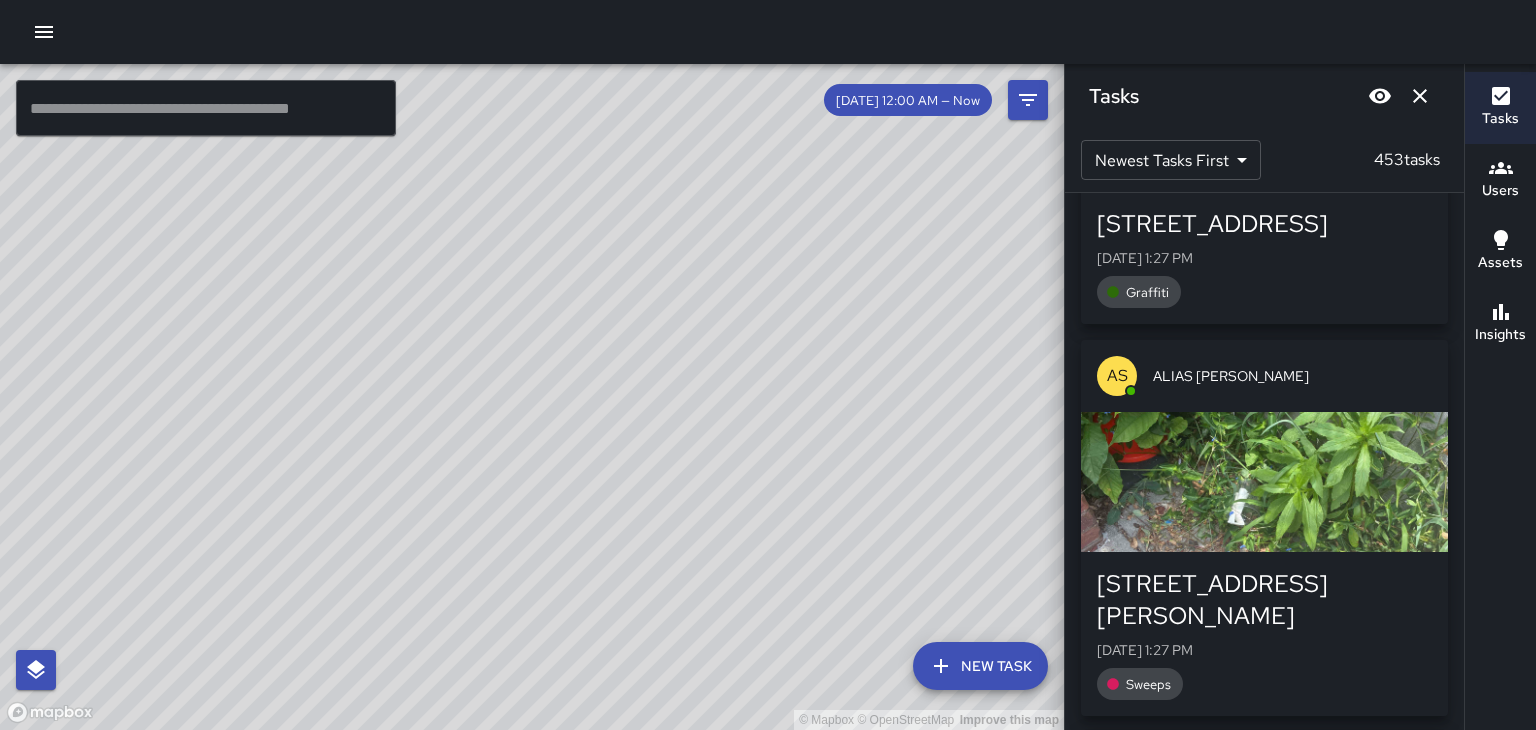scroll, scrollTop: 11853, scrollLeft: 0, axis: vertical 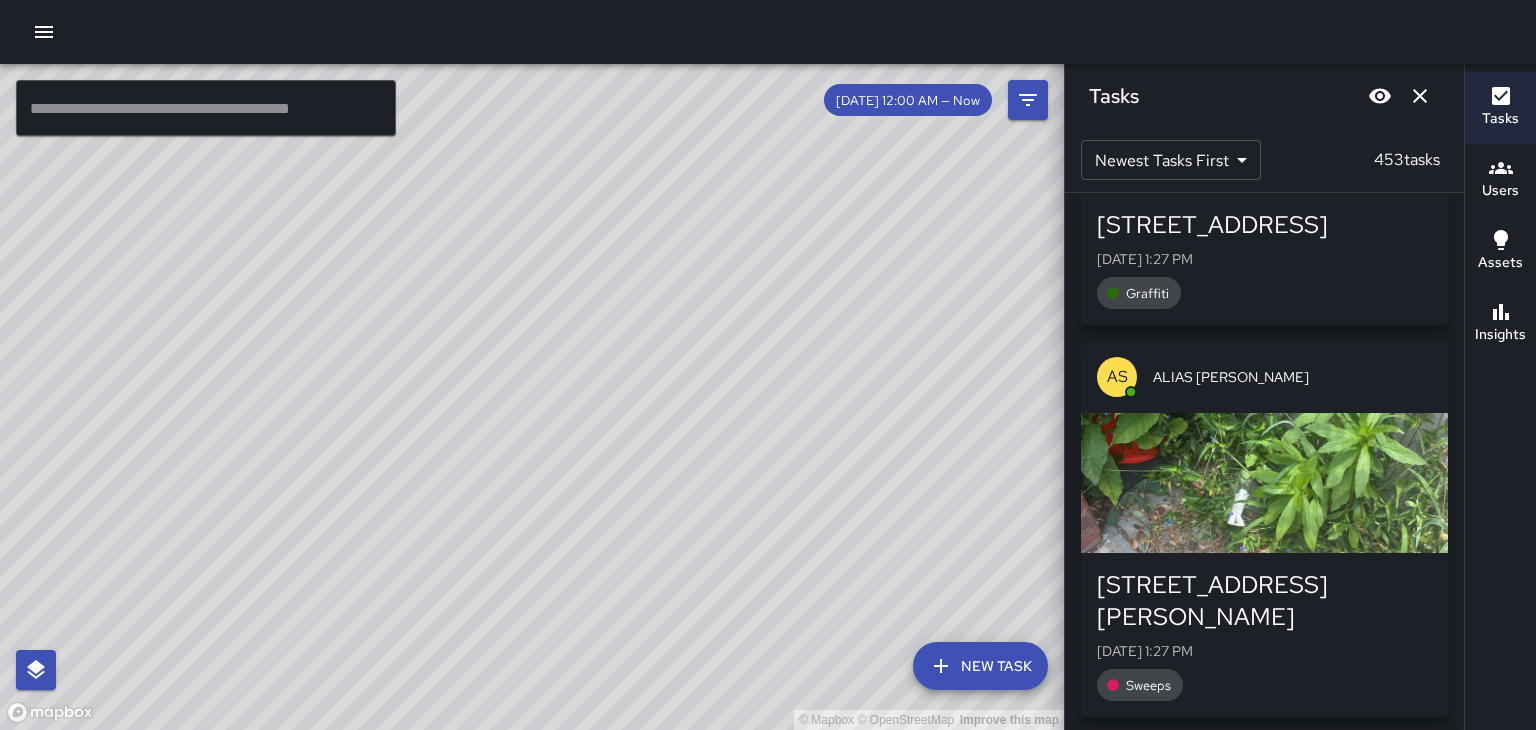 click at bounding box center [1264, 875] 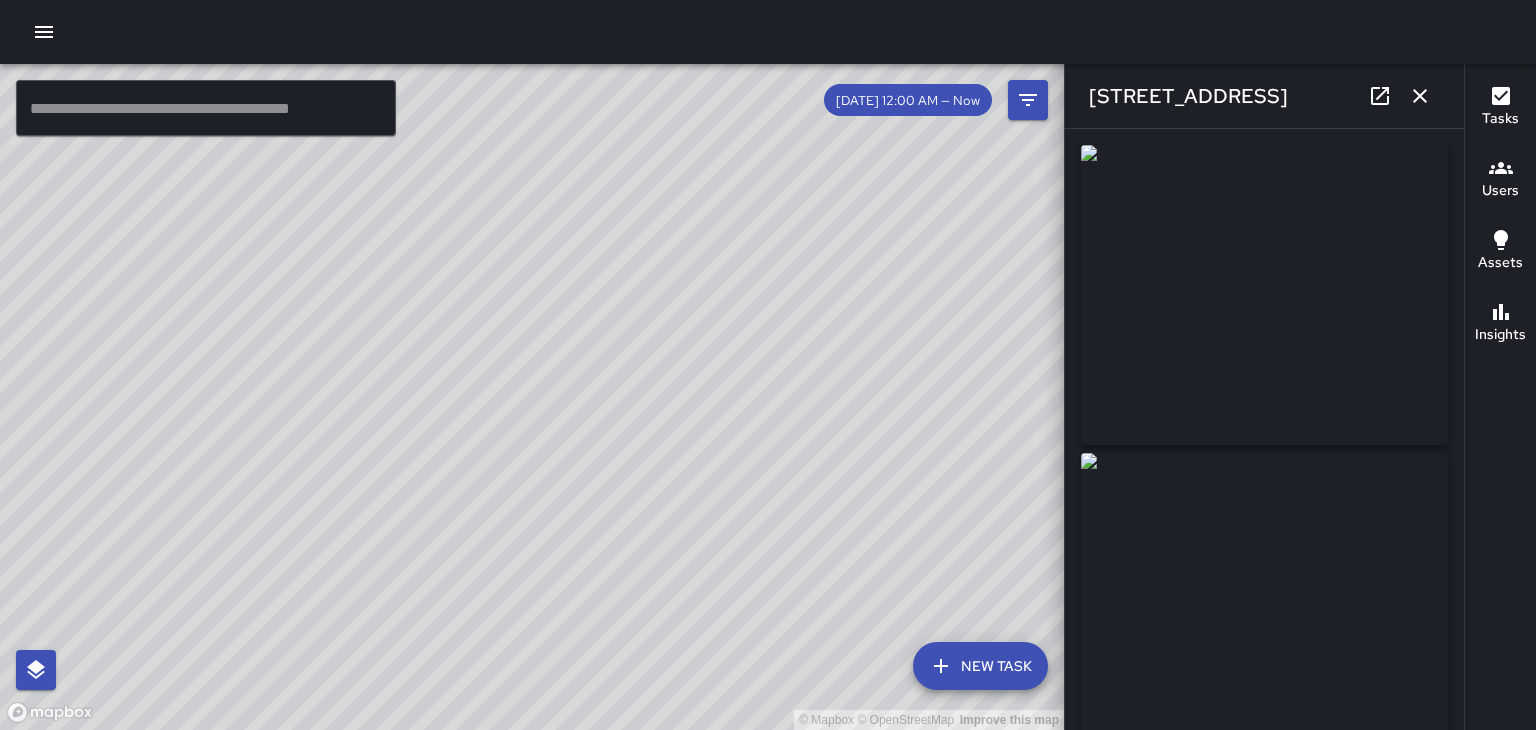 scroll, scrollTop: 12213, scrollLeft: 0, axis: vertical 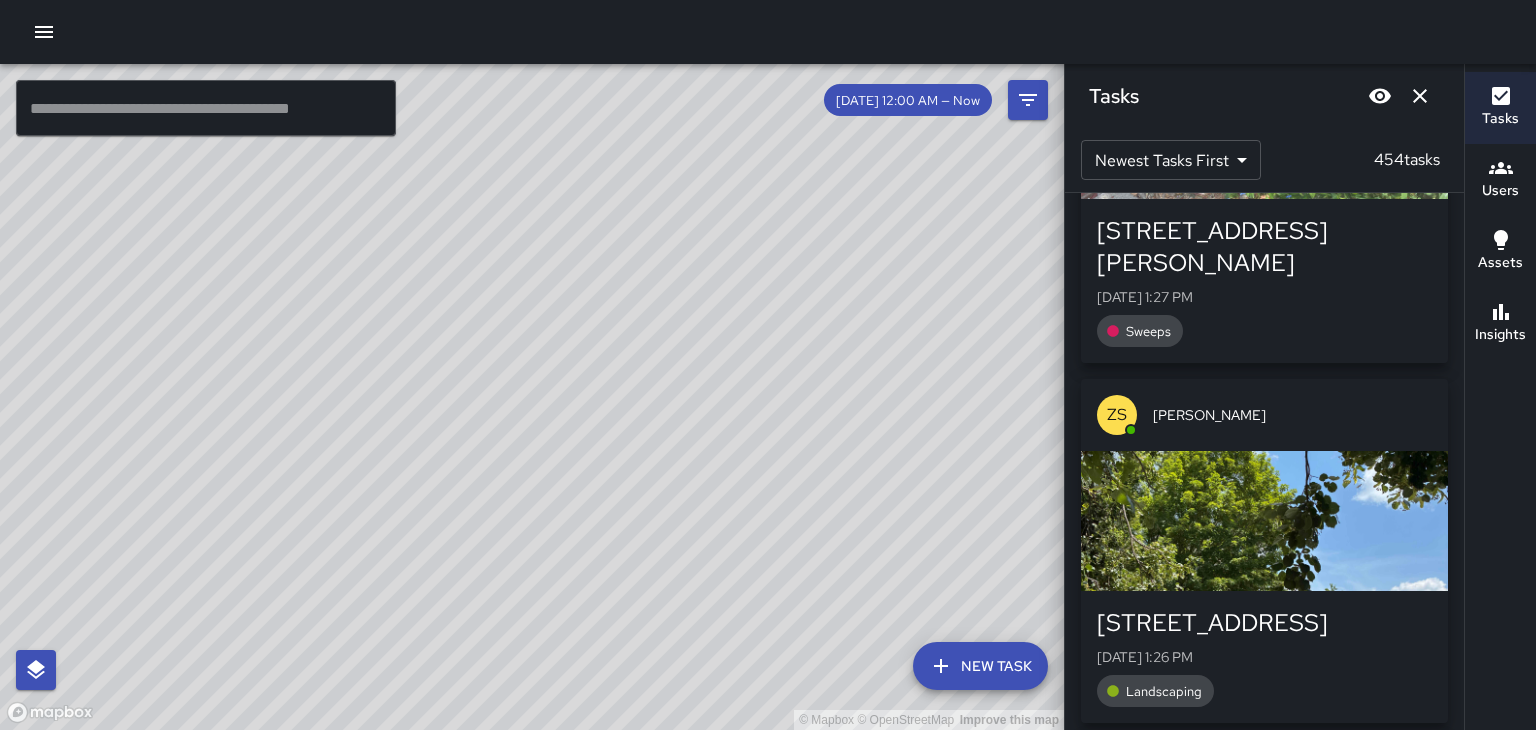 click at bounding box center [1264, 881] 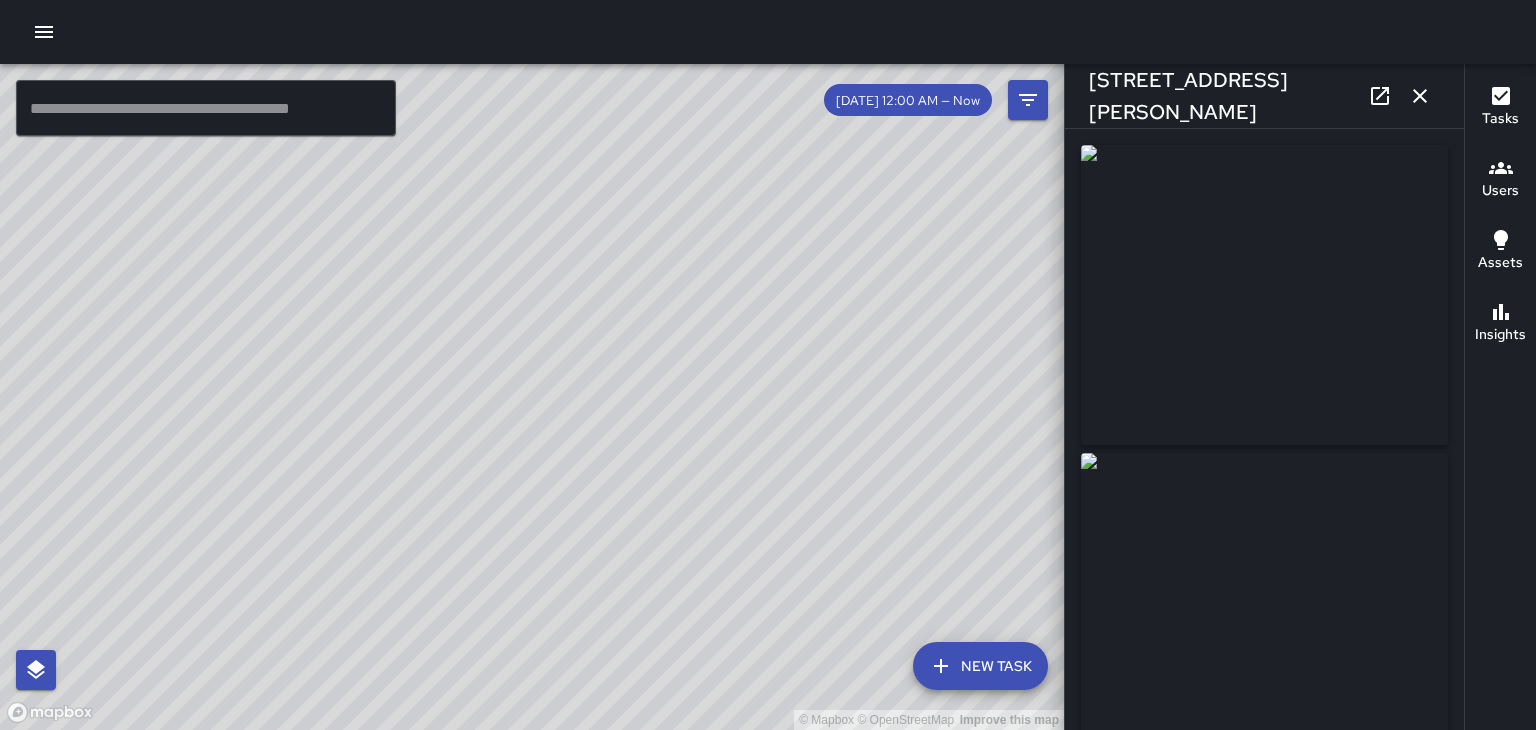 click 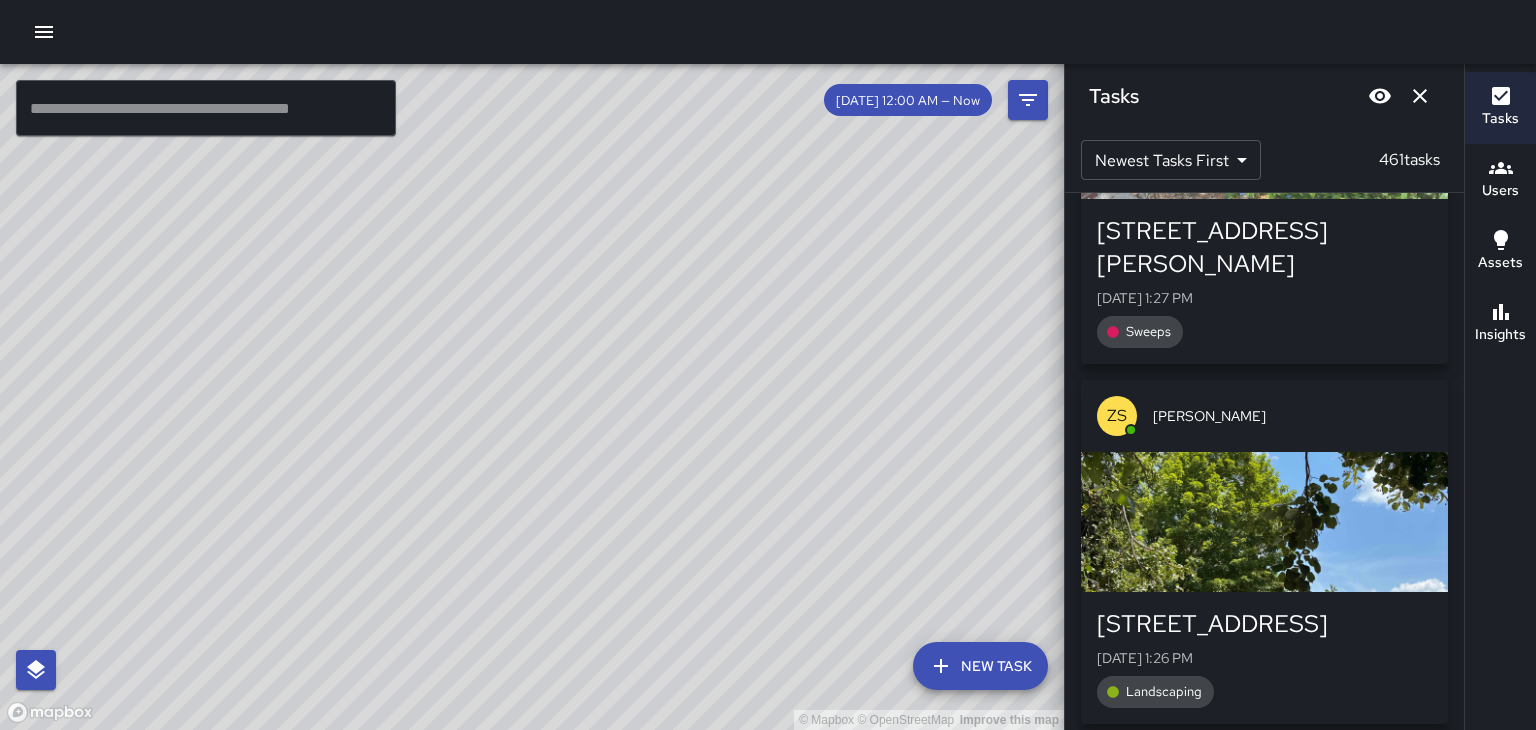scroll, scrollTop: 15119, scrollLeft: 0, axis: vertical 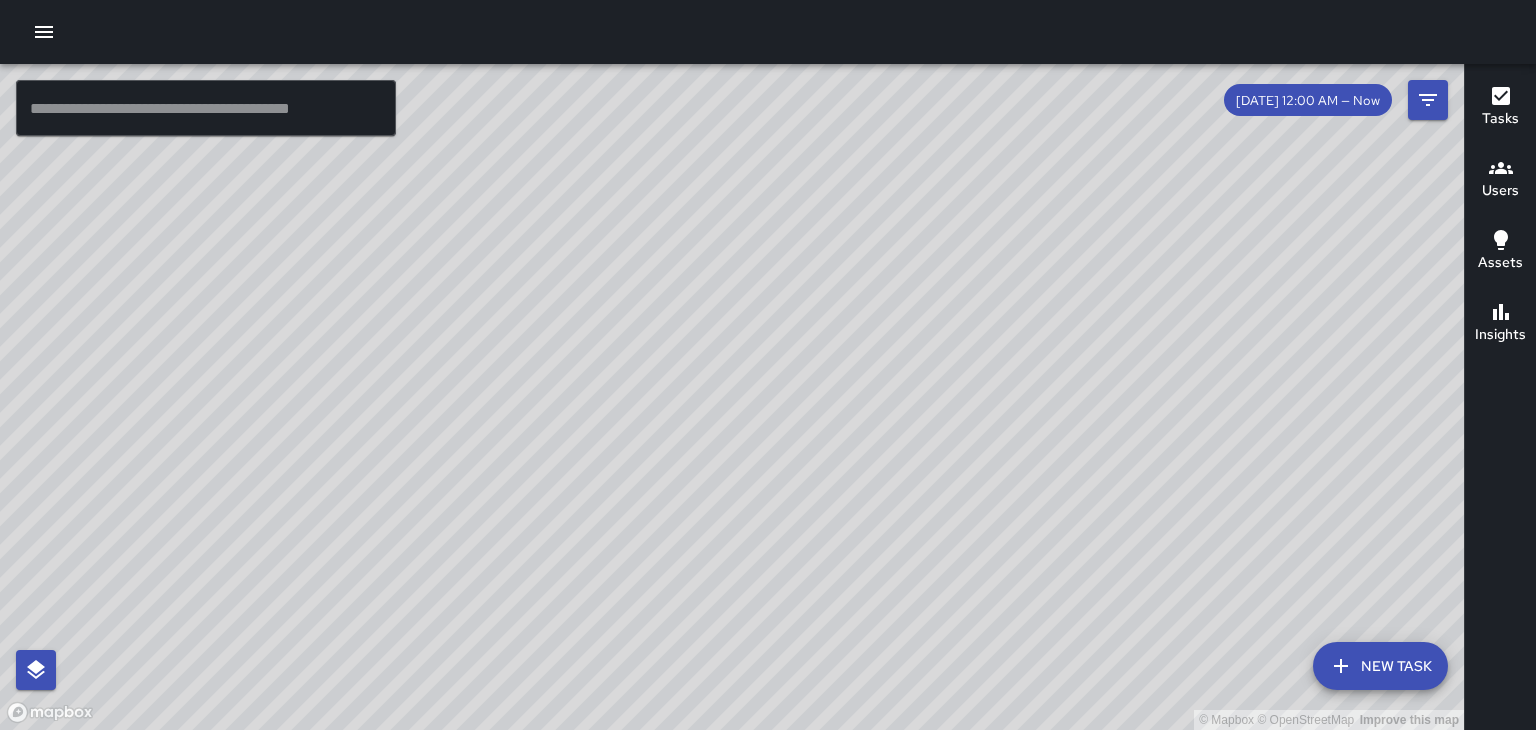 click on "© Mapbox   © OpenStreetMap   Improve this map" at bounding box center [732, 397] 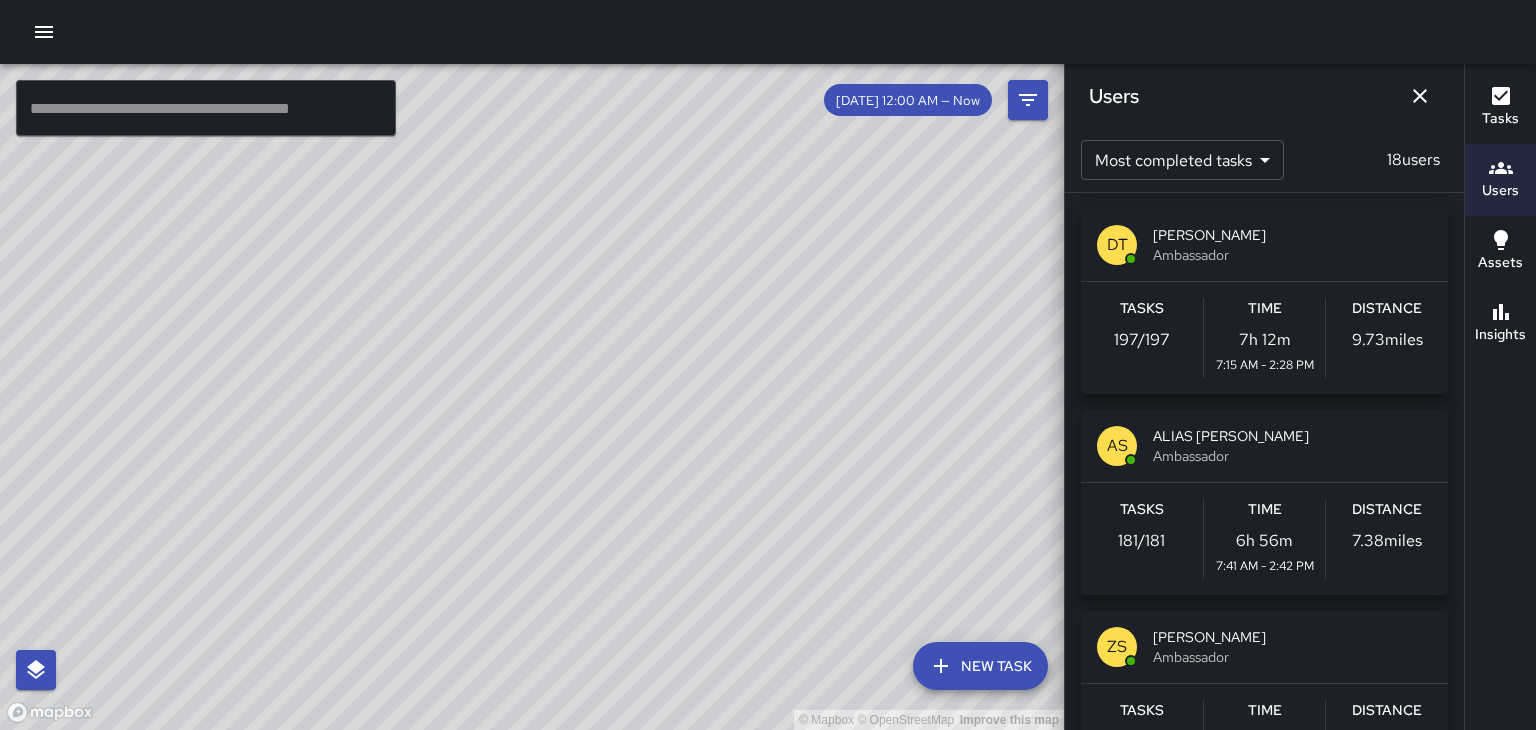click on "Ambassador" at bounding box center [1292, 456] 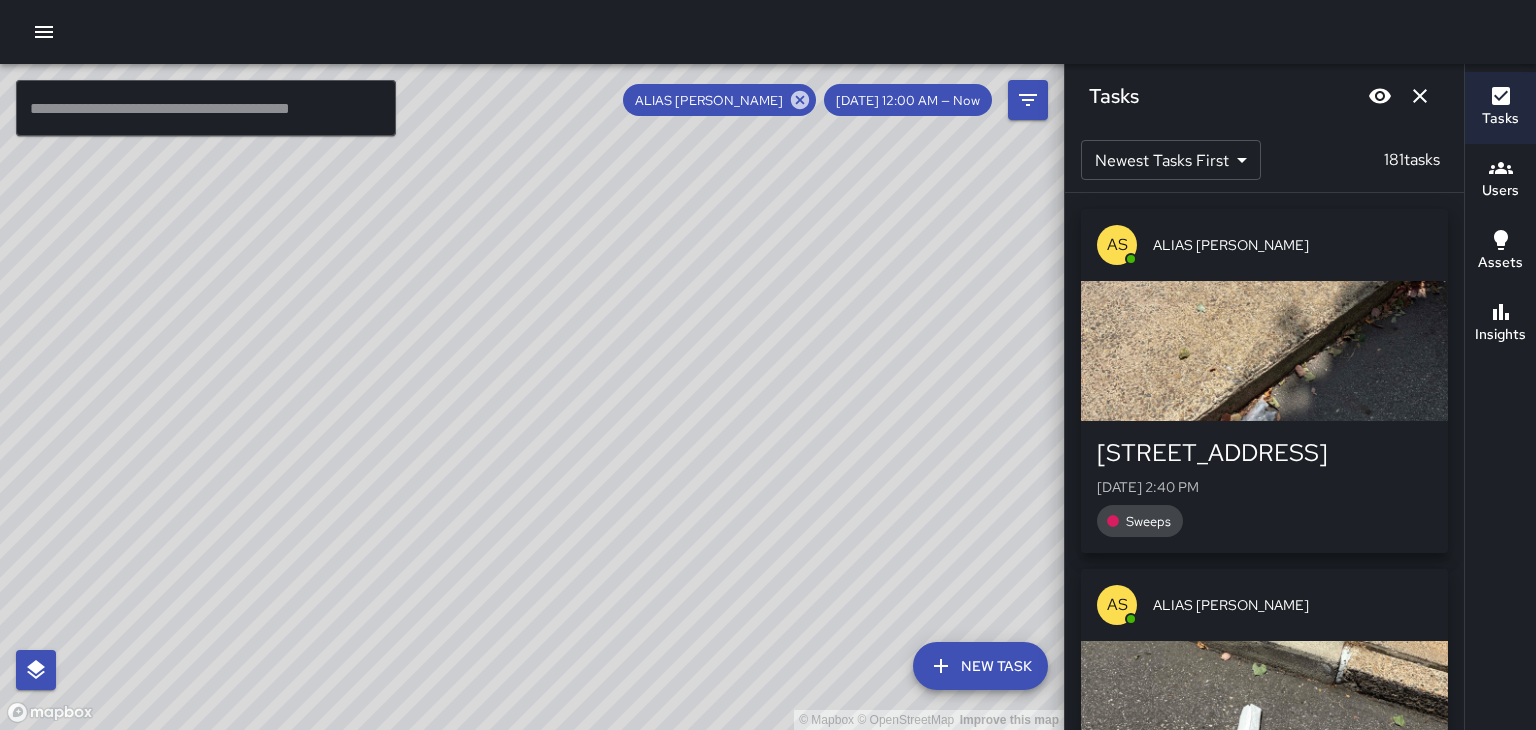 click 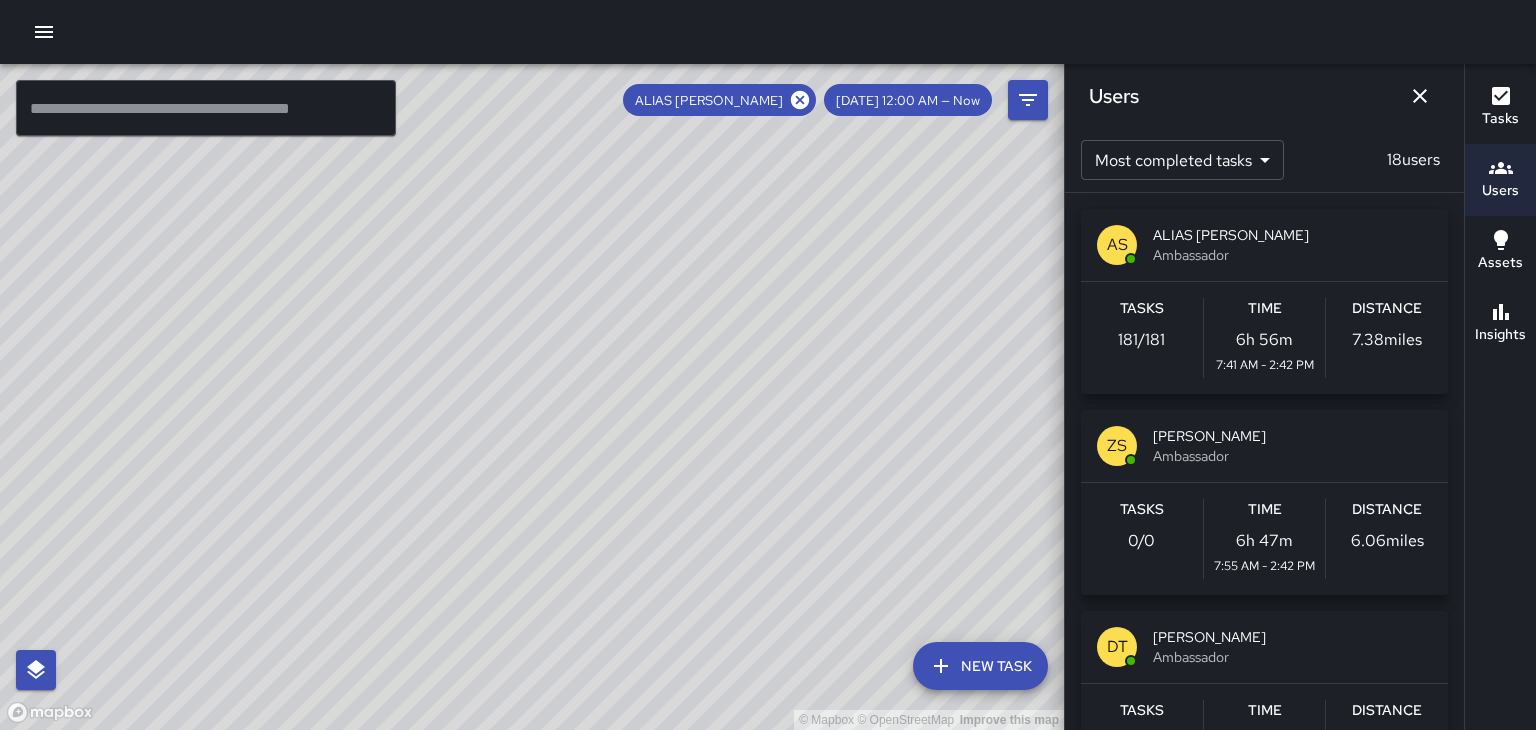 click 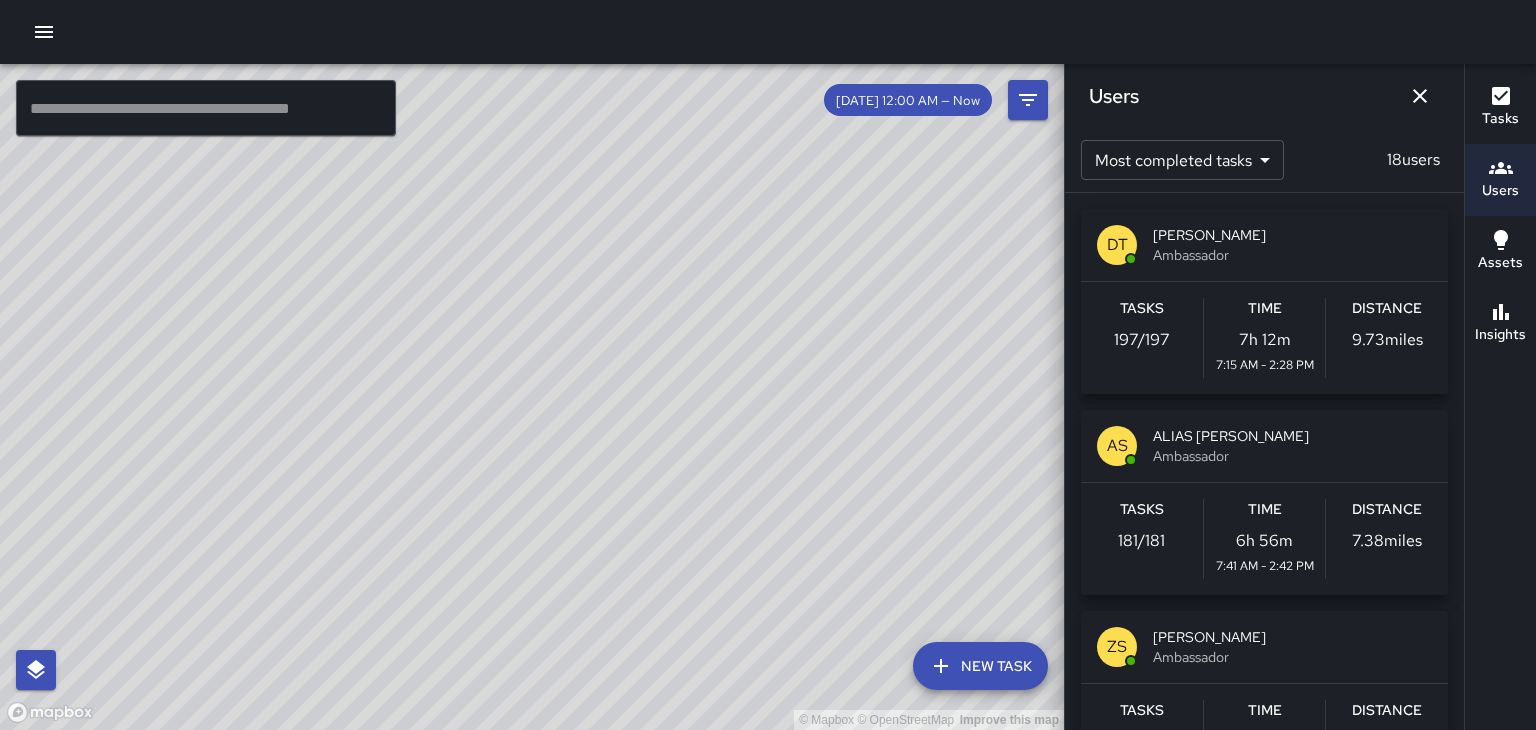 click on "Ambassador" at bounding box center [1292, 255] 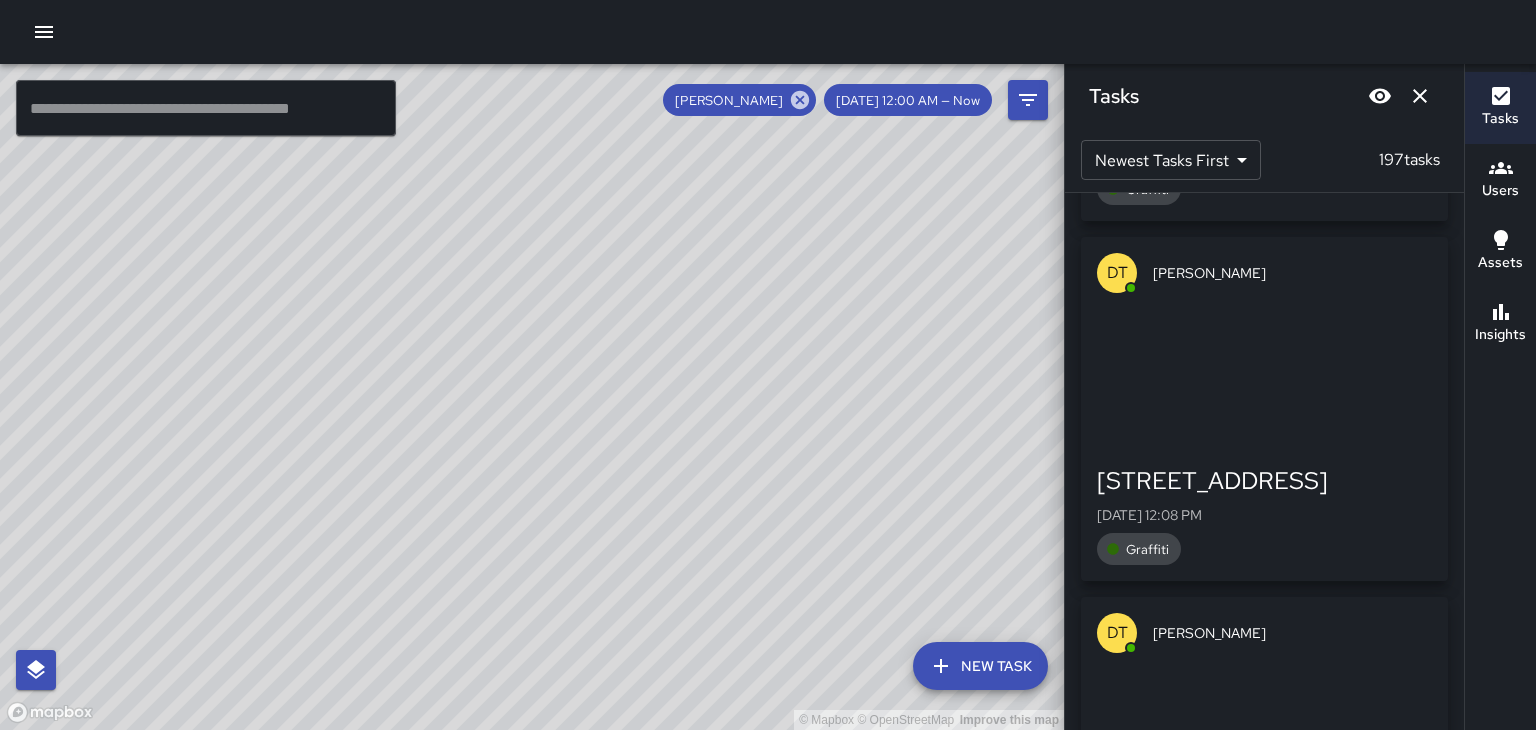 scroll, scrollTop: 16966, scrollLeft: 0, axis: vertical 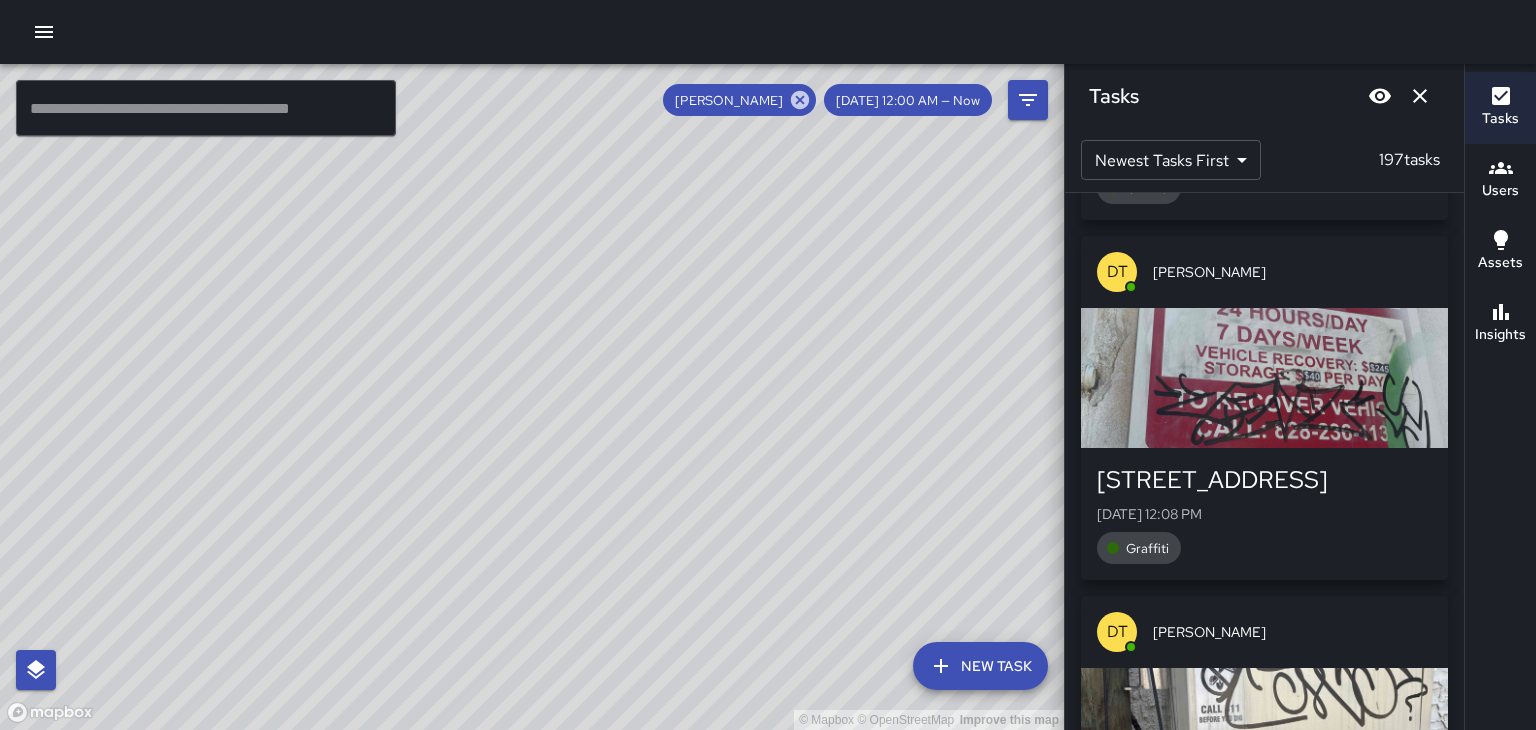 click at bounding box center (1264, 738) 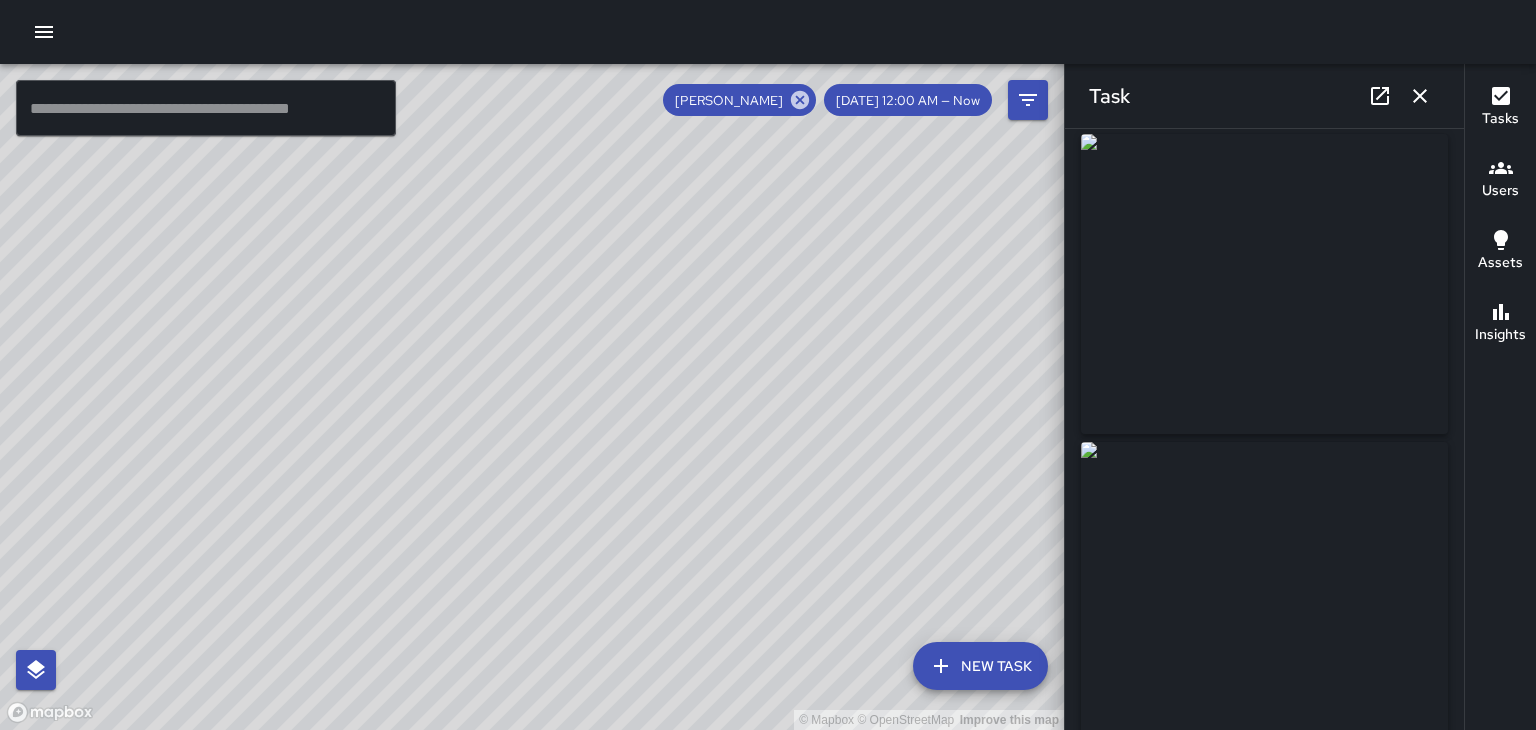 scroll, scrollTop: 4, scrollLeft: 0, axis: vertical 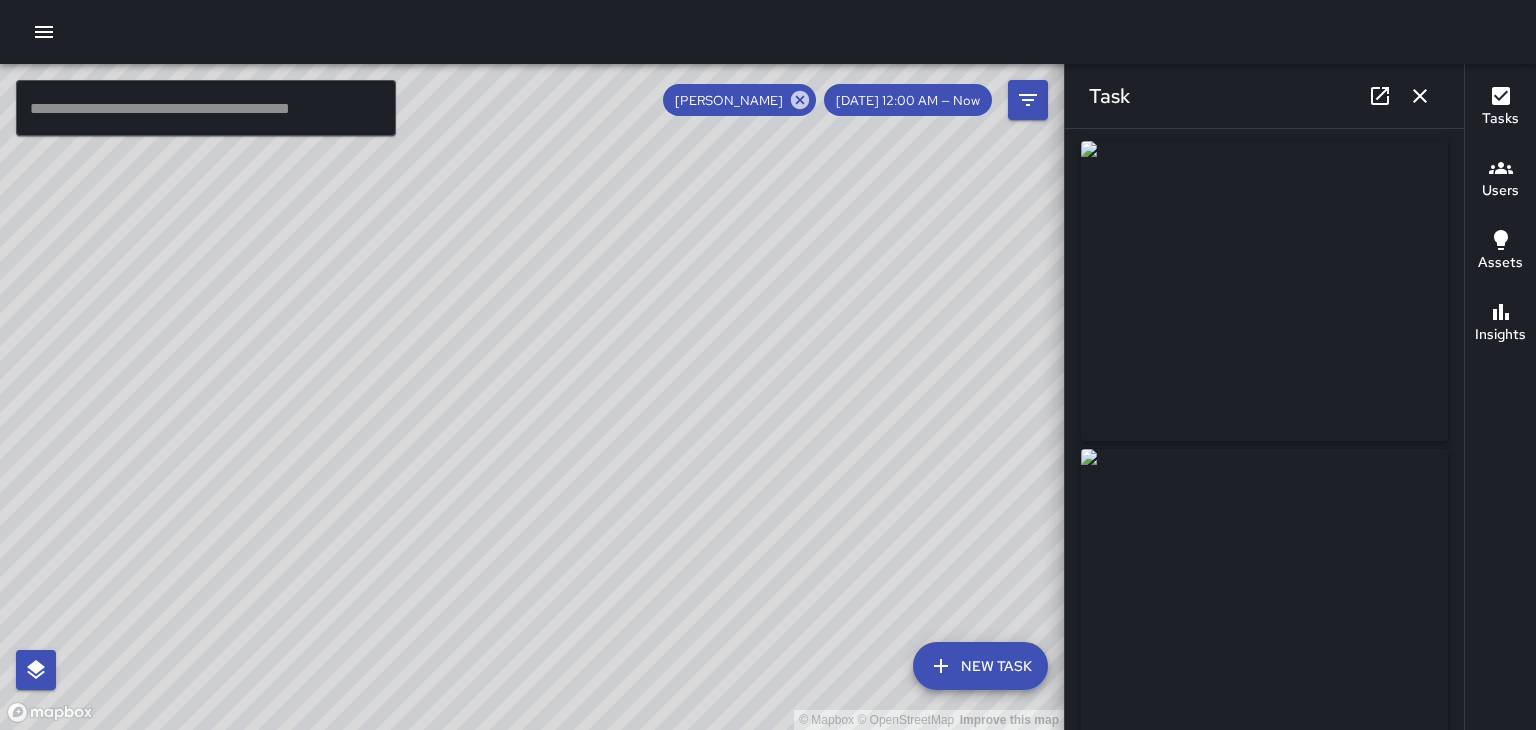 click 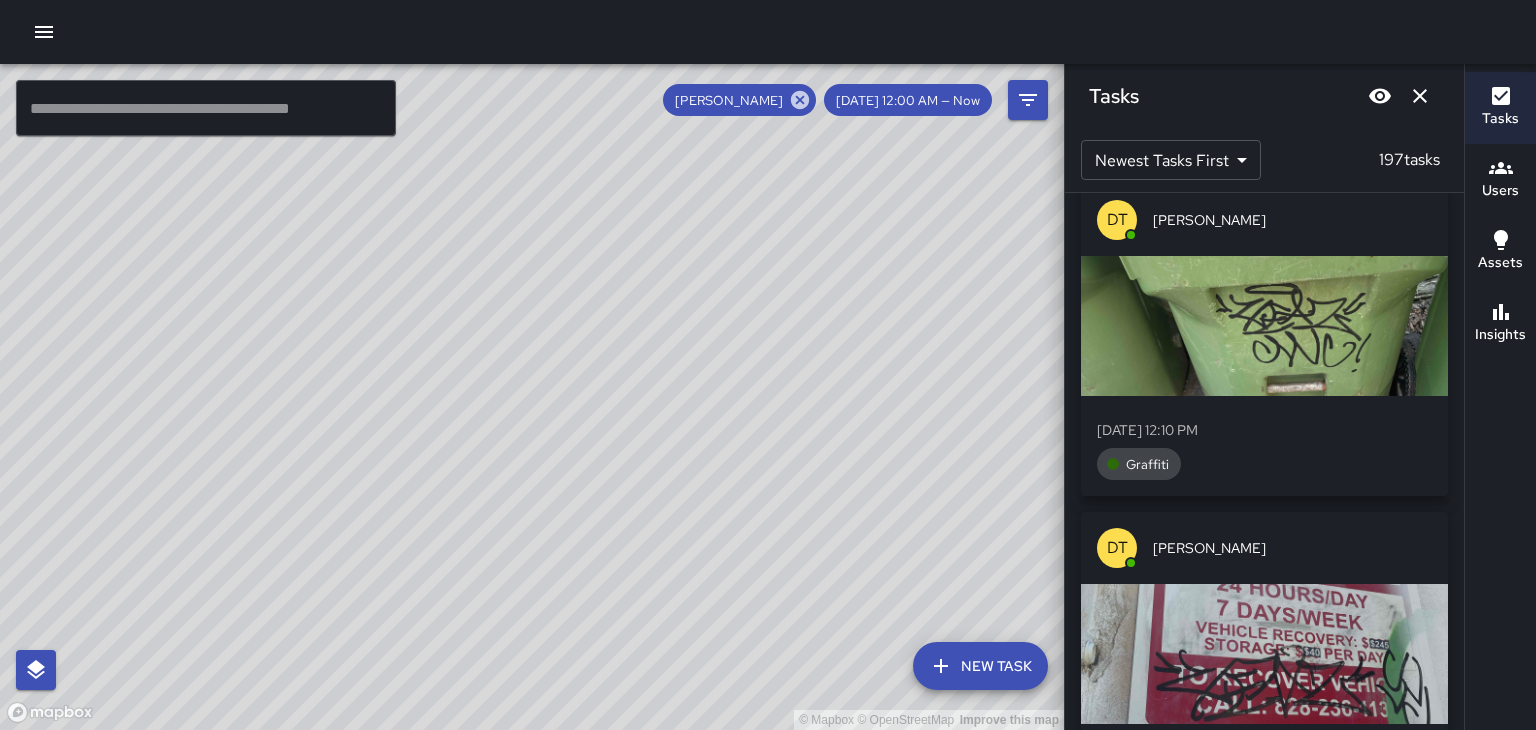 scroll, scrollTop: 16689, scrollLeft: 0, axis: vertical 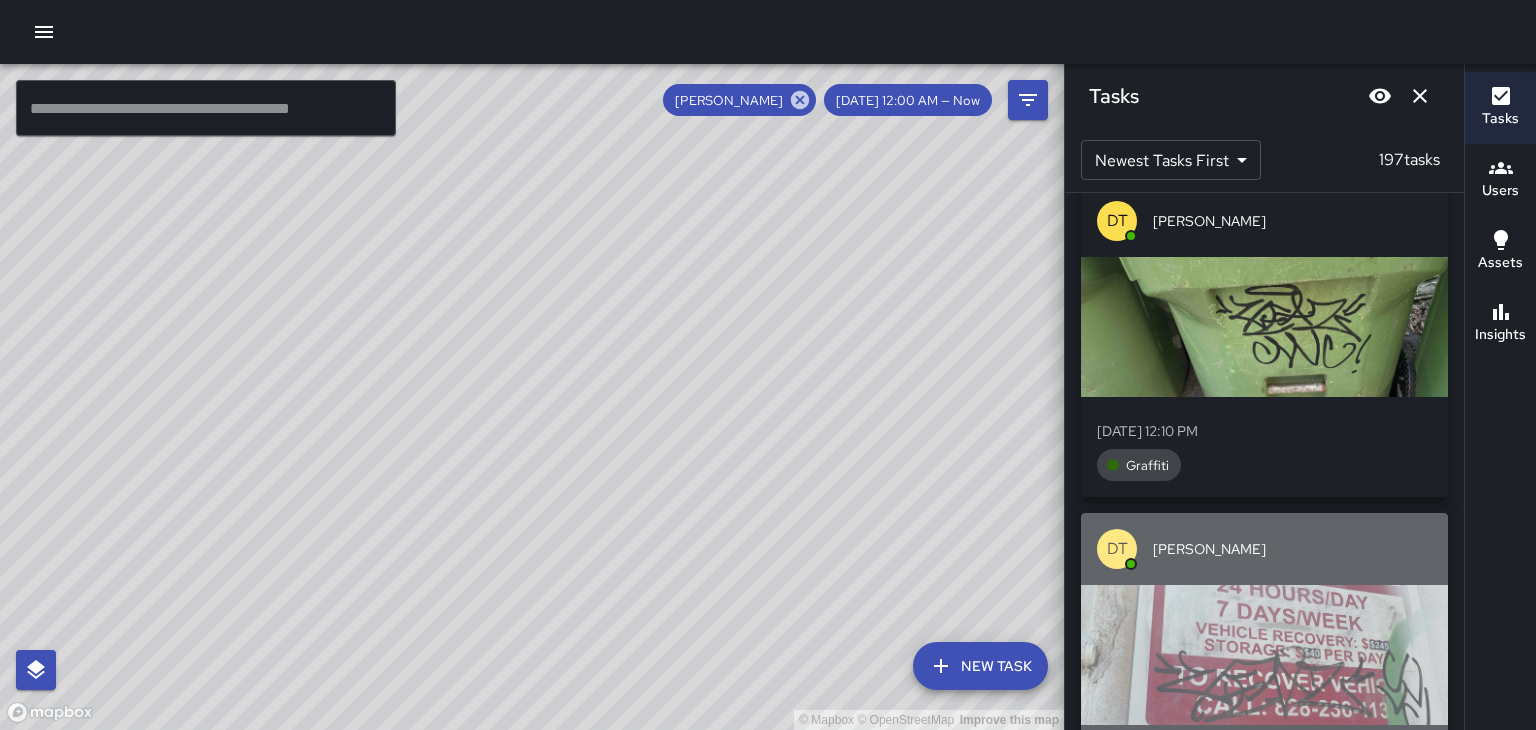 click at bounding box center [1264, 655] 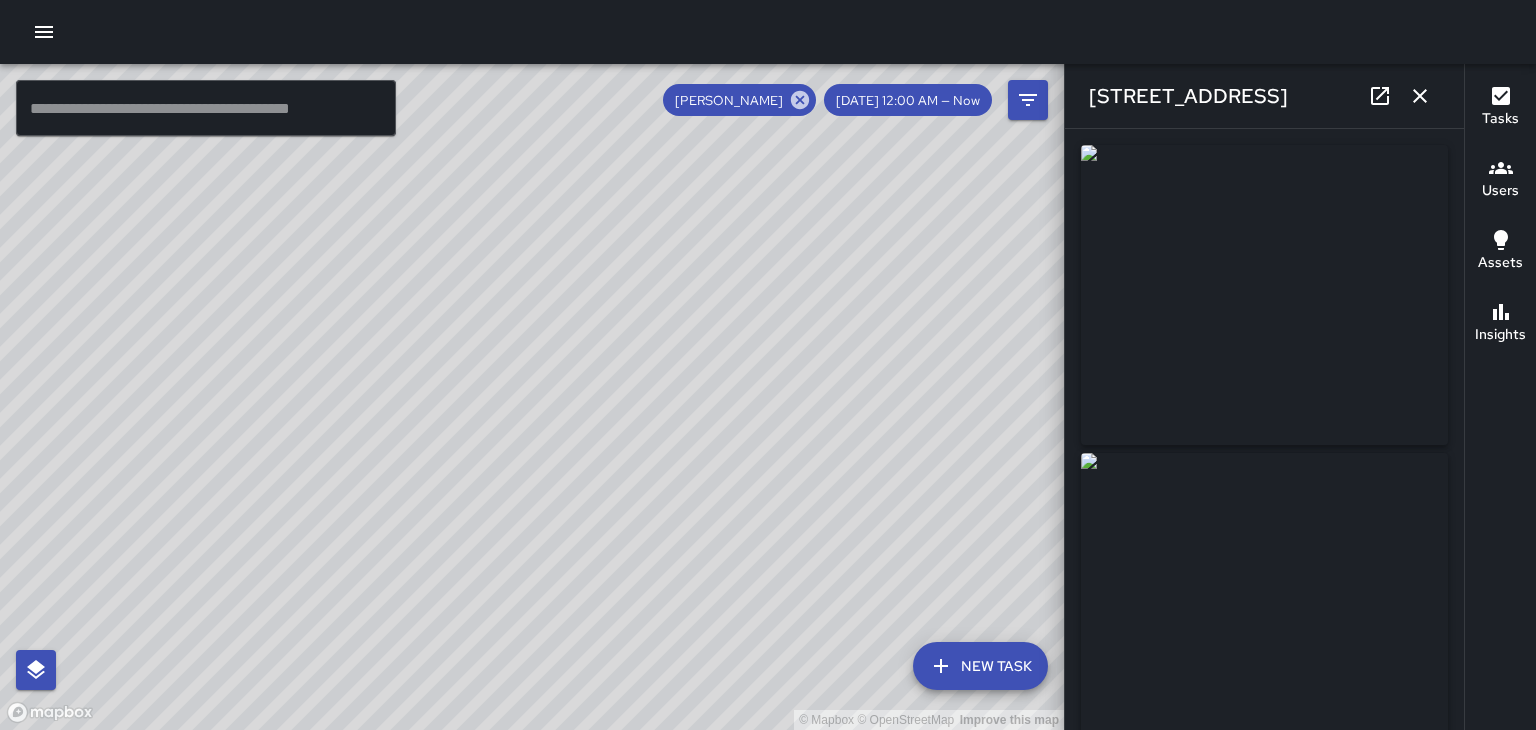 click 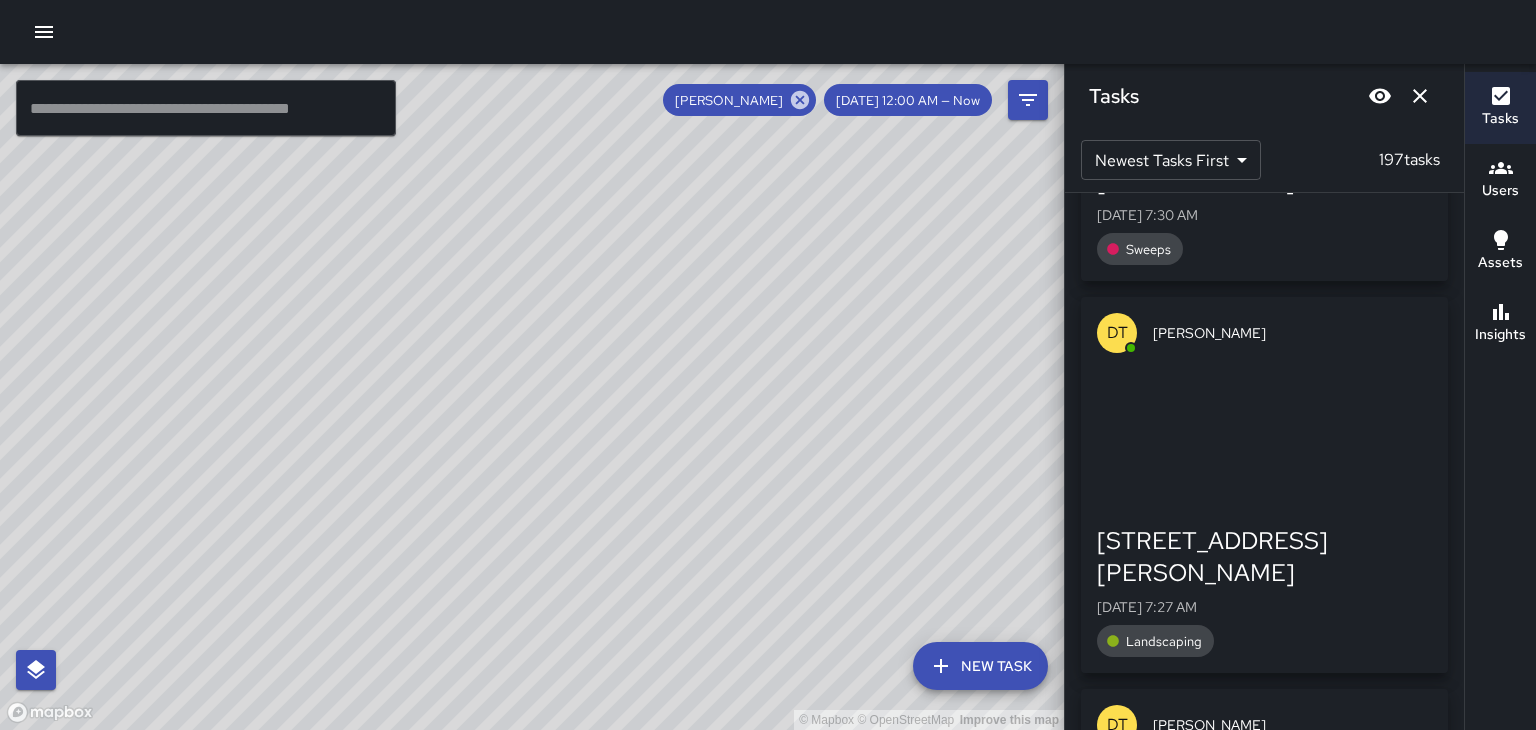 scroll, scrollTop: 68818, scrollLeft: 0, axis: vertical 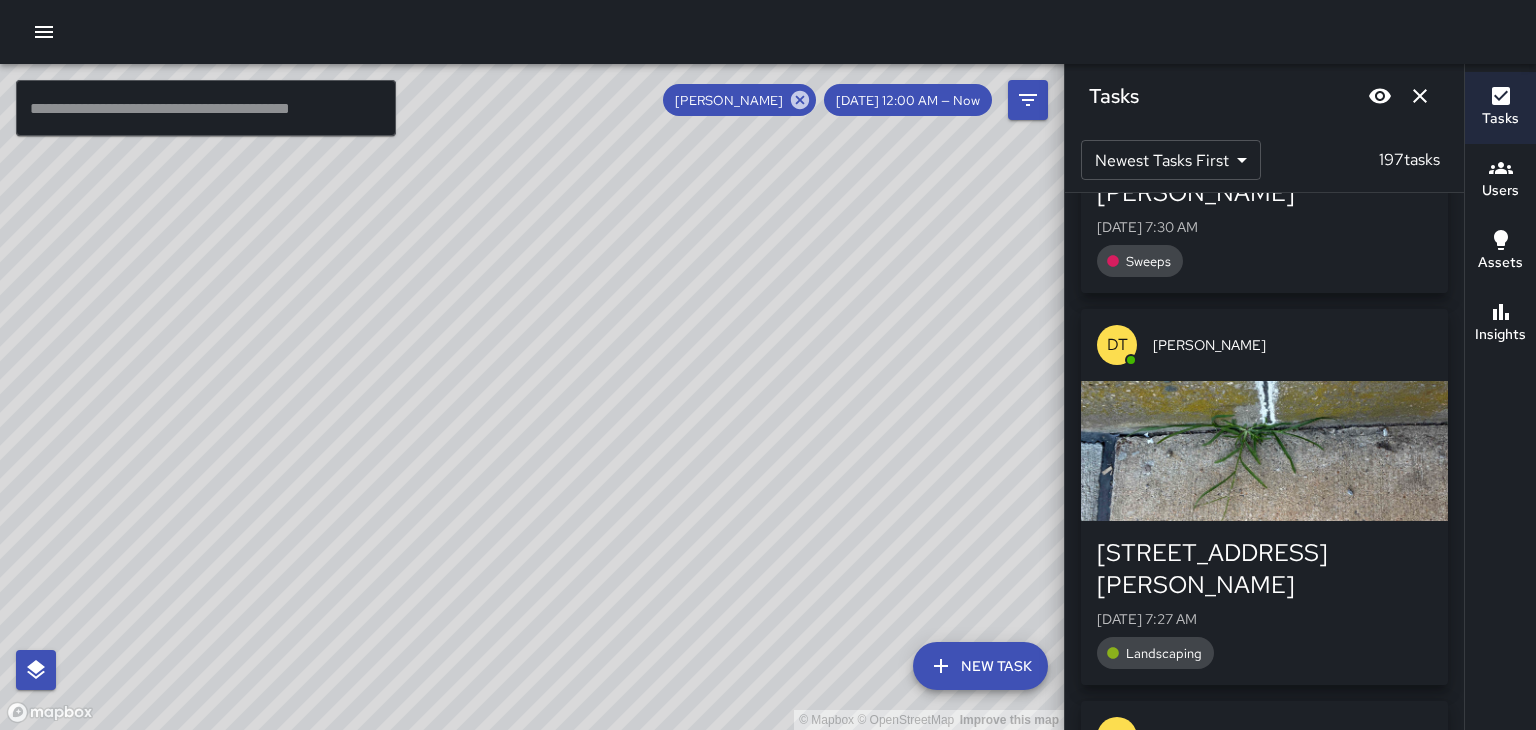 click 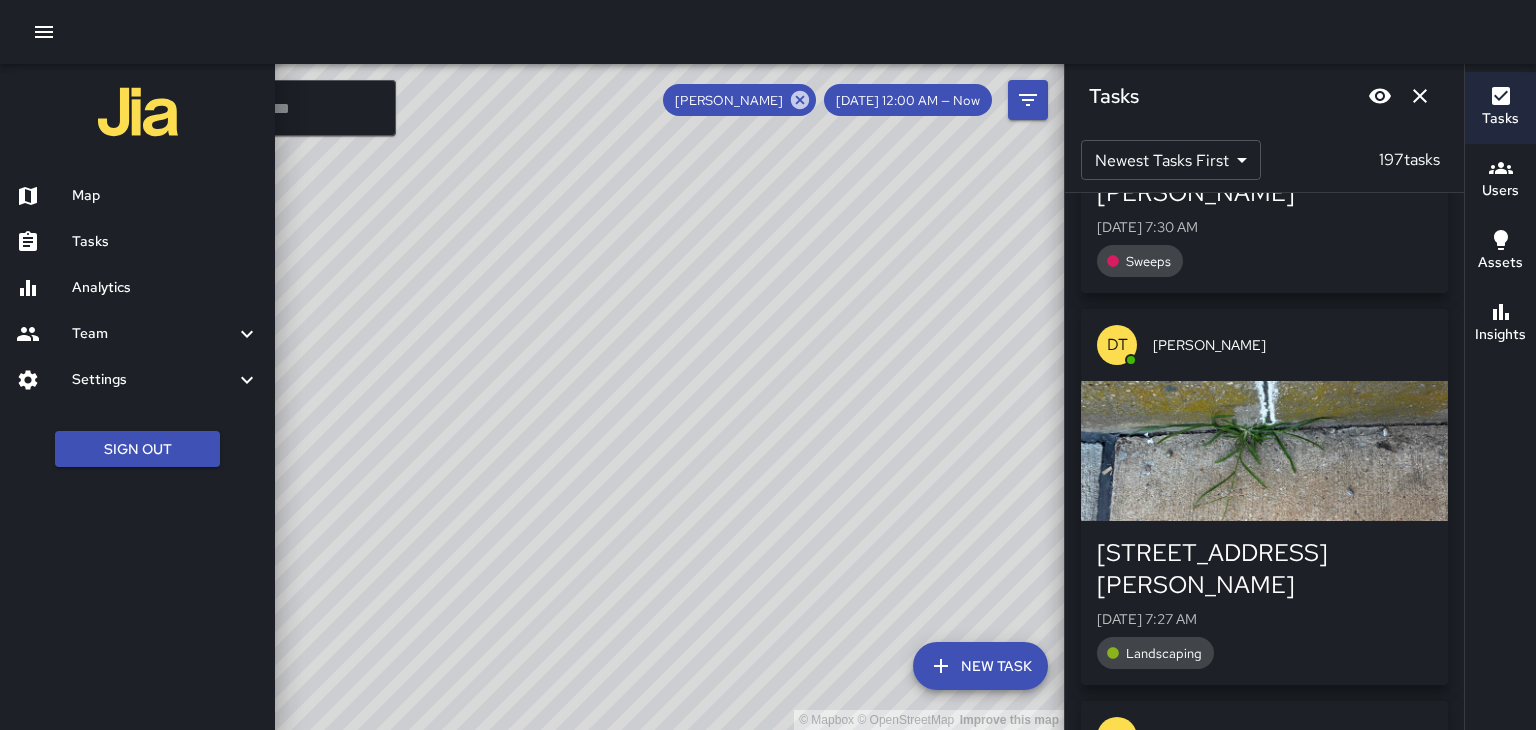 click on "Analytics" at bounding box center (165, 288) 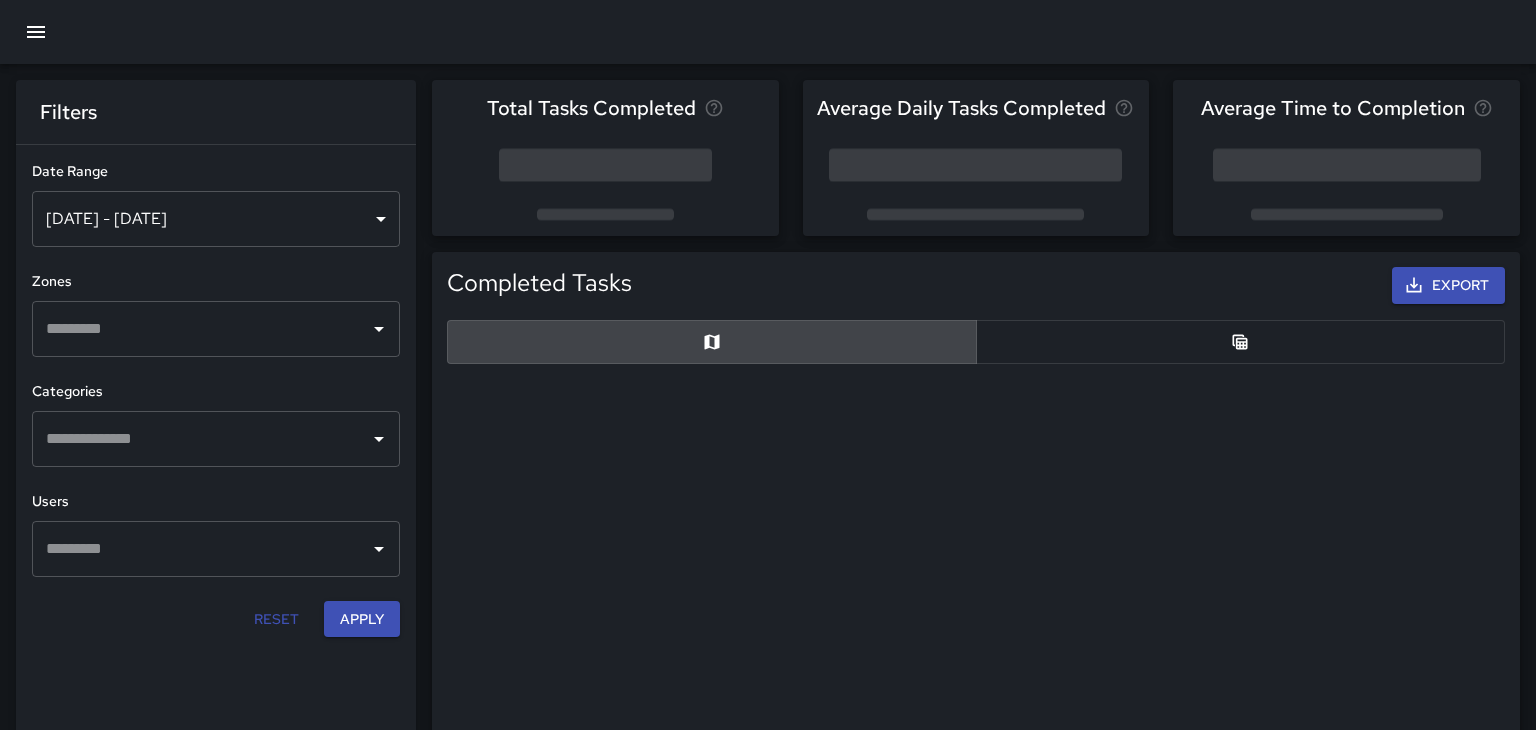 scroll, scrollTop: 0, scrollLeft: 0, axis: both 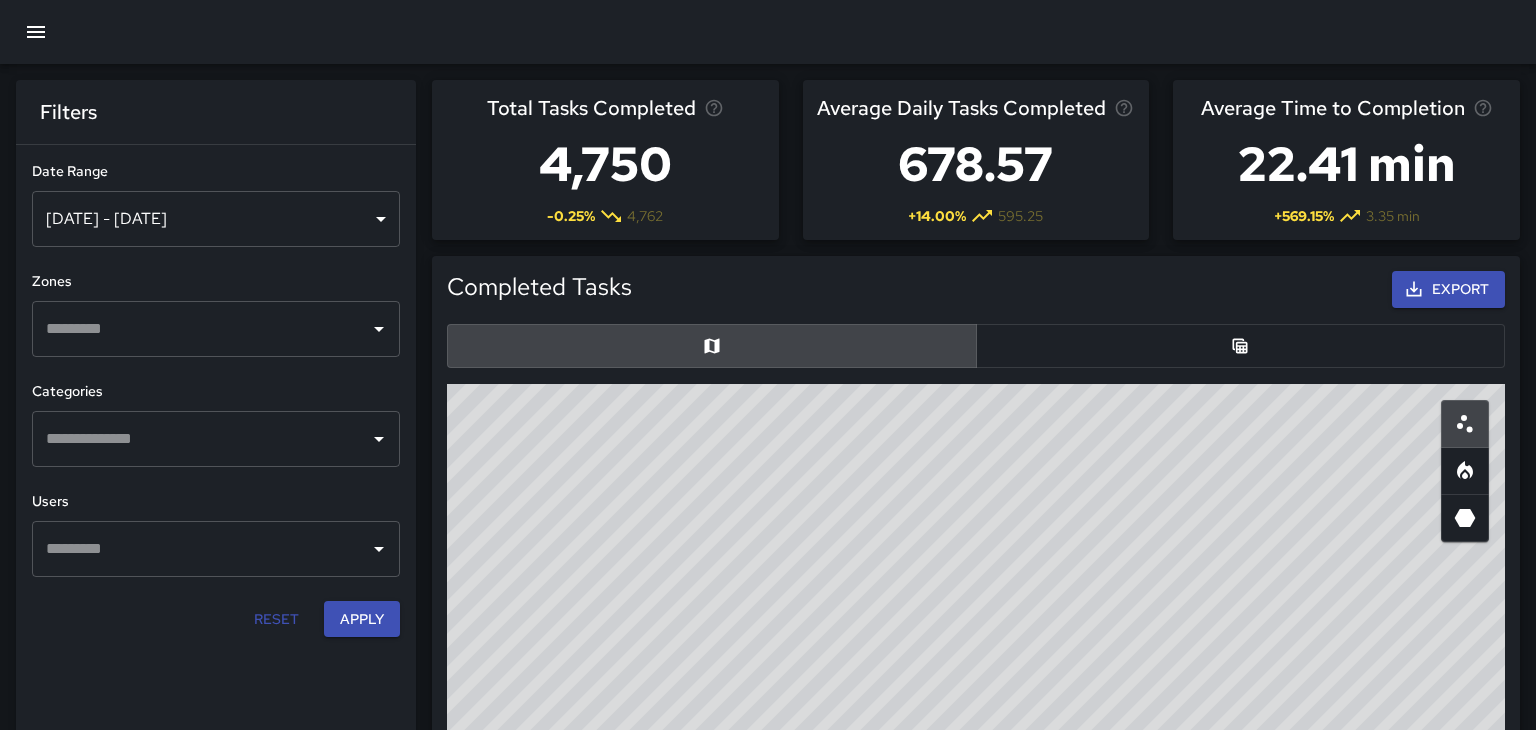 click 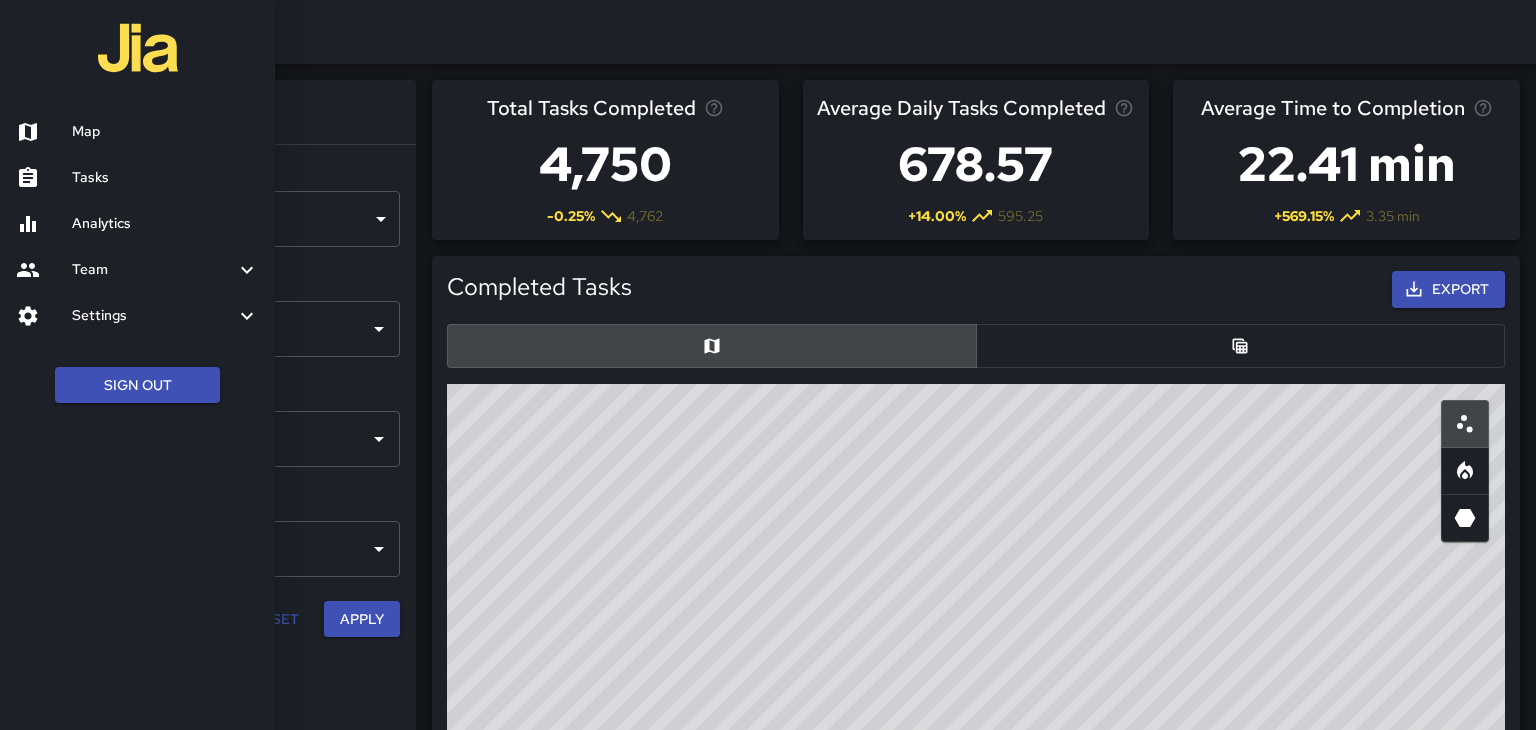 click on "Tasks" at bounding box center (165, 178) 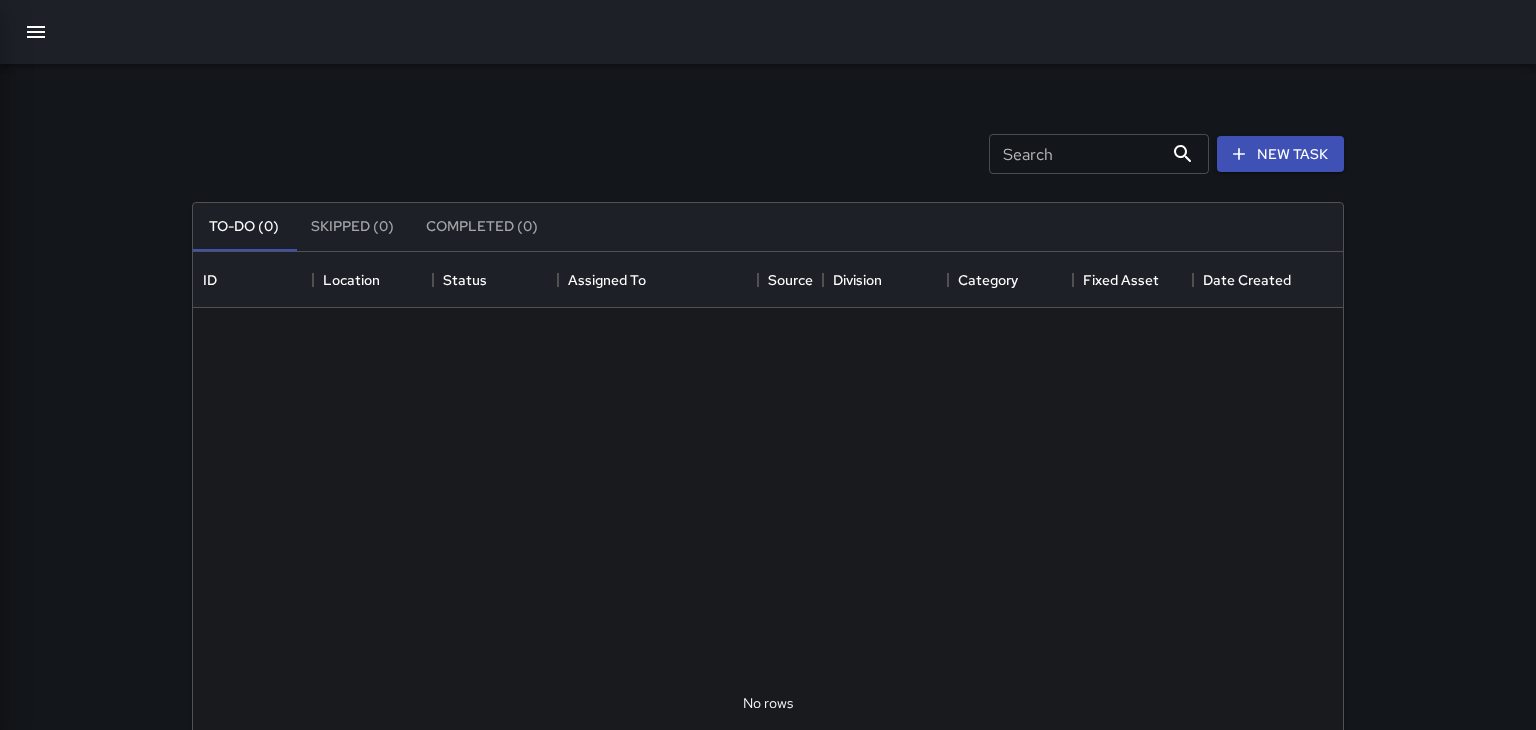 scroll, scrollTop: 0, scrollLeft: 0, axis: both 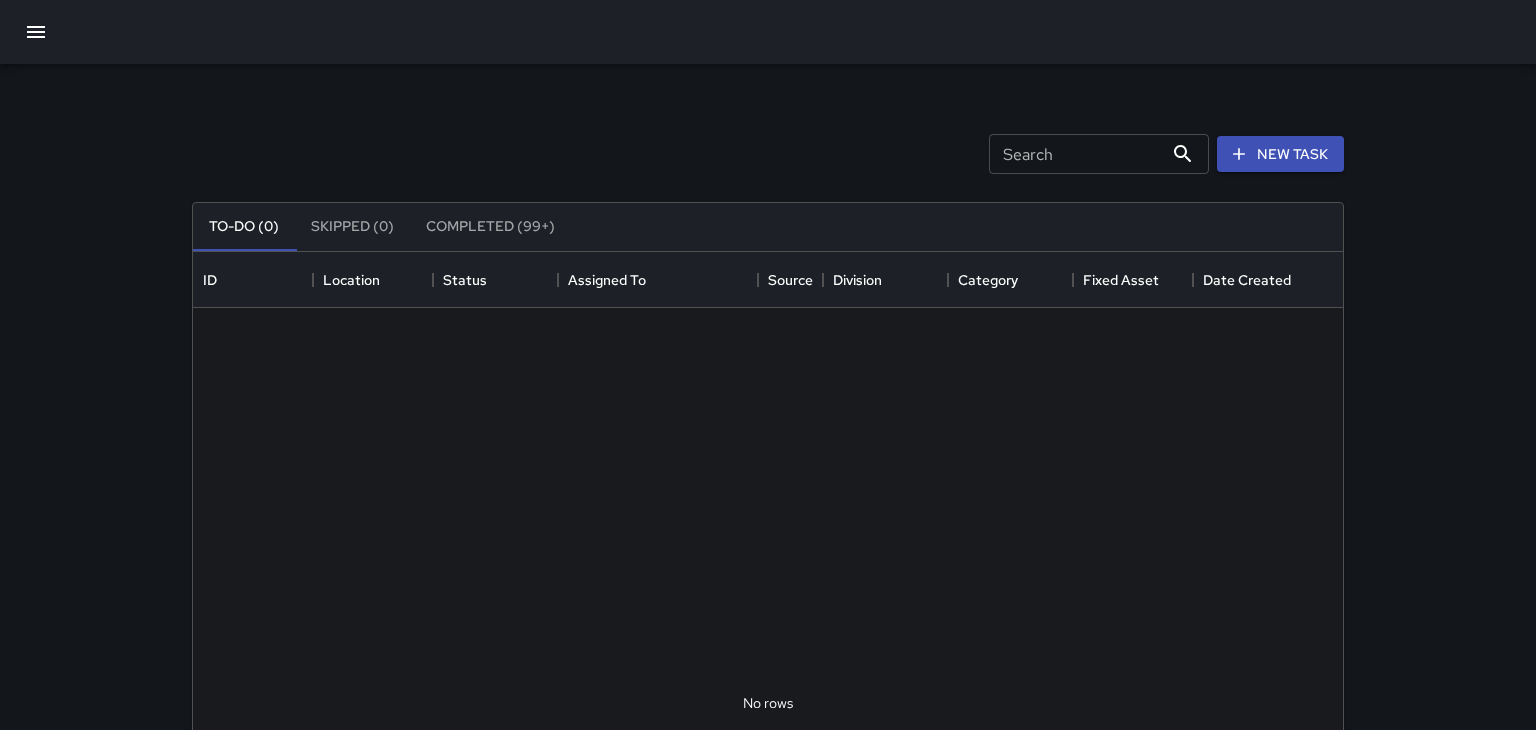 click 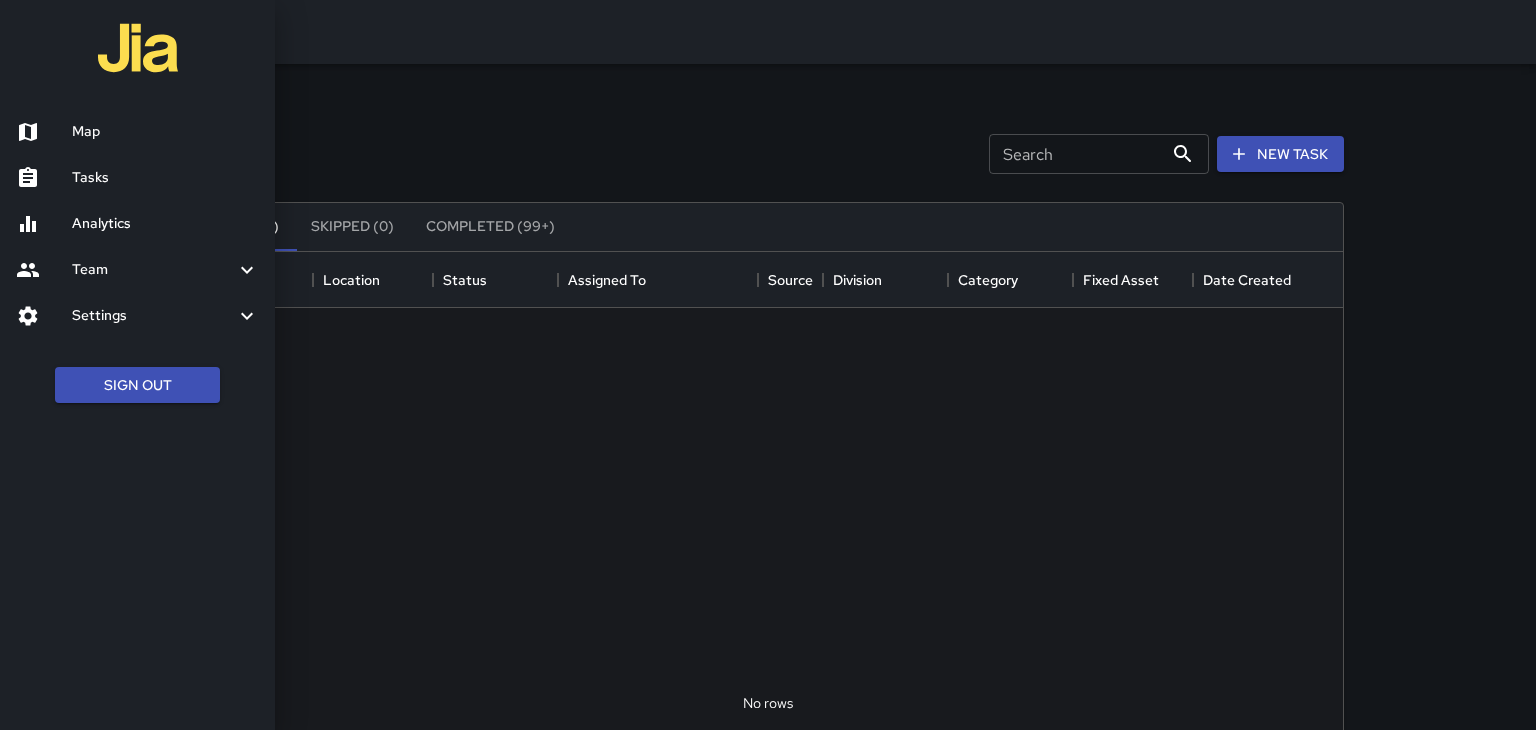 click on "Map" at bounding box center (165, 132) 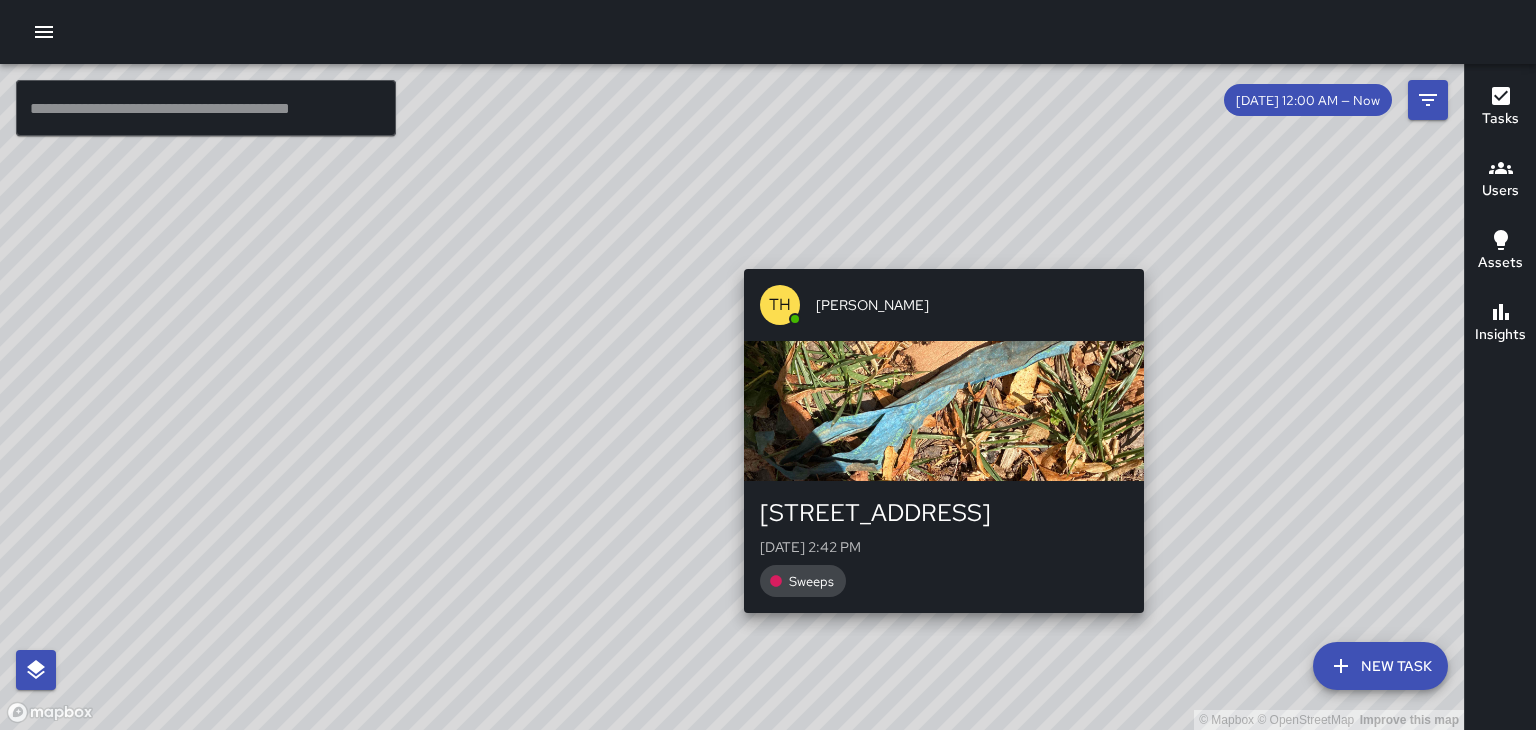click on "[PERSON_NAME]" at bounding box center [972, 305] 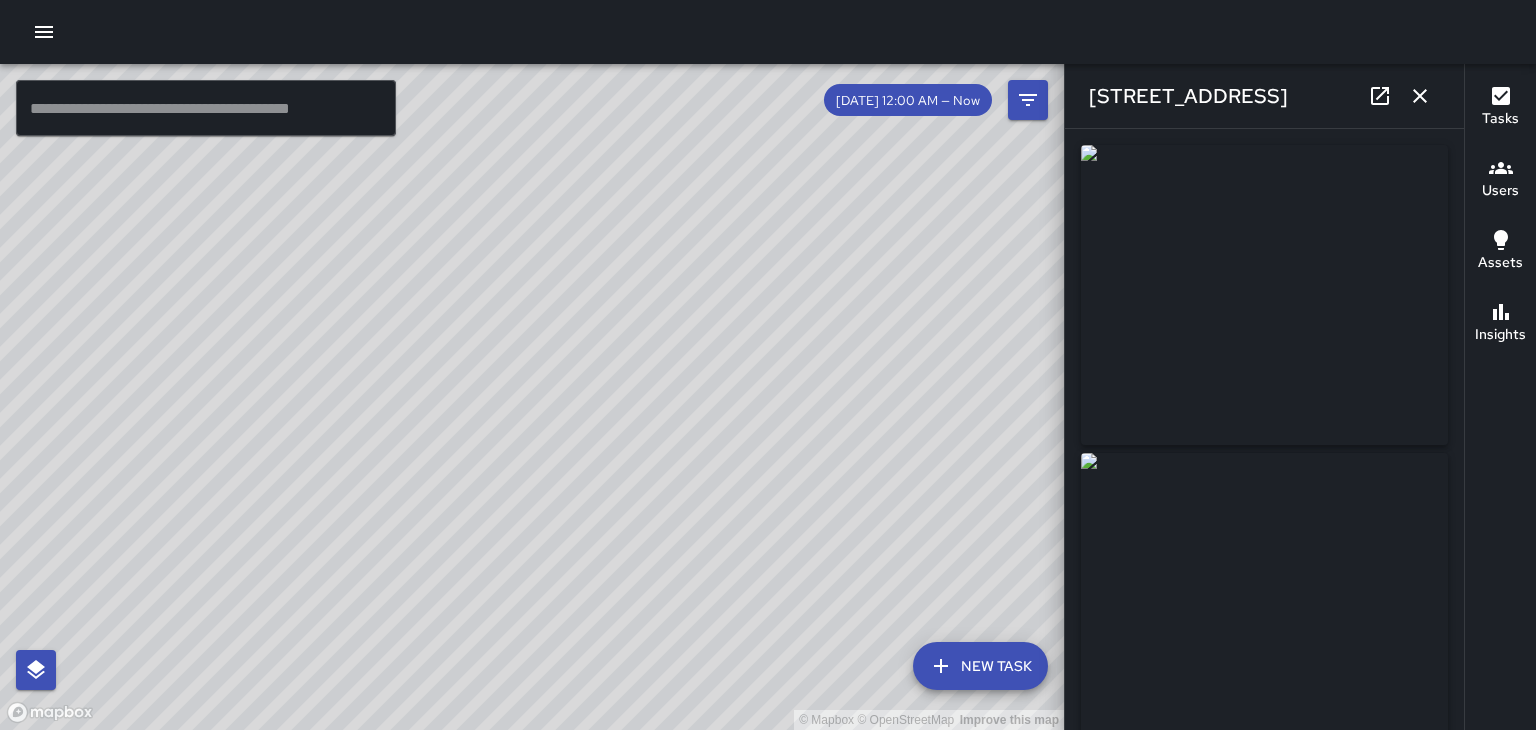 type on "**********" 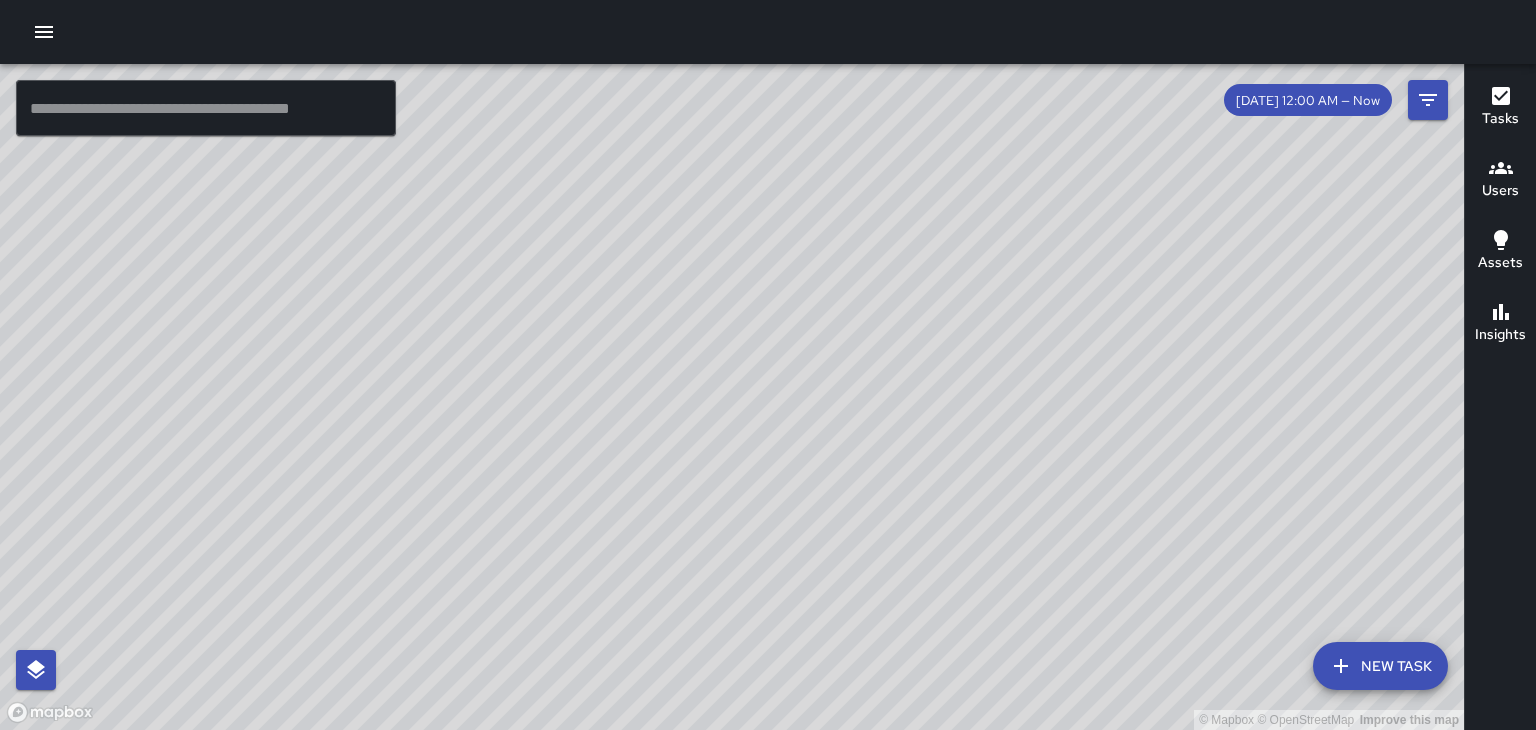 click on "Tasks" at bounding box center (1500, 119) 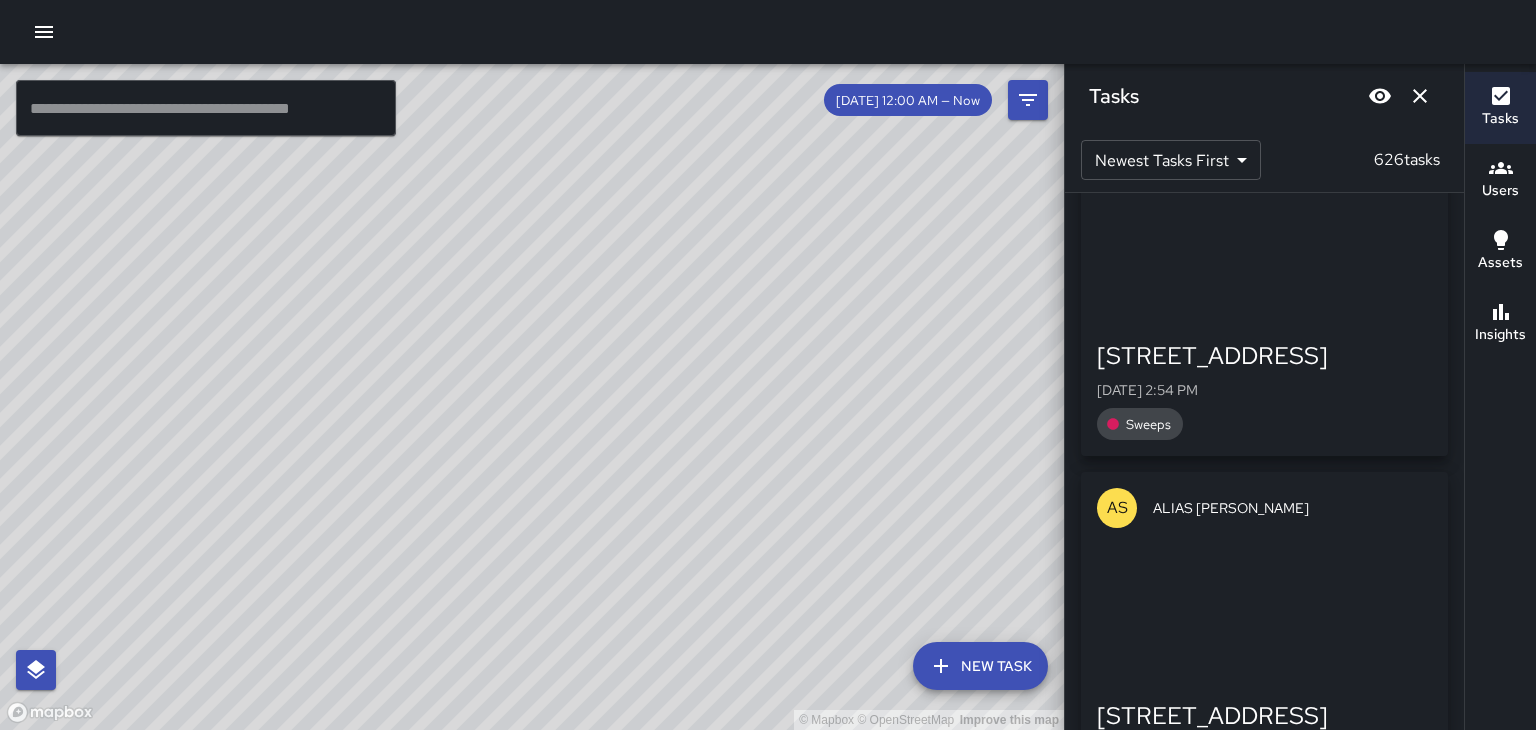 scroll, scrollTop: 1971, scrollLeft: 0, axis: vertical 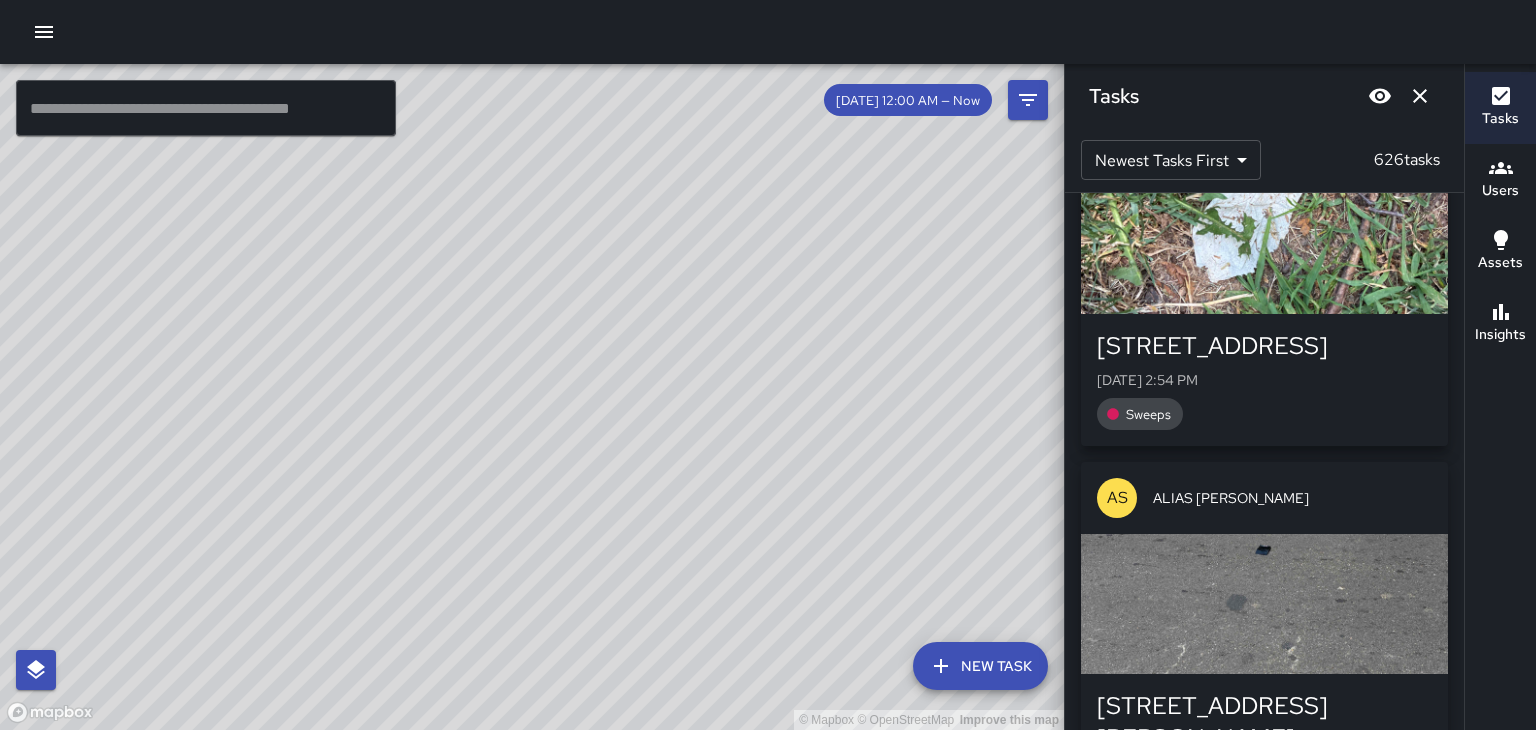 click at bounding box center (1264, 604) 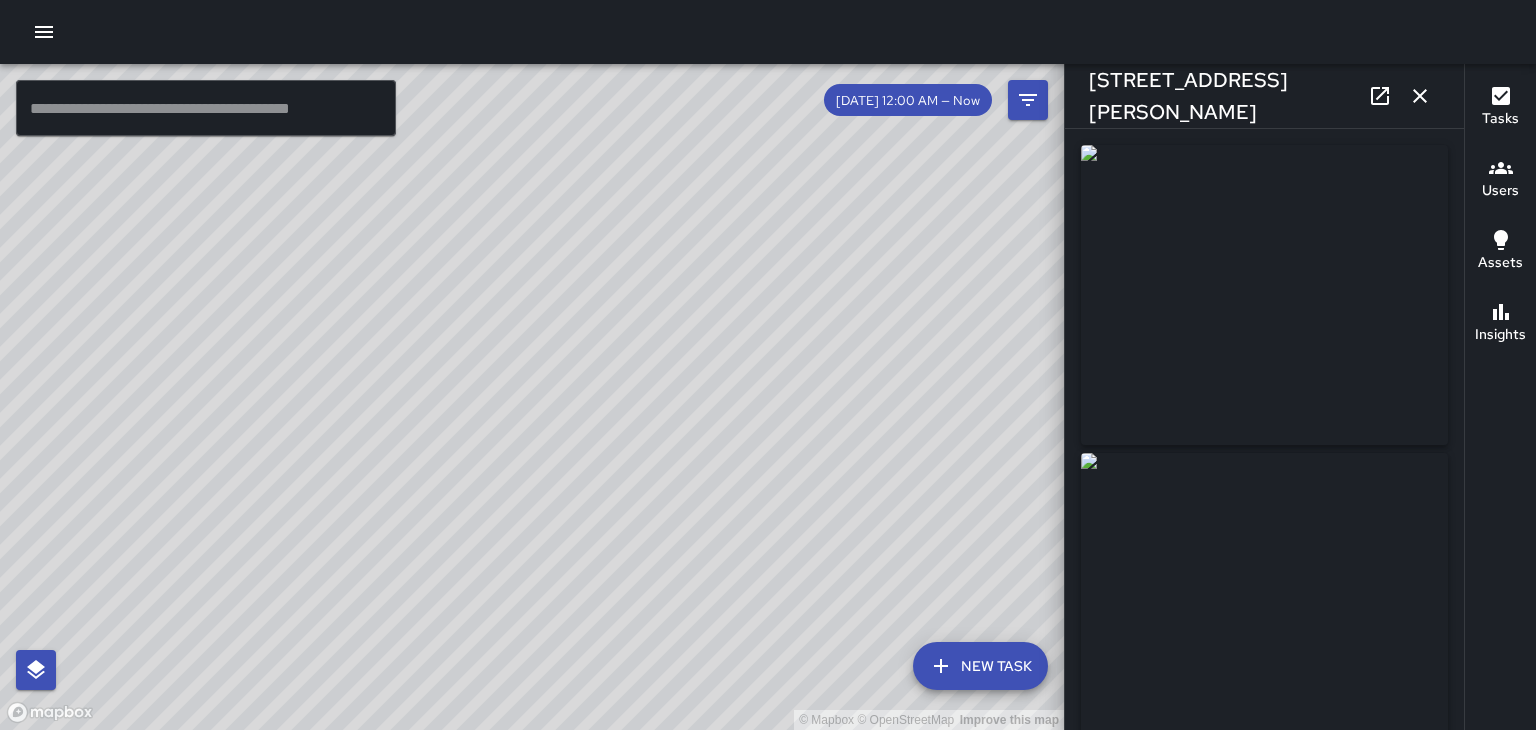 click at bounding box center [1420, 96] 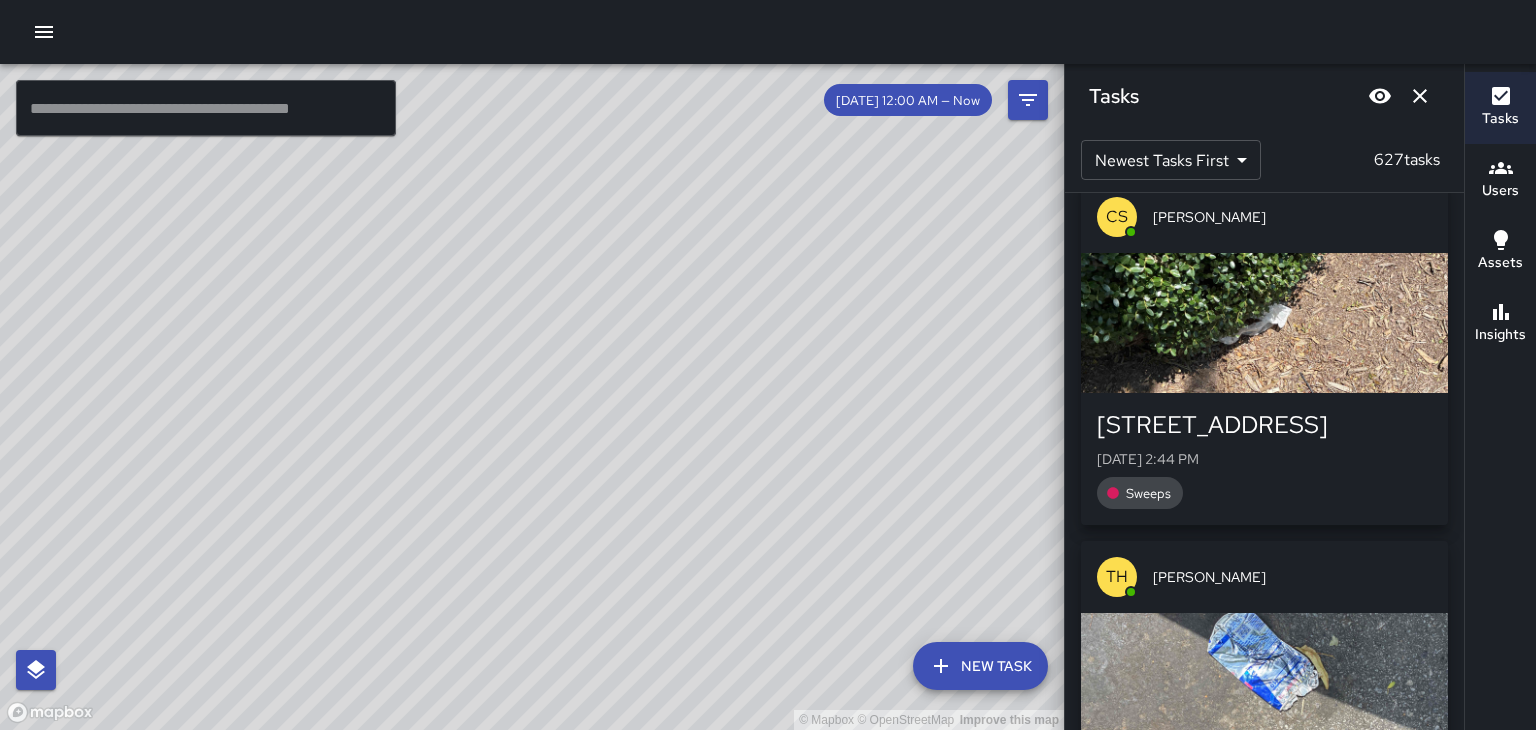 scroll, scrollTop: 11160, scrollLeft: 0, axis: vertical 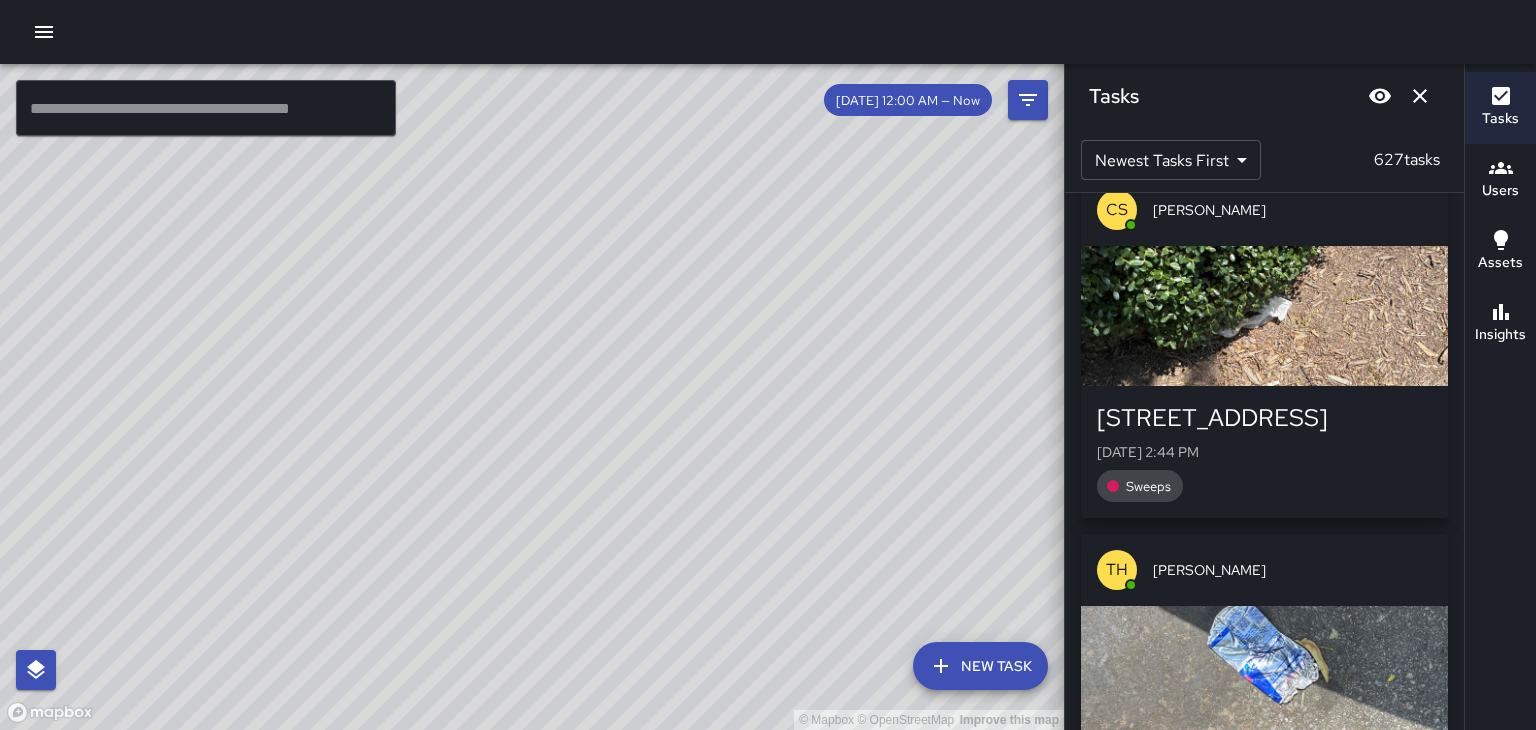 click 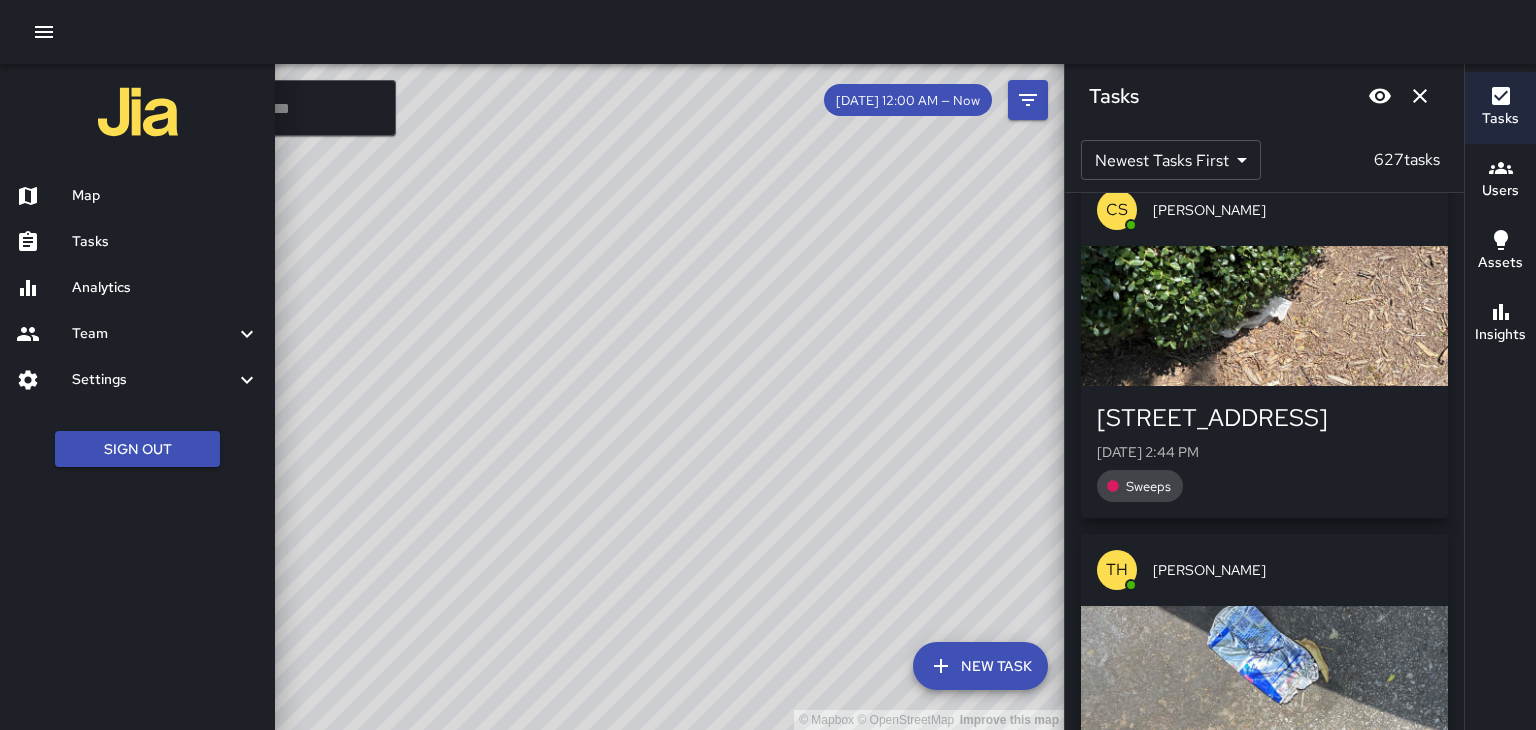 click on "Team" at bounding box center (153, 334) 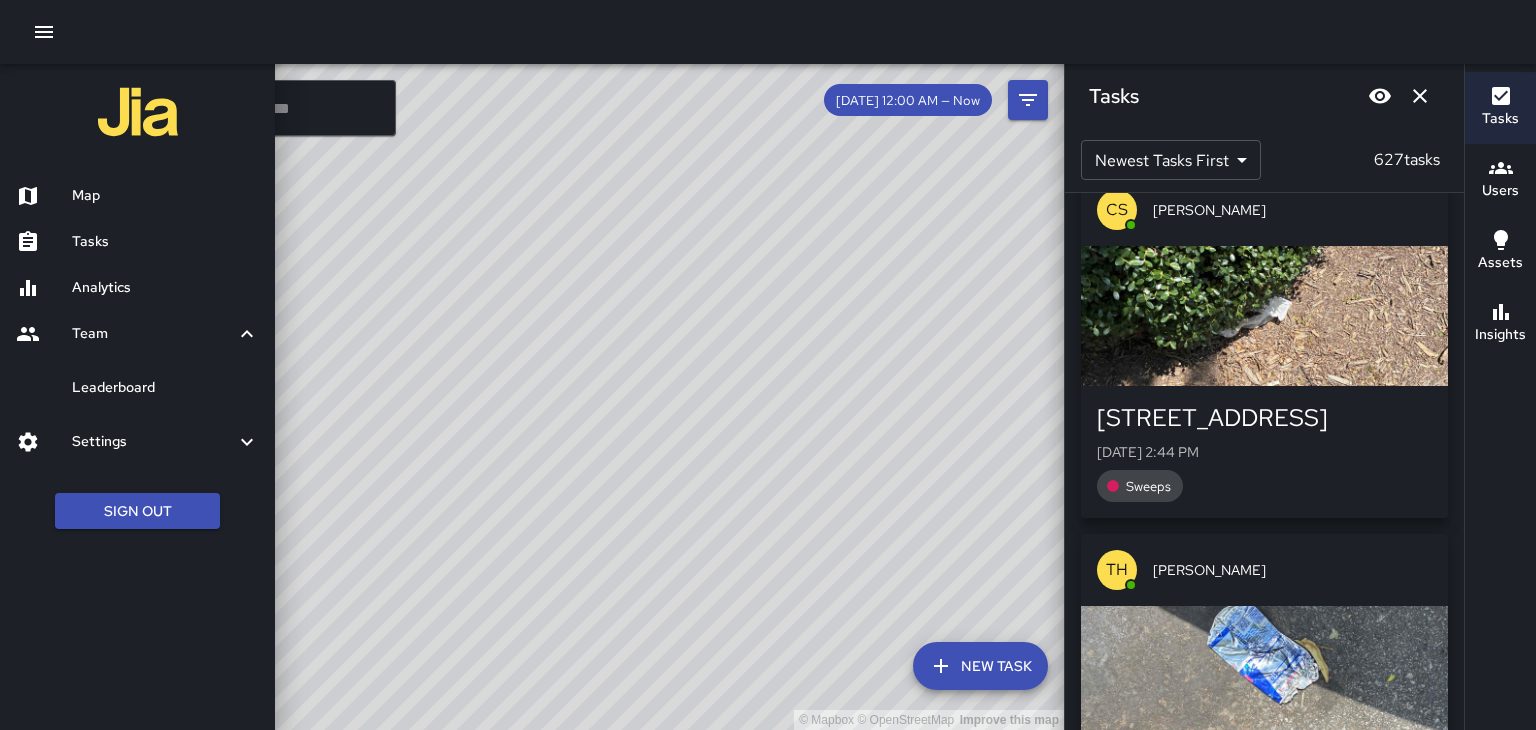 click on "Leaderboard" at bounding box center (165, 388) 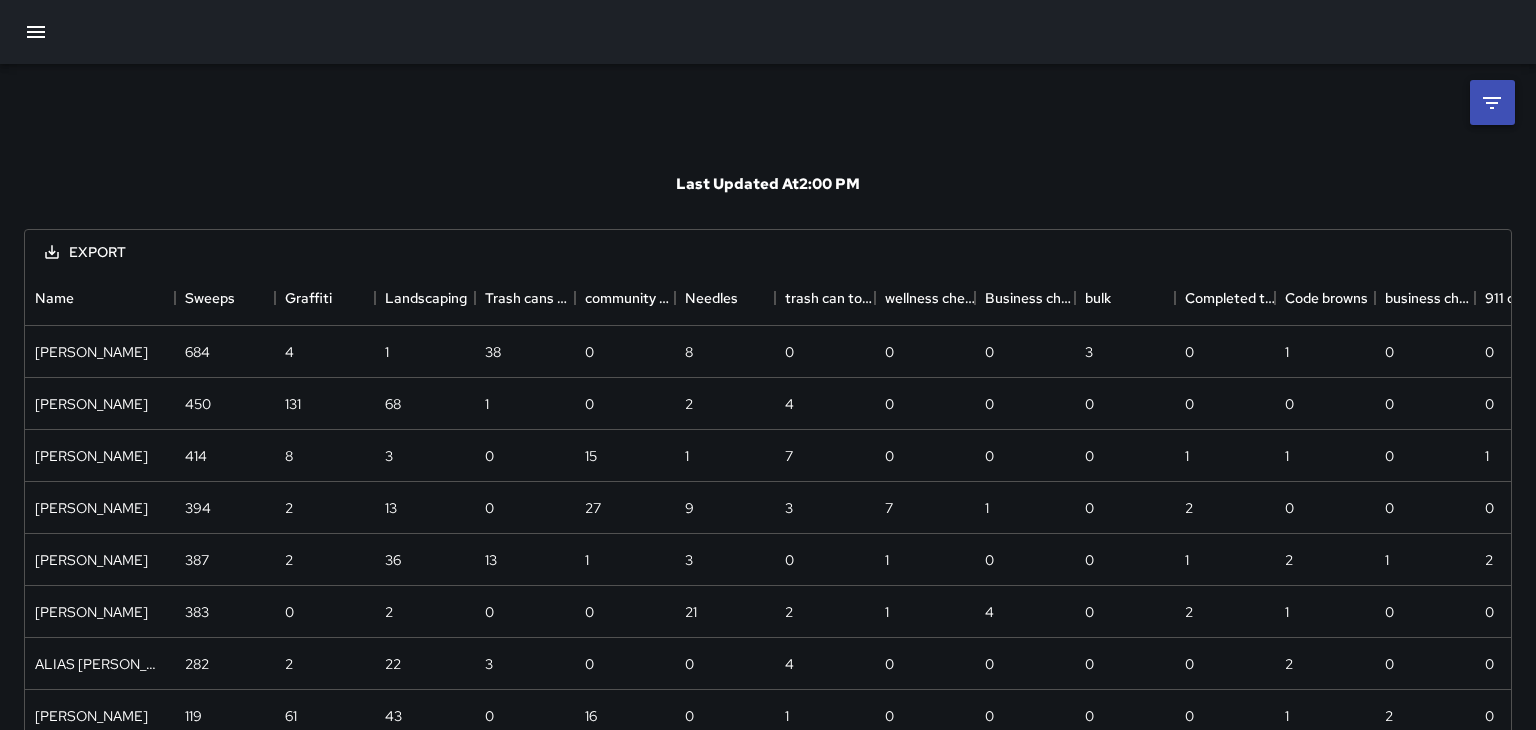 scroll, scrollTop: 0, scrollLeft: 0, axis: both 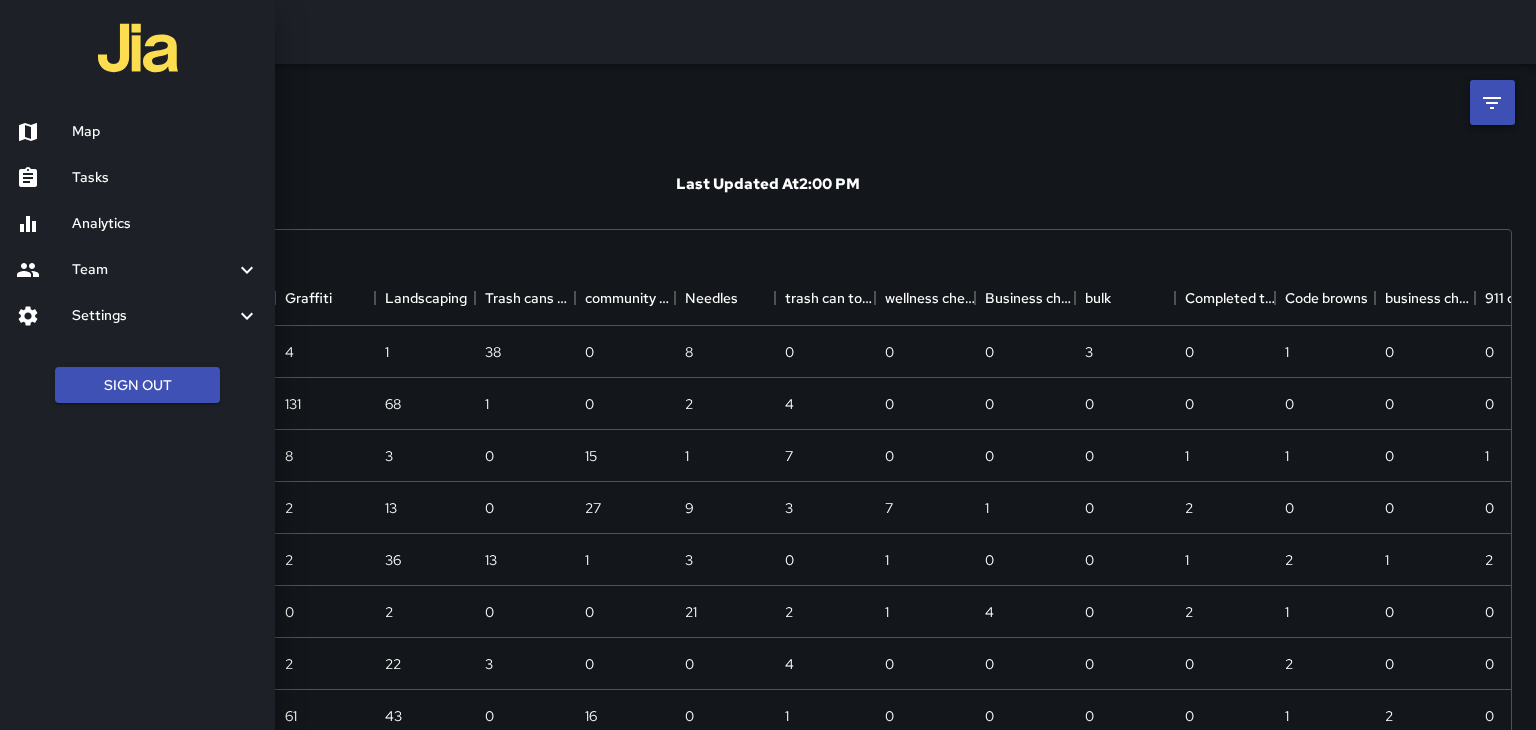 click on "Map" at bounding box center [165, 132] 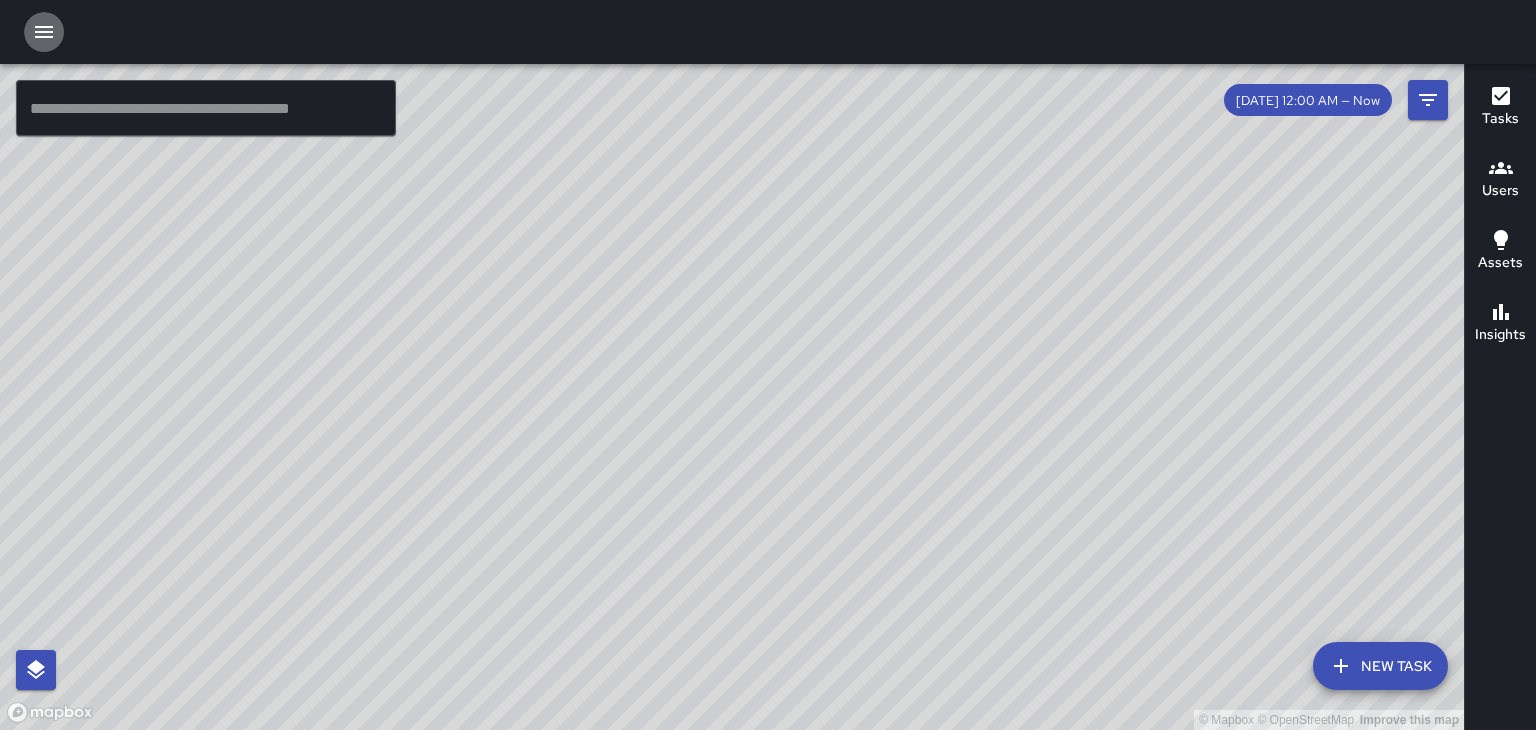 click at bounding box center (44, 32) 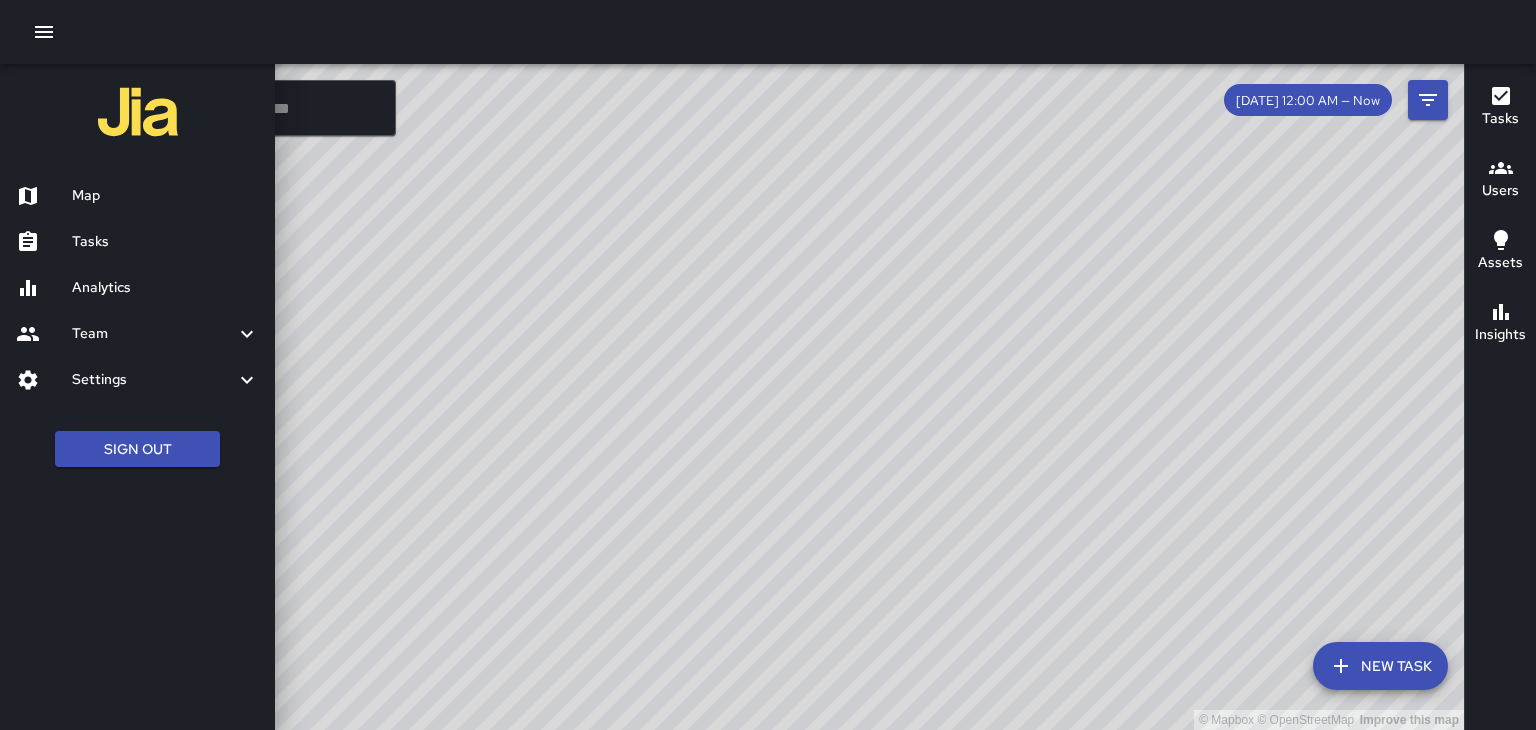 click on "Team" at bounding box center (153, 334) 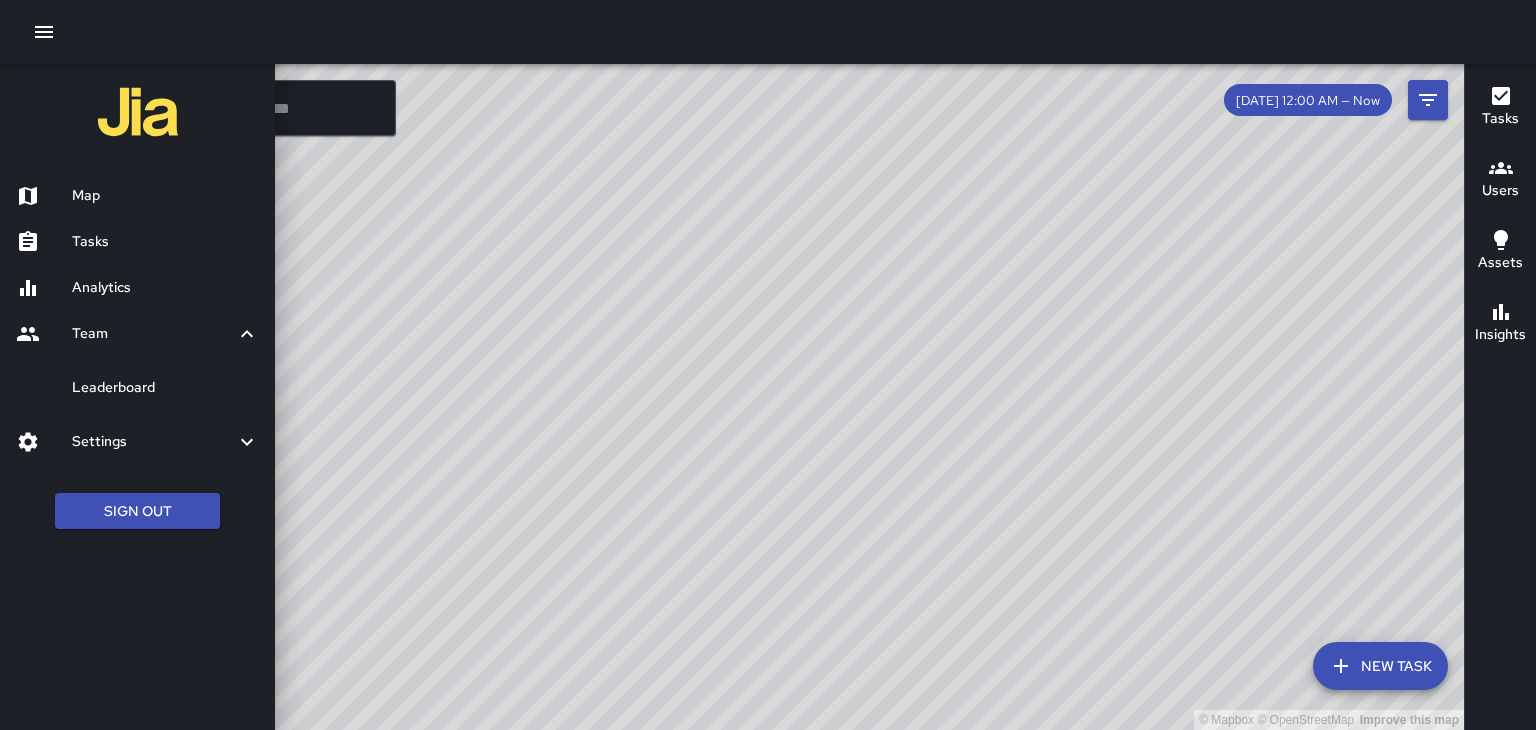 click on "Leaderboard" at bounding box center (165, 388) 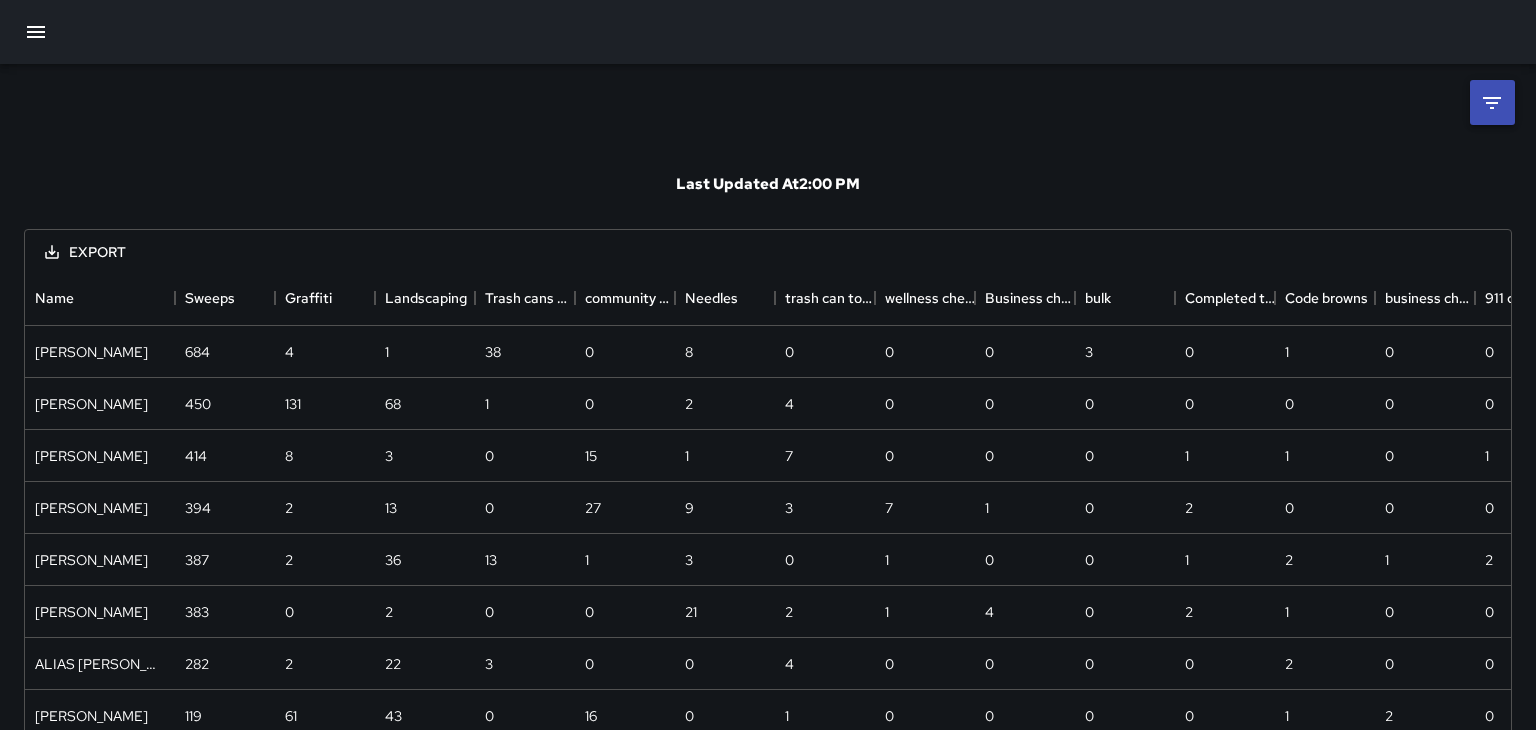 scroll, scrollTop: 0, scrollLeft: 0, axis: both 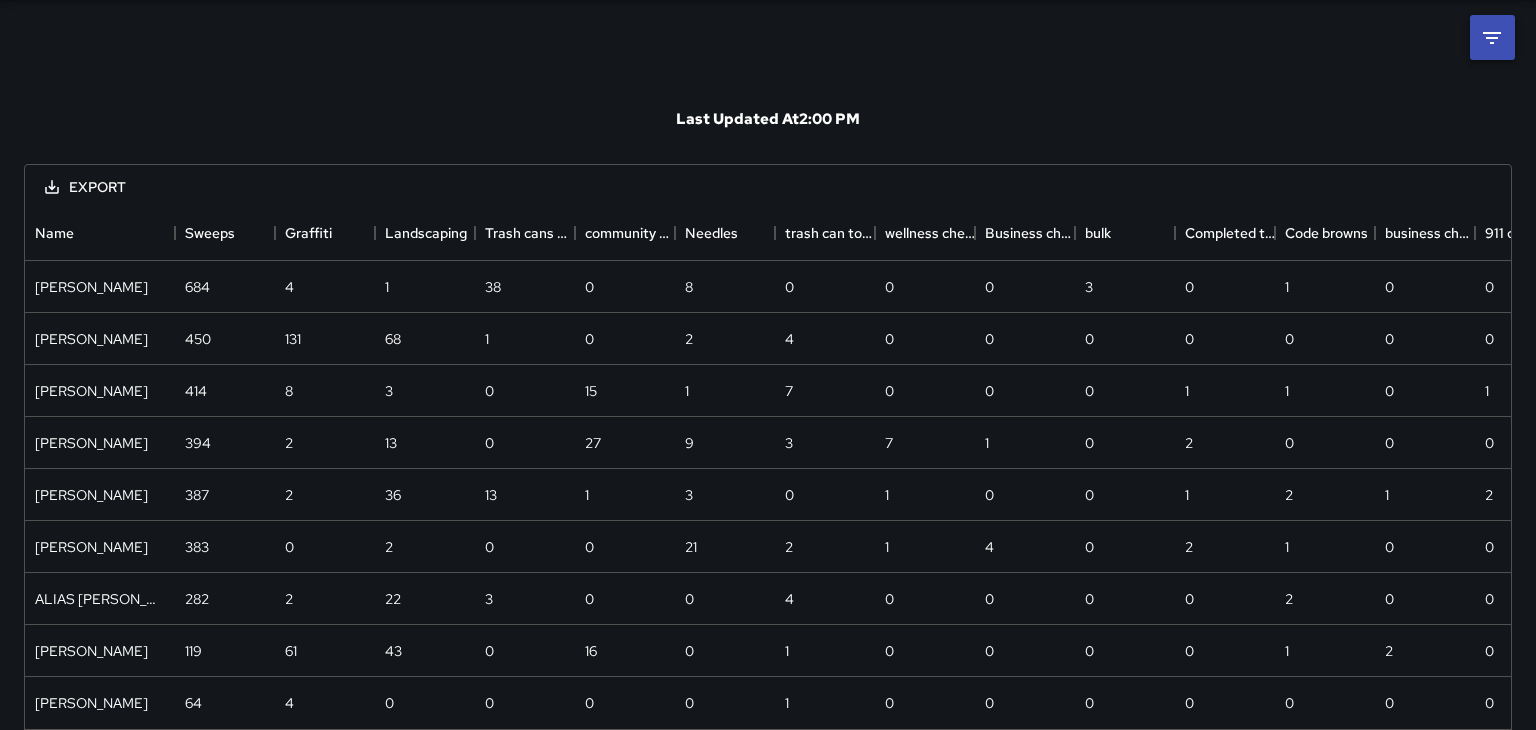 click 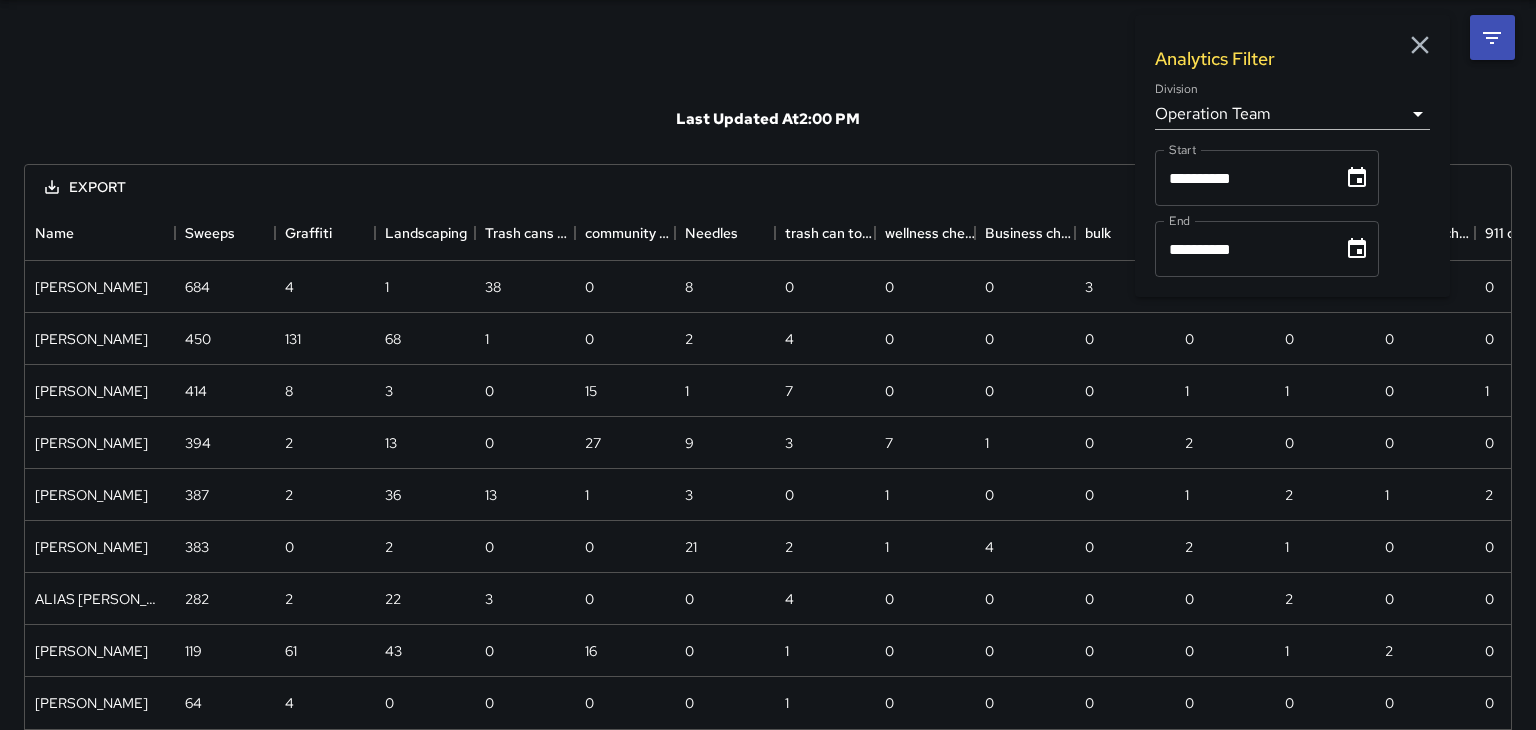 click 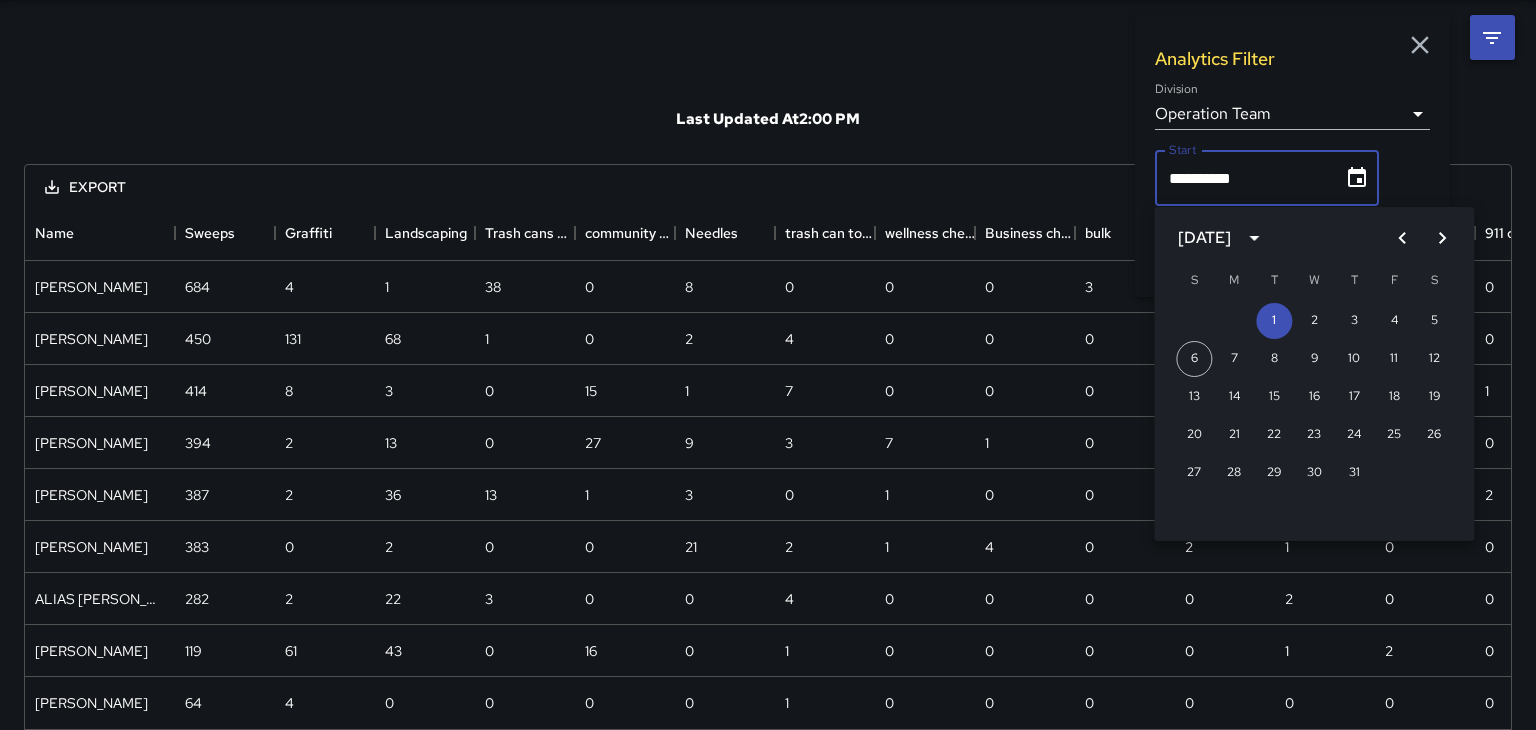click 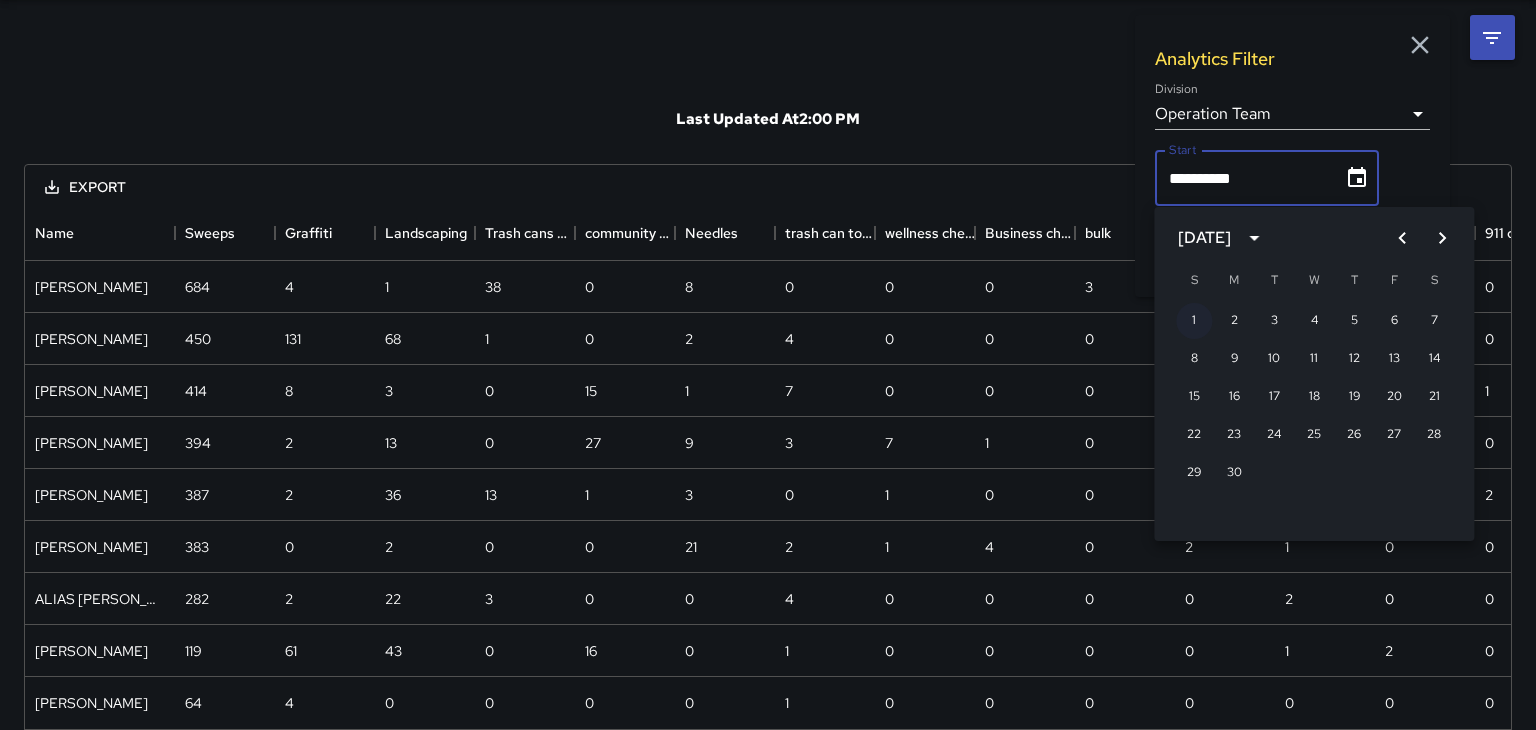 click on "1" at bounding box center [1194, 321] 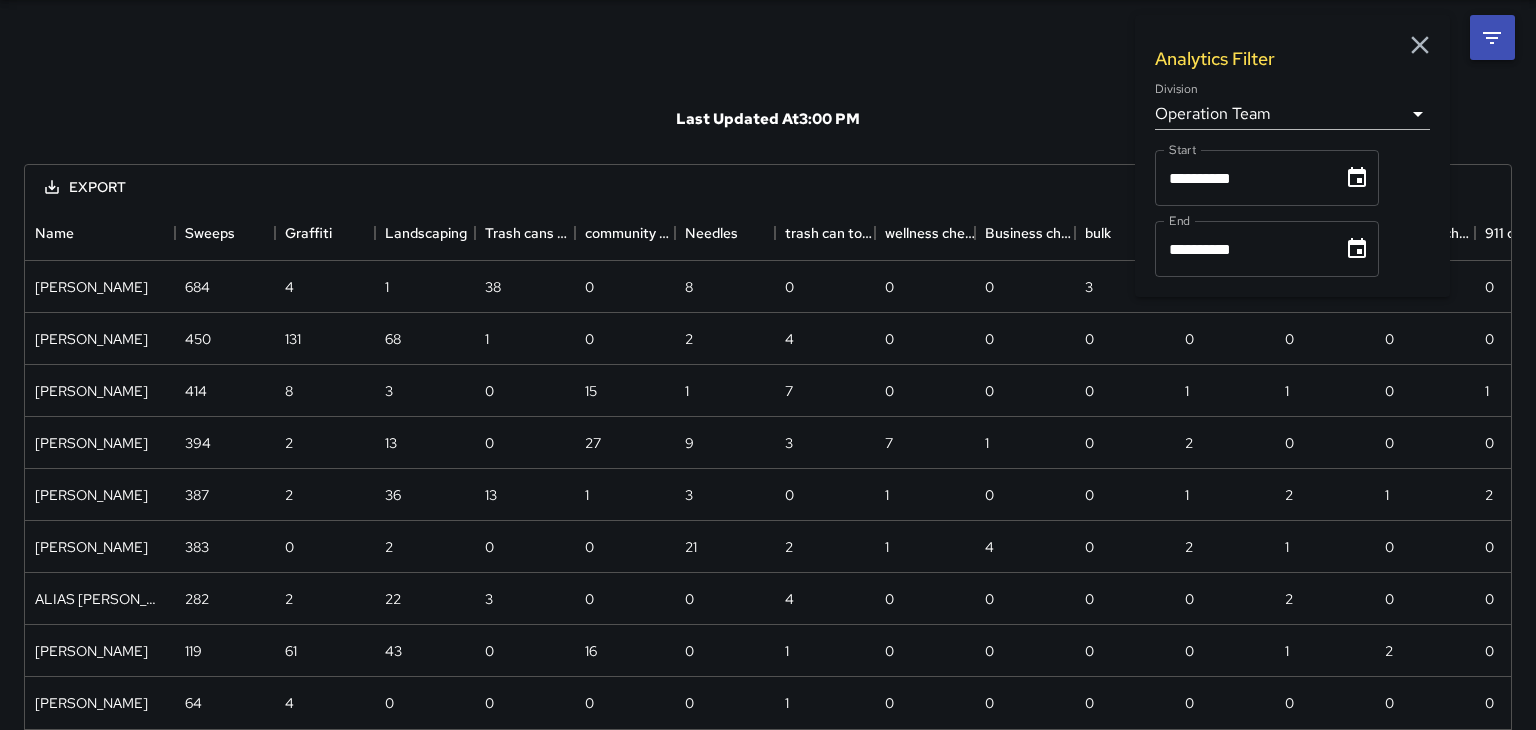 click 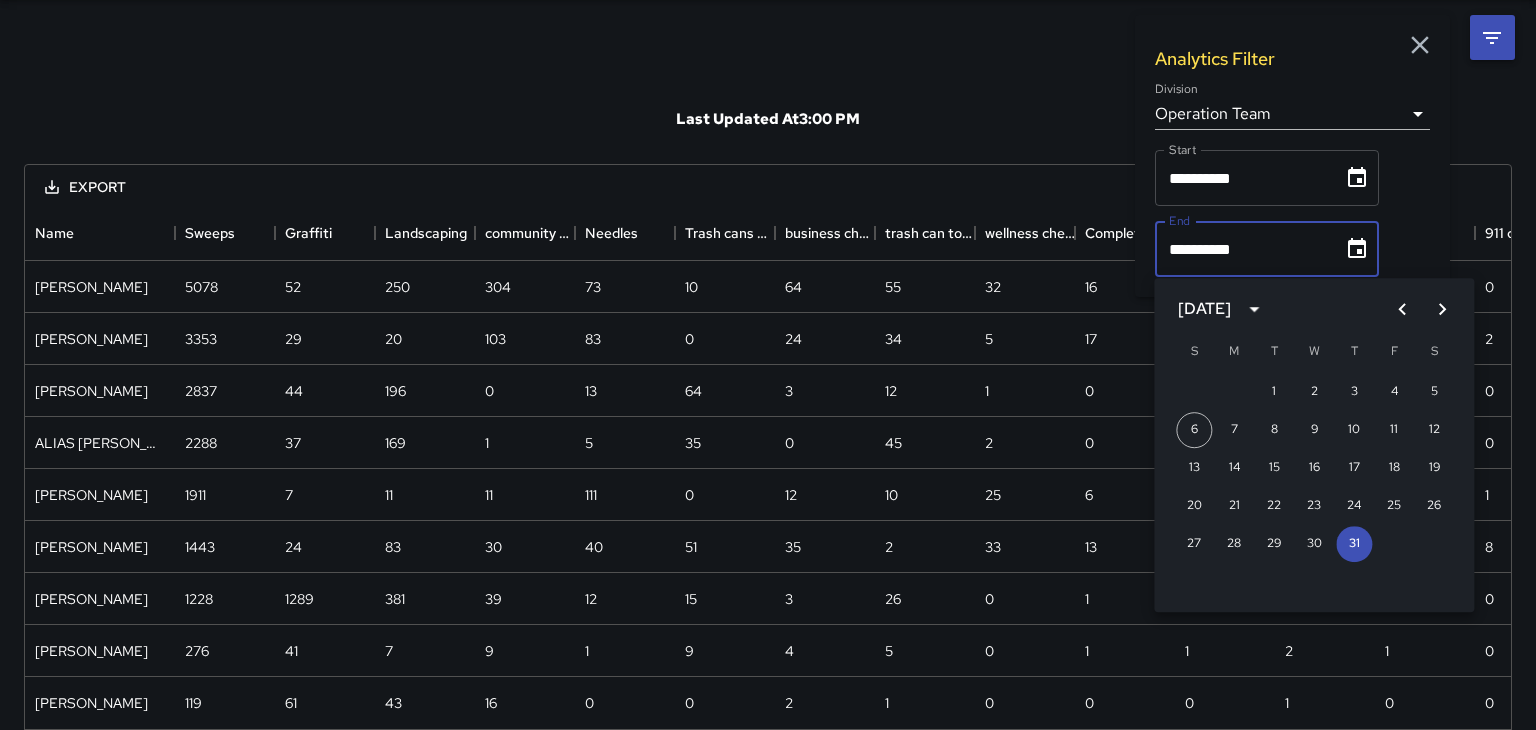 click 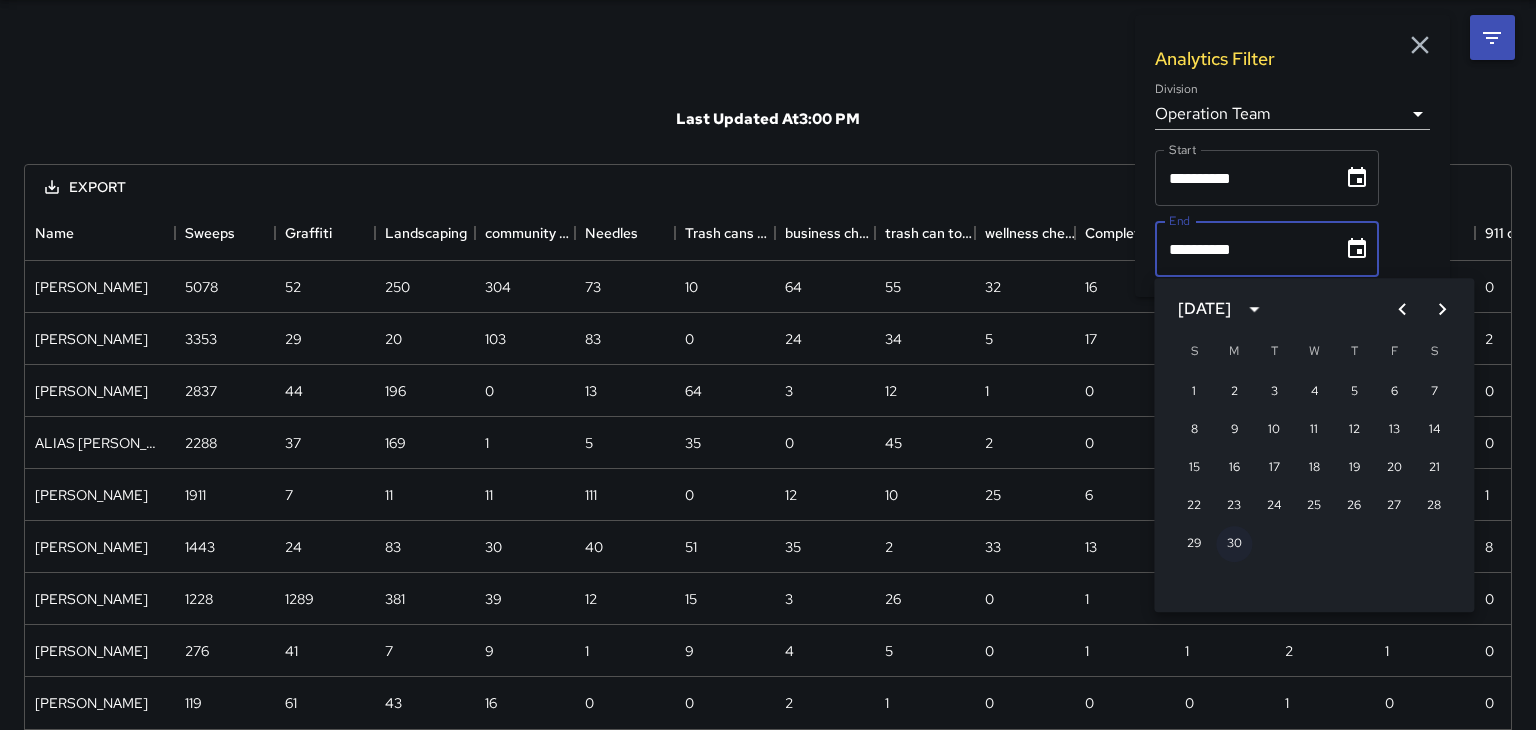 click on "30" at bounding box center [1234, 544] 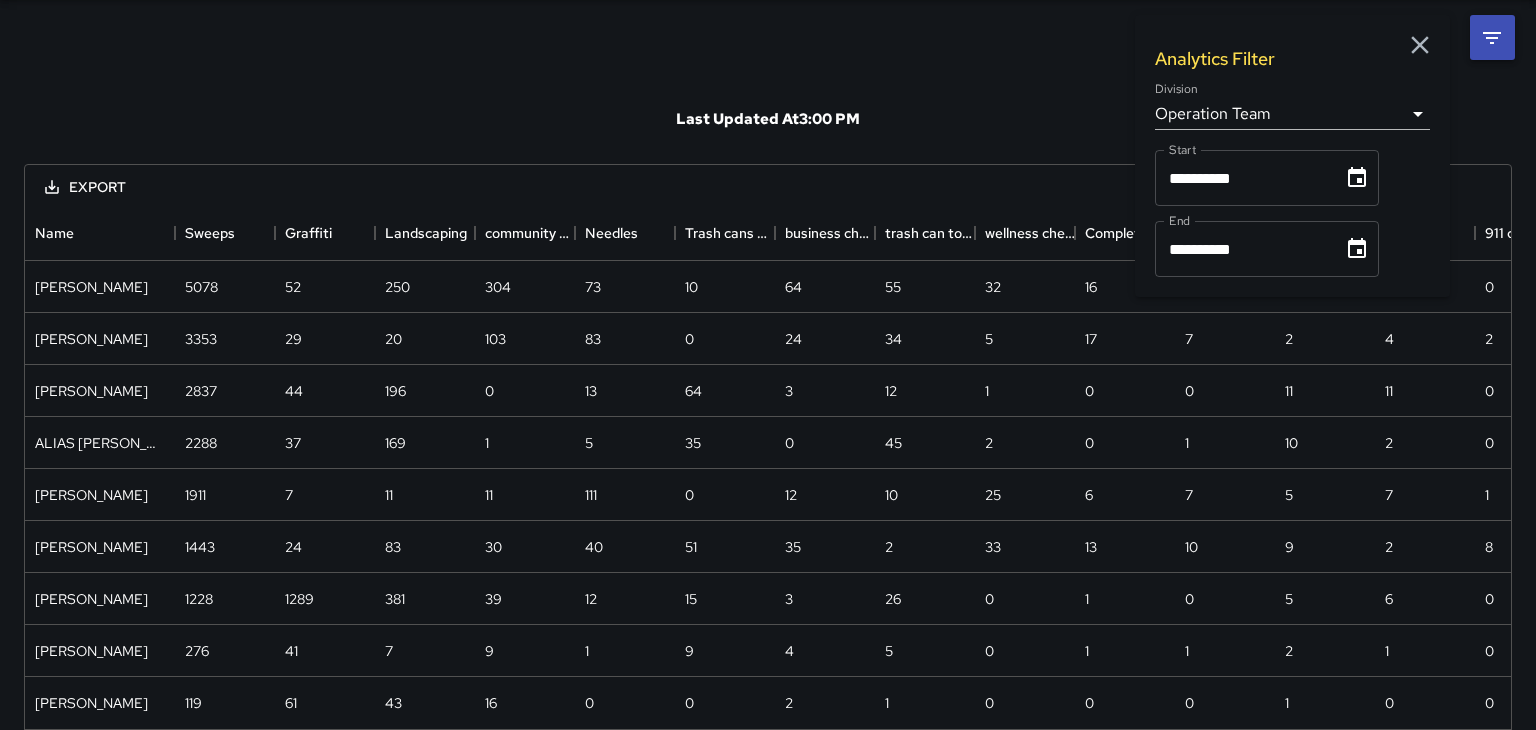 scroll, scrollTop: 472, scrollLeft: 1486, axis: both 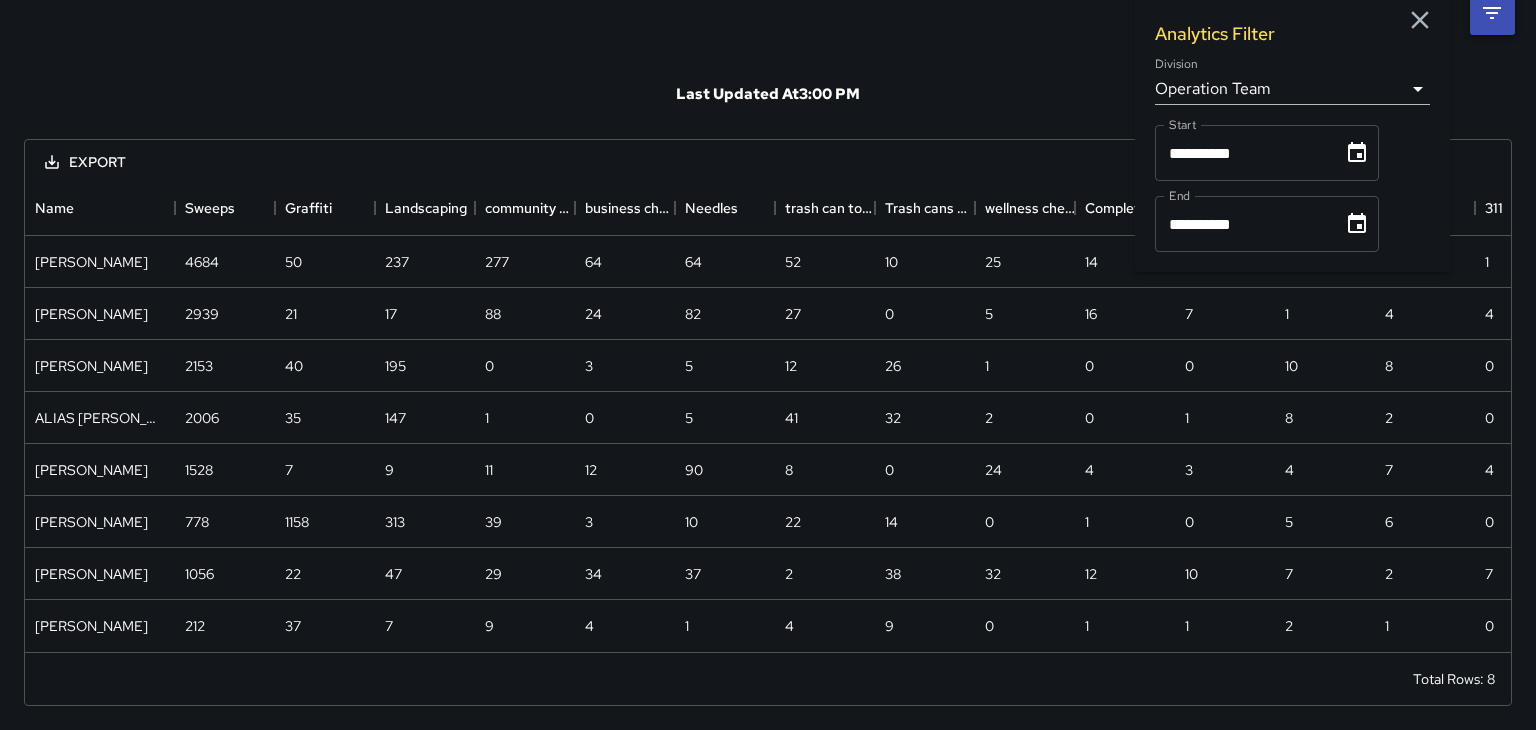 click 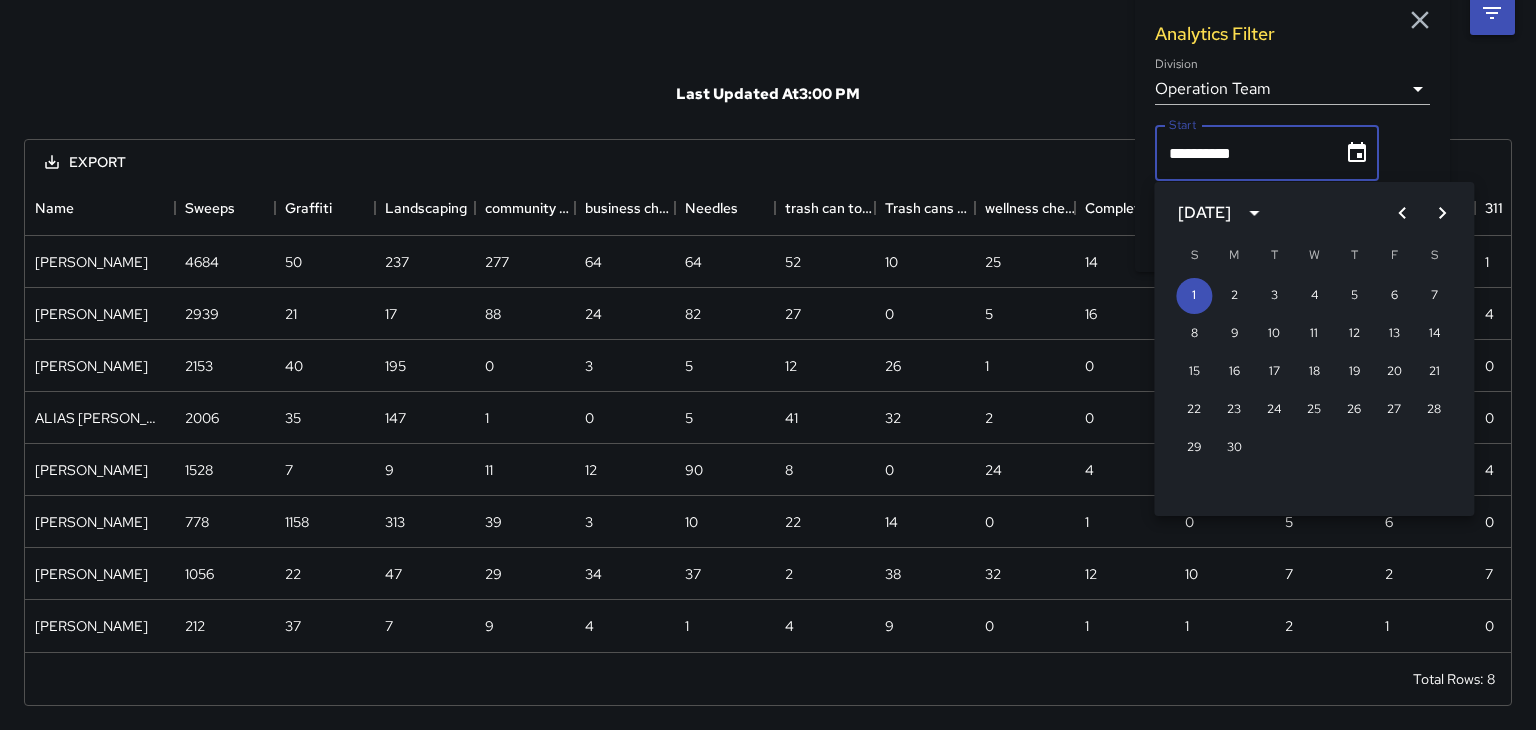 click 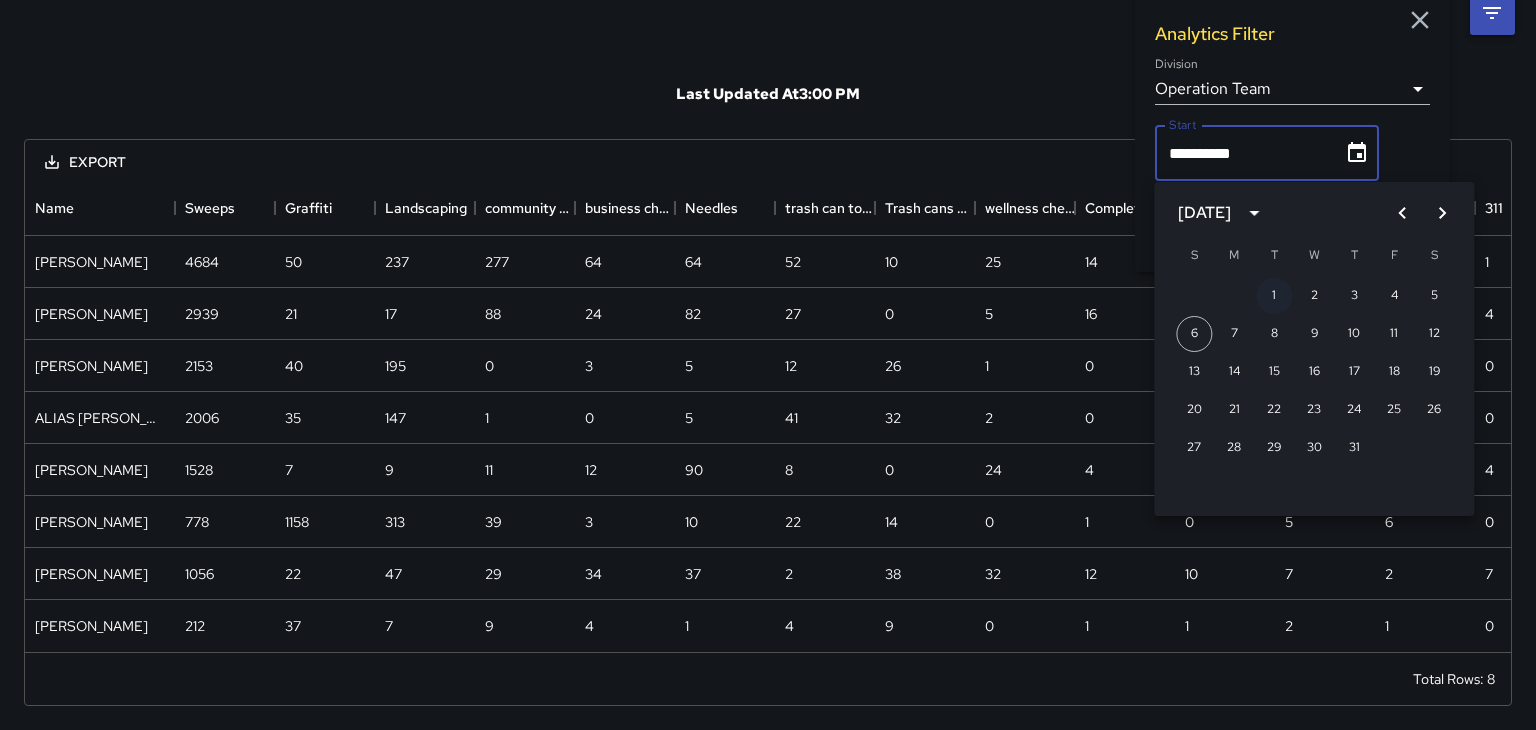 click on "1" at bounding box center (1274, 296) 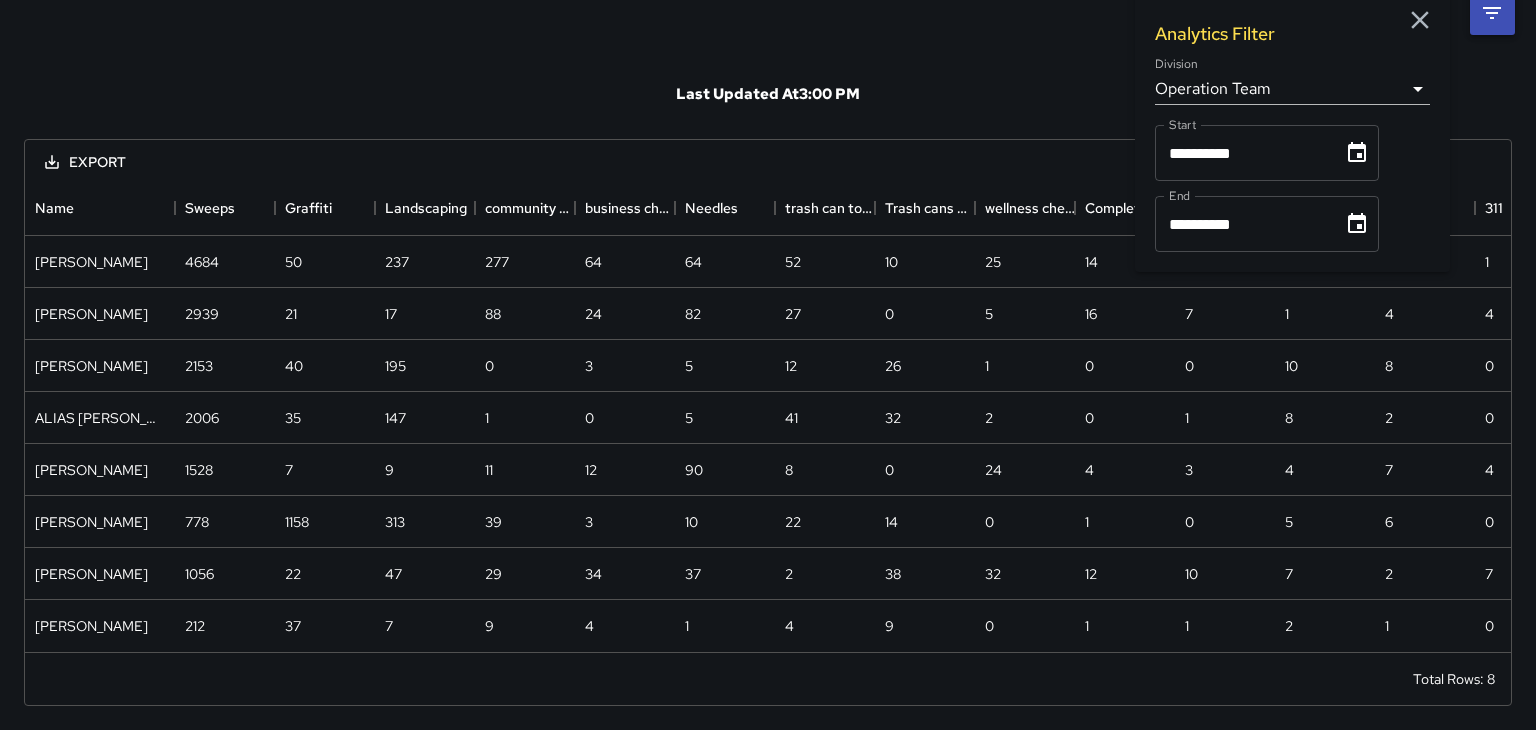 scroll, scrollTop: 160, scrollLeft: 1486, axis: both 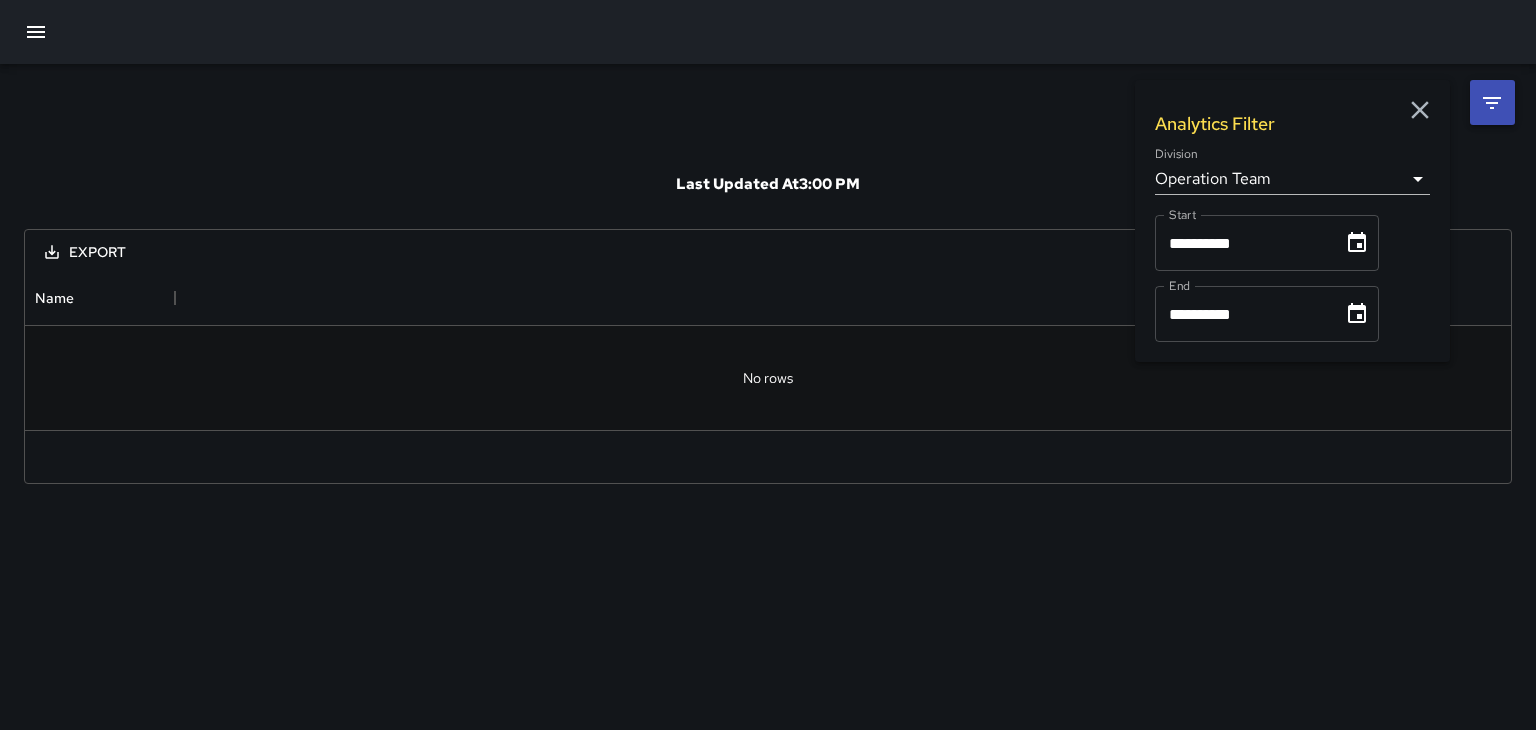 click at bounding box center [1357, 243] 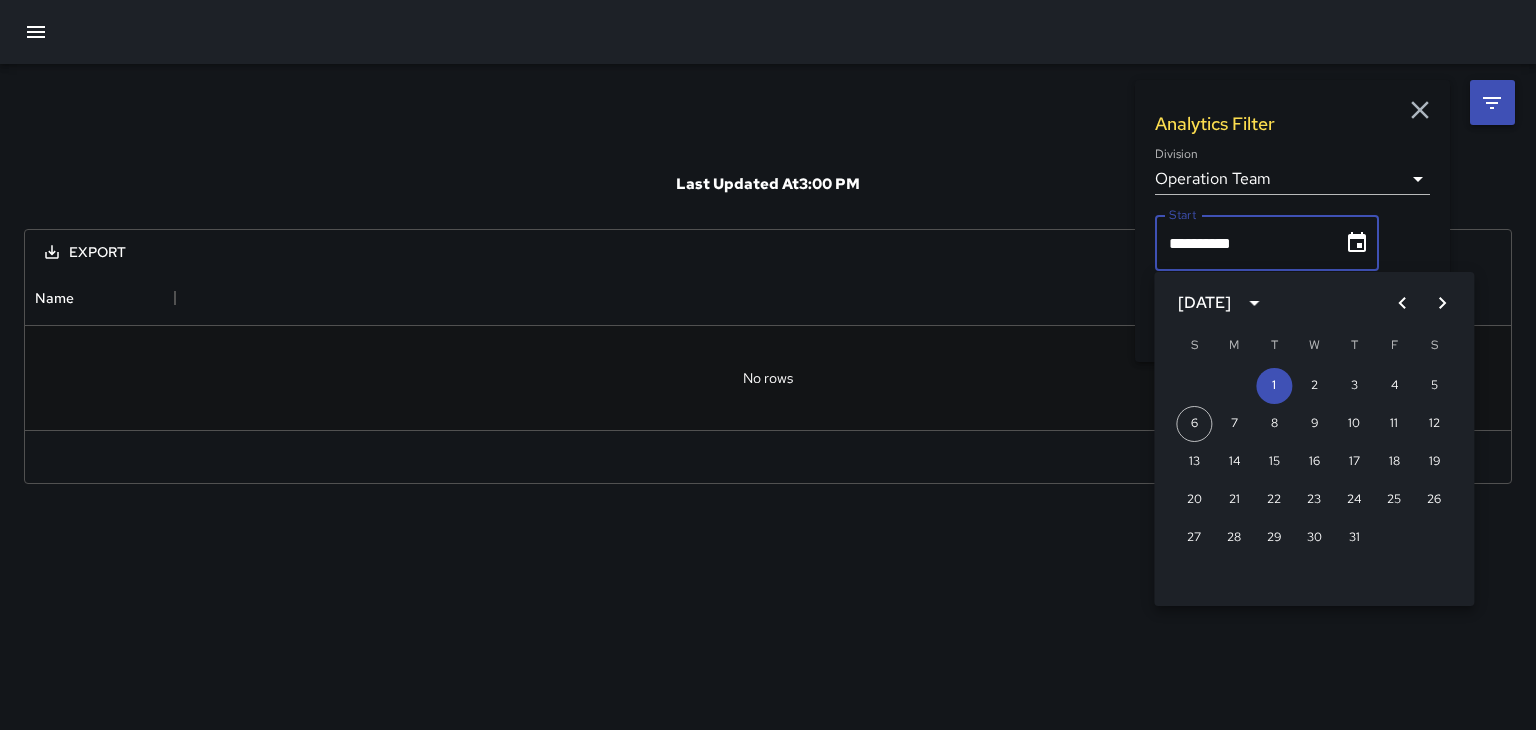 click on "27 28 29 30 31" at bounding box center [1314, 538] 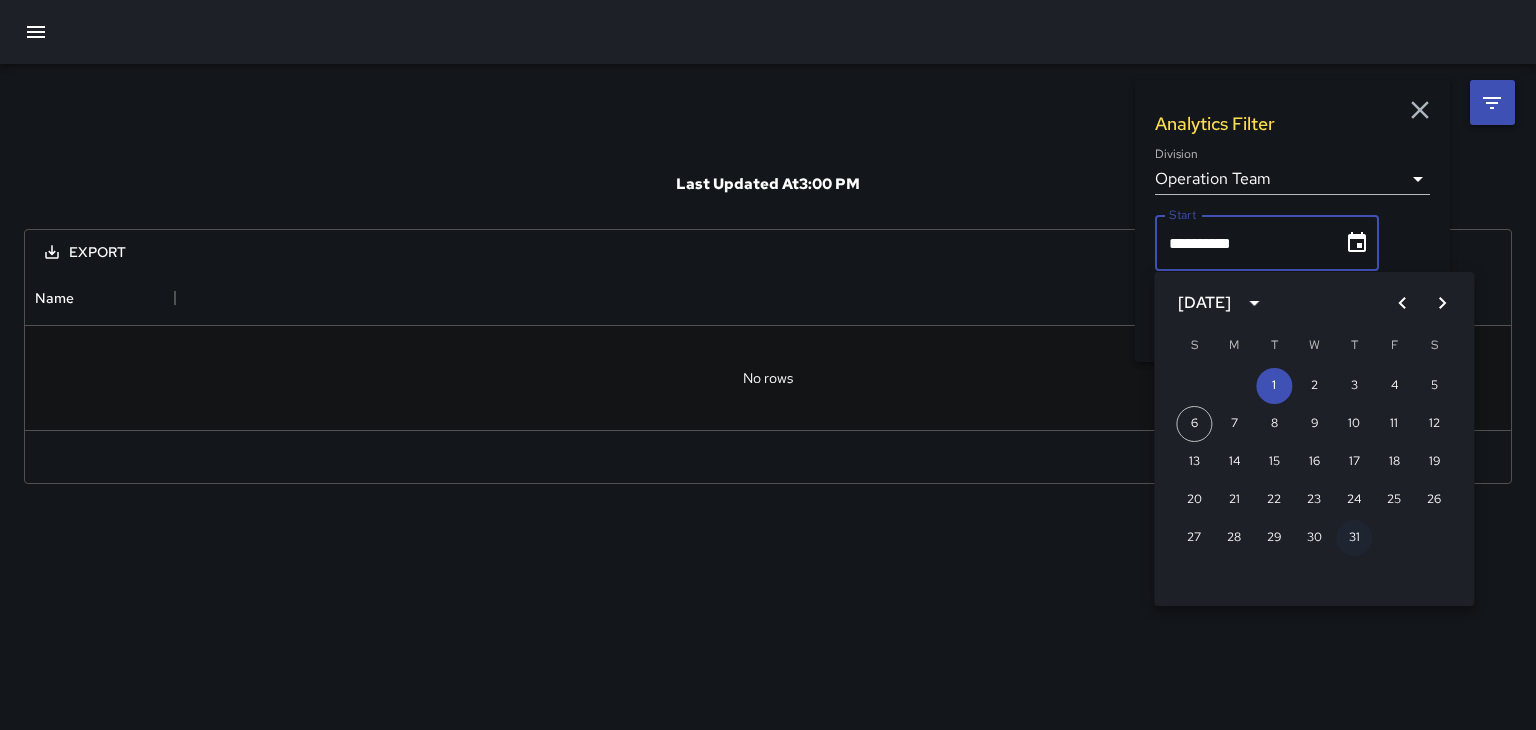 click on "31" at bounding box center [1354, 538] 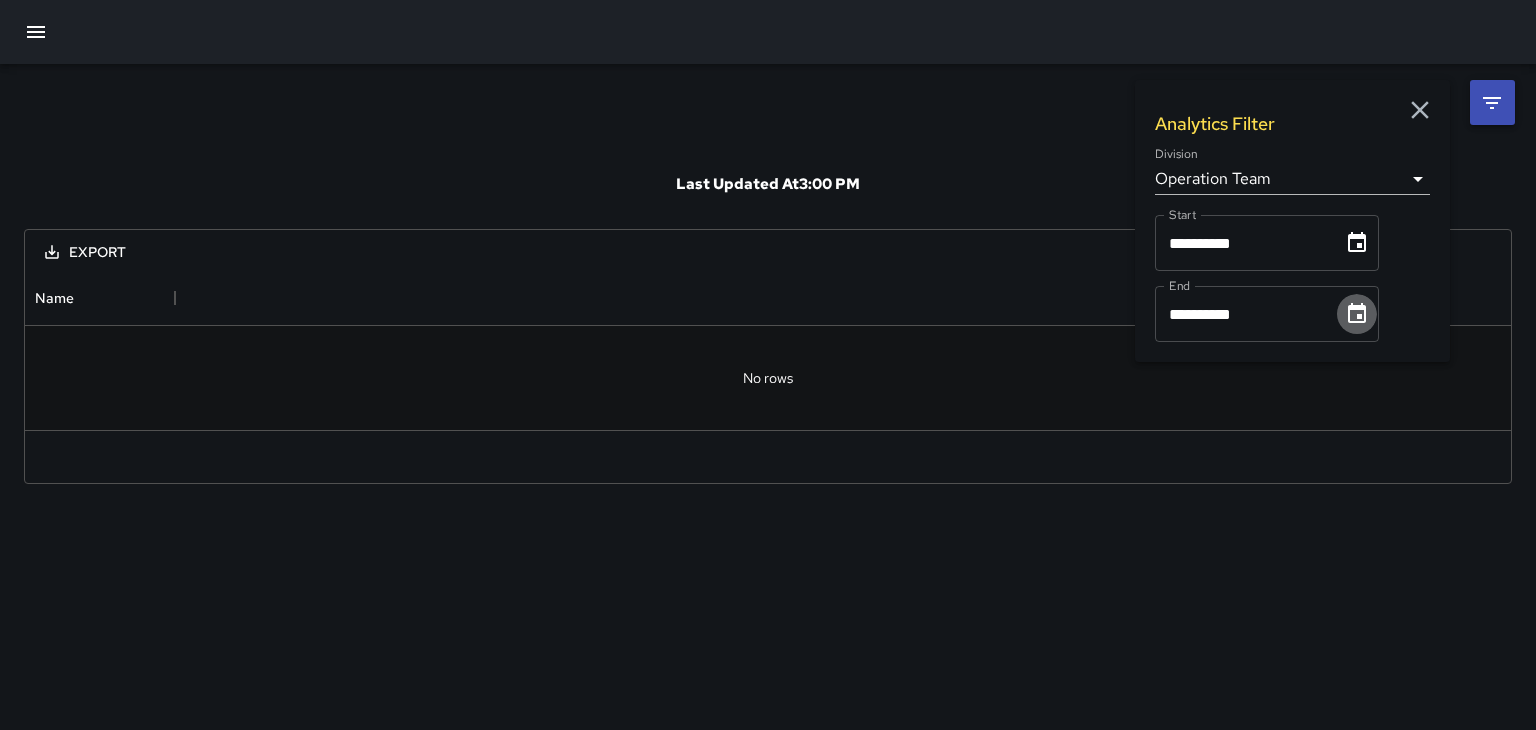 click 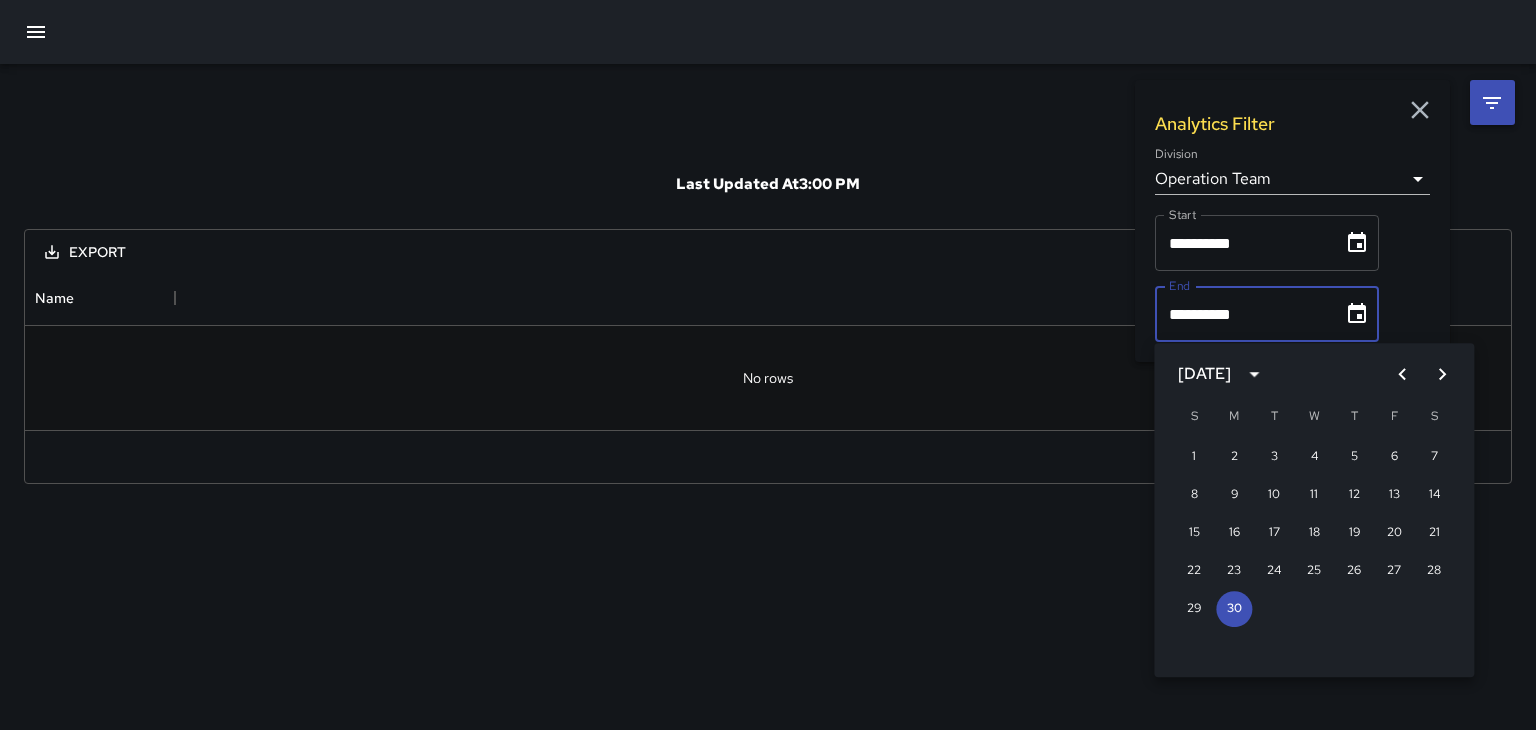 click 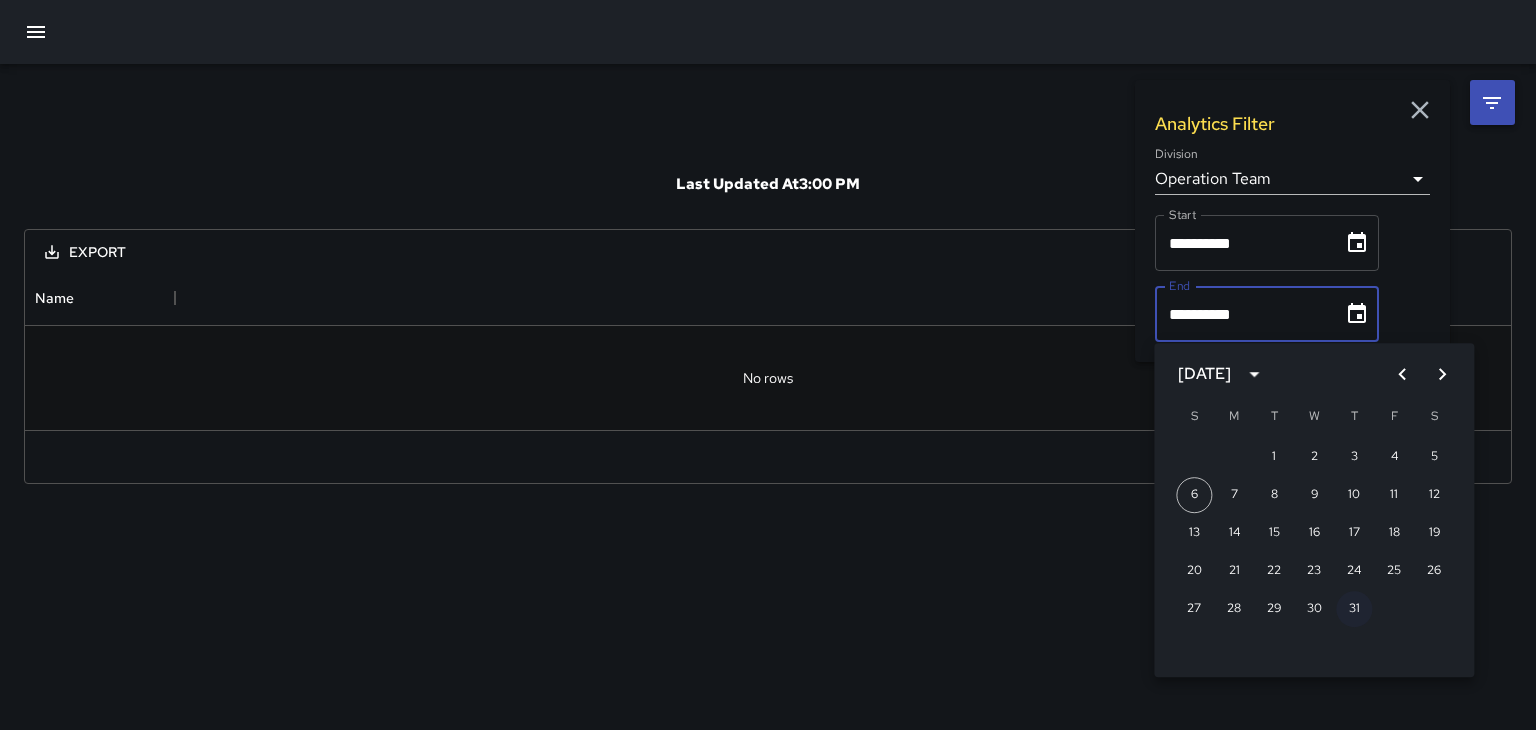 click on "31" at bounding box center (1354, 609) 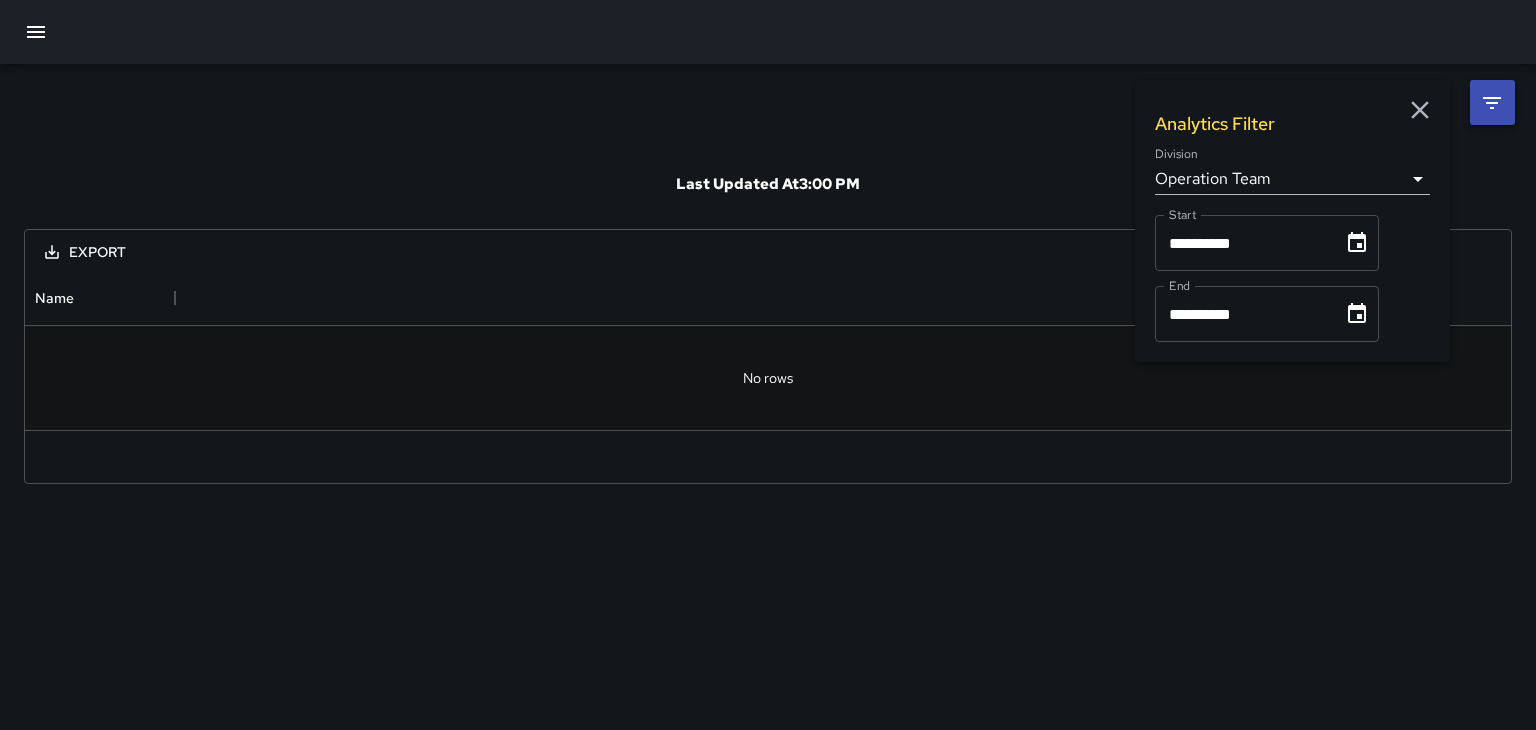click 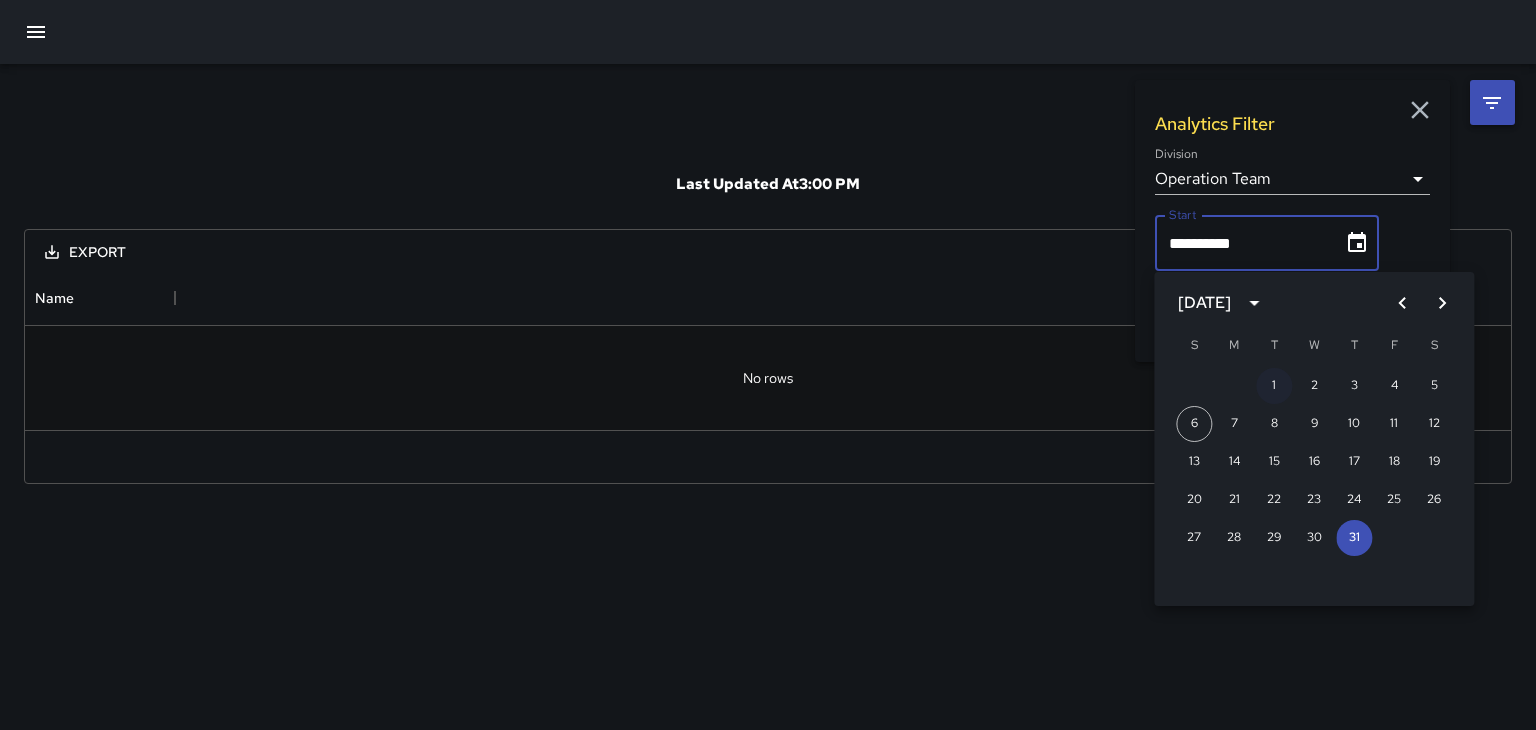 click on "1" at bounding box center [1274, 386] 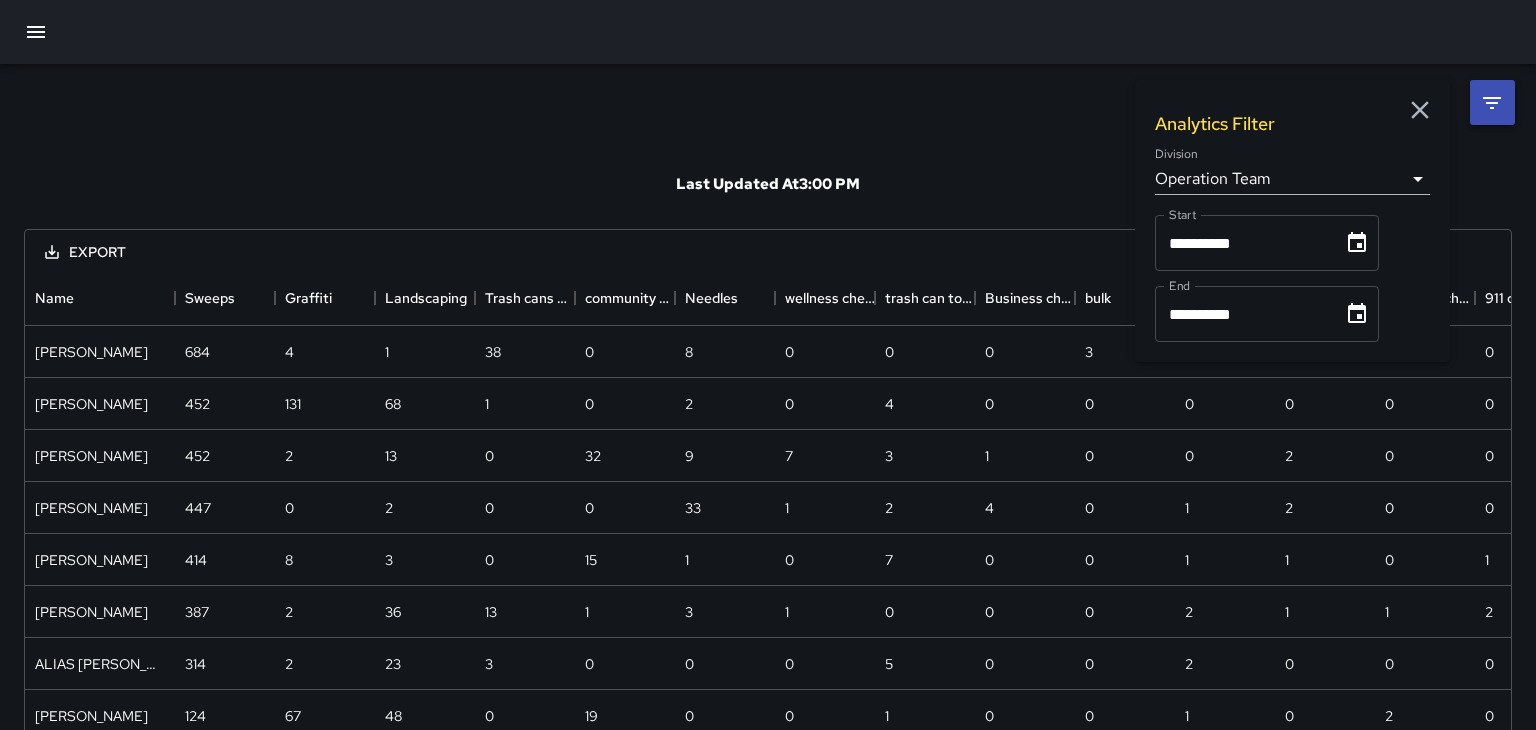 scroll, scrollTop: 524, scrollLeft: 1486, axis: both 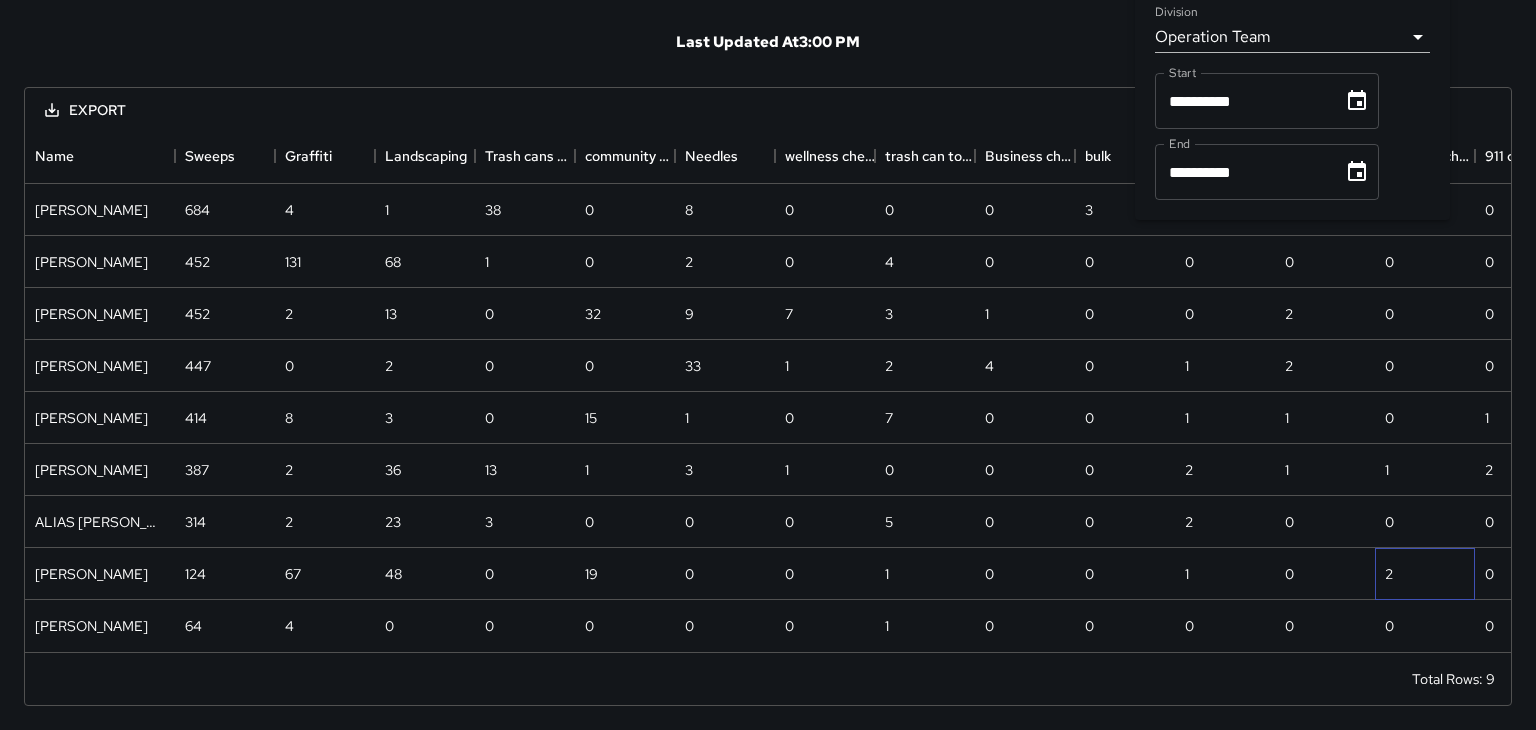 click on "2" at bounding box center [1425, 574] 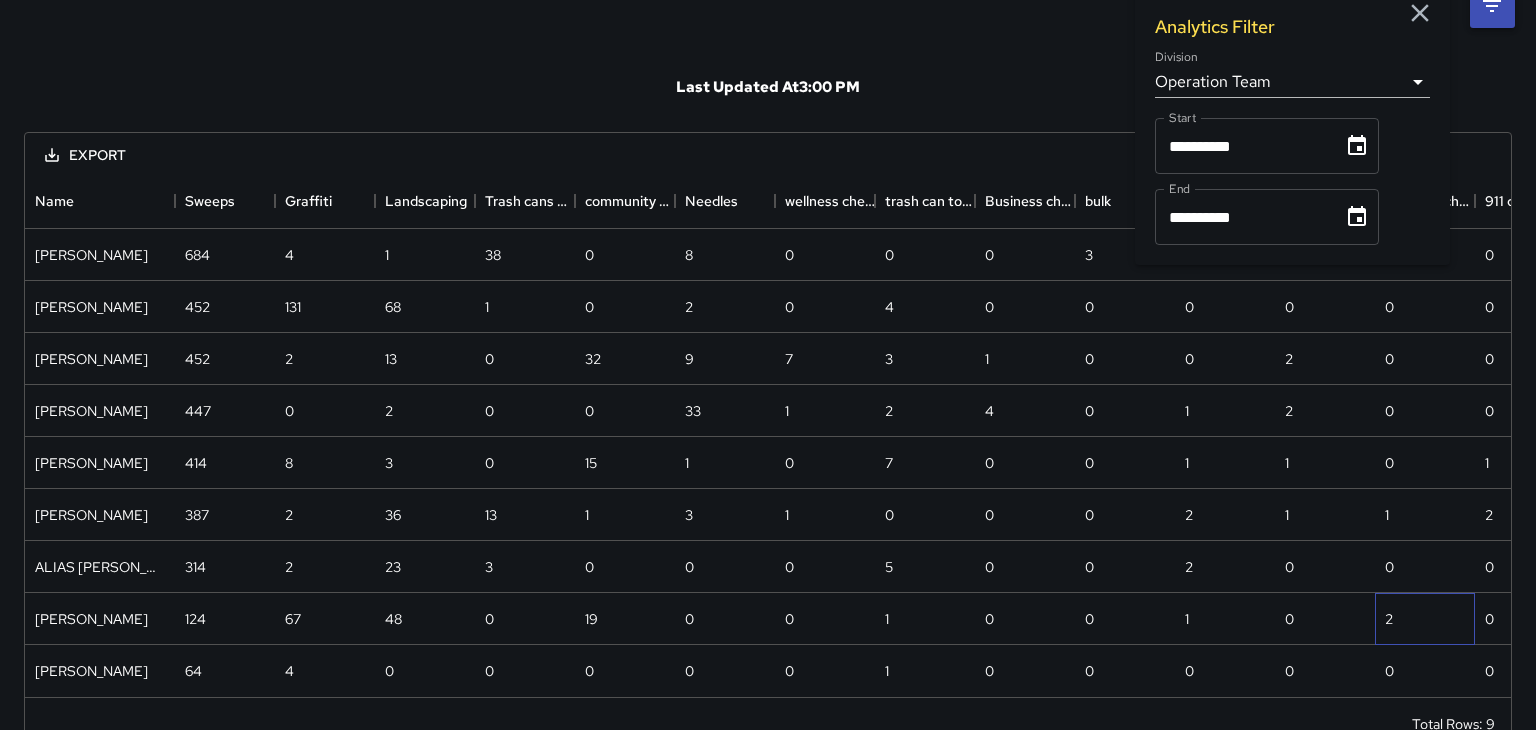 scroll, scrollTop: 0, scrollLeft: 0, axis: both 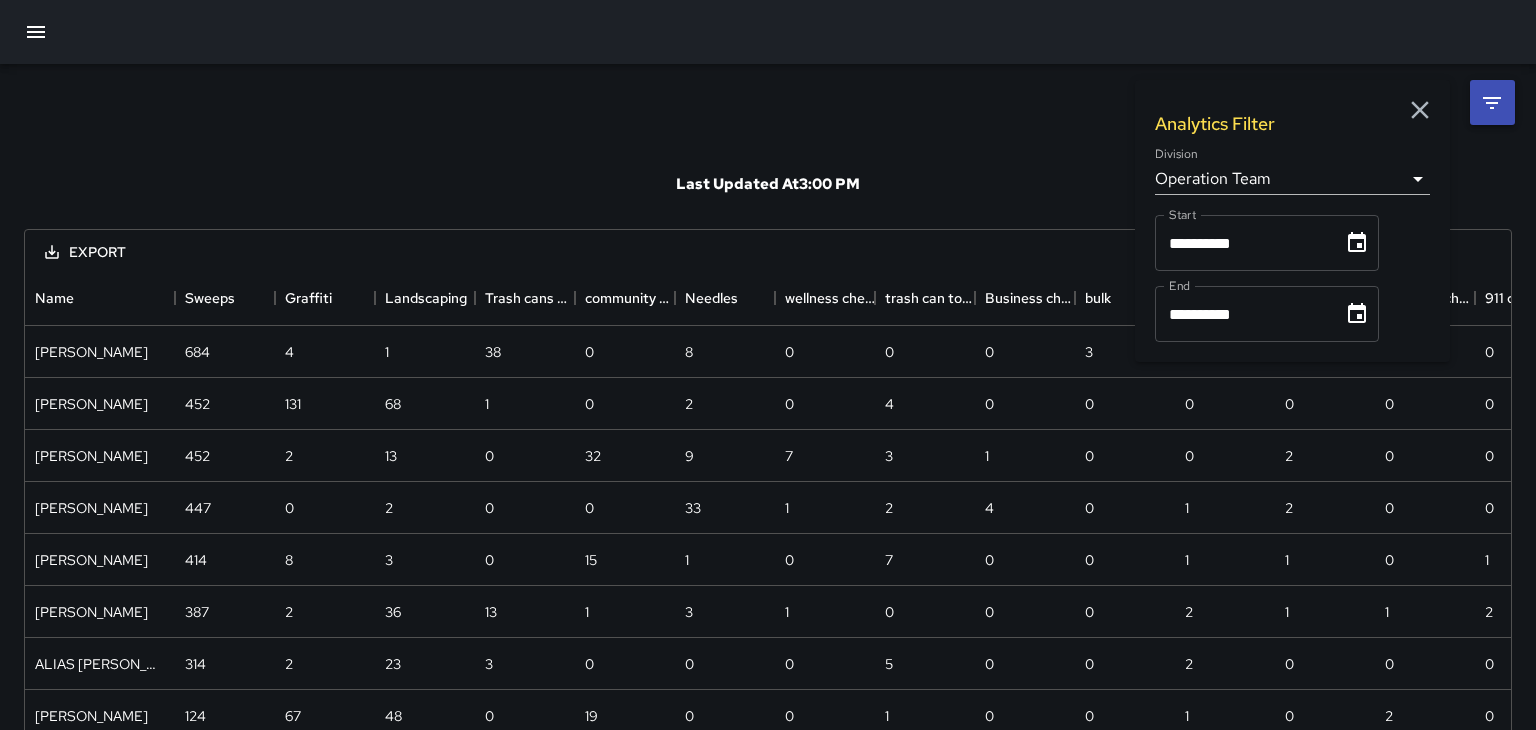 click at bounding box center (36, 32) 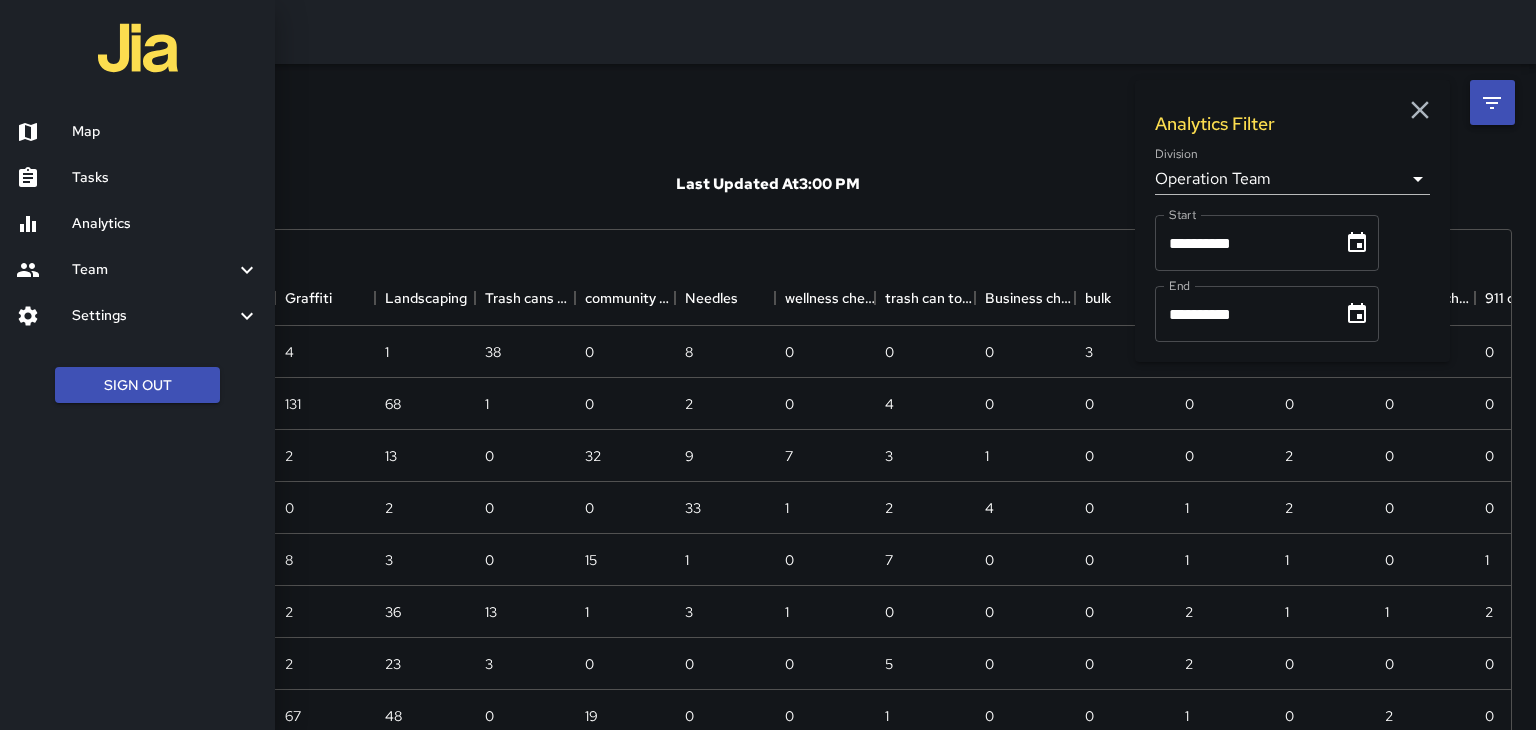 click at bounding box center (768, 365) 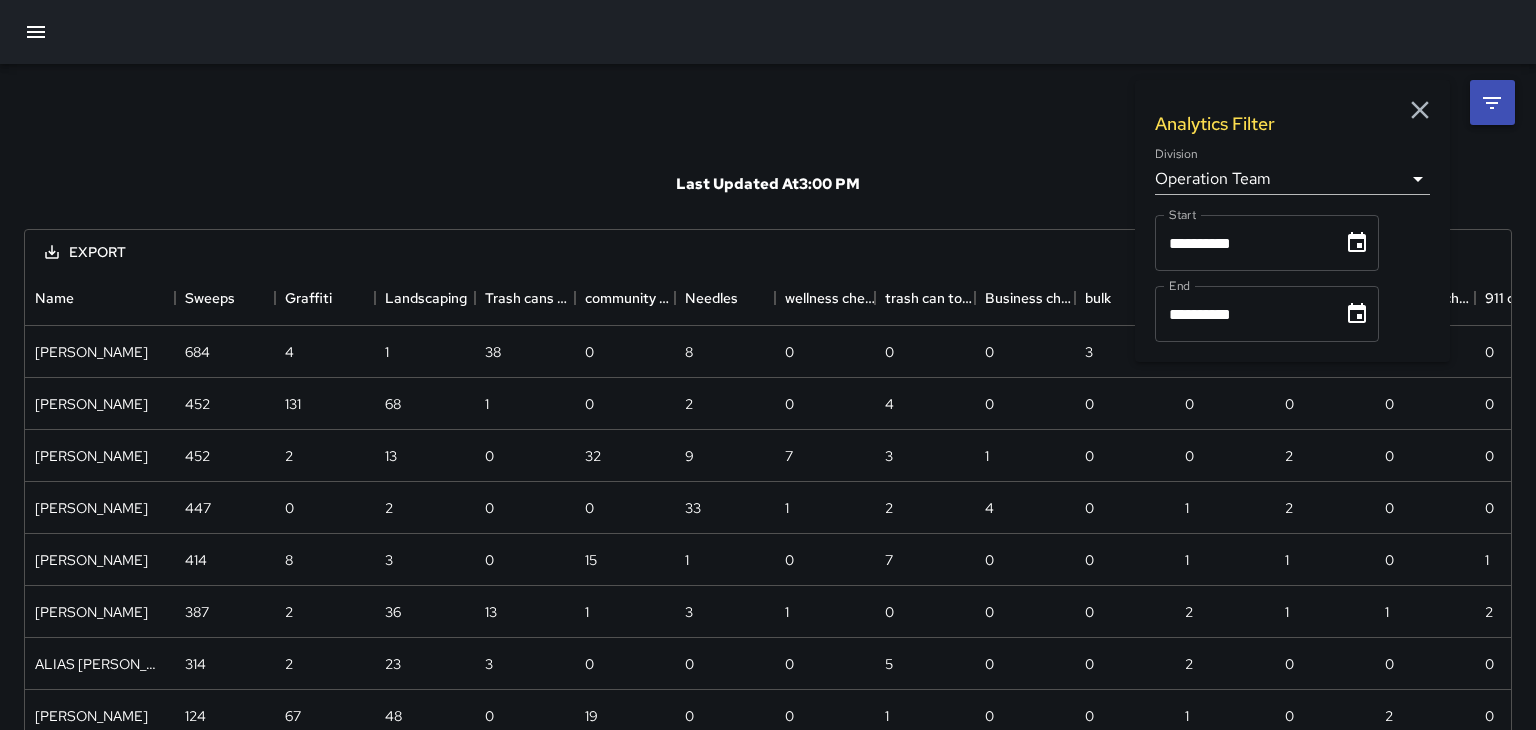 click 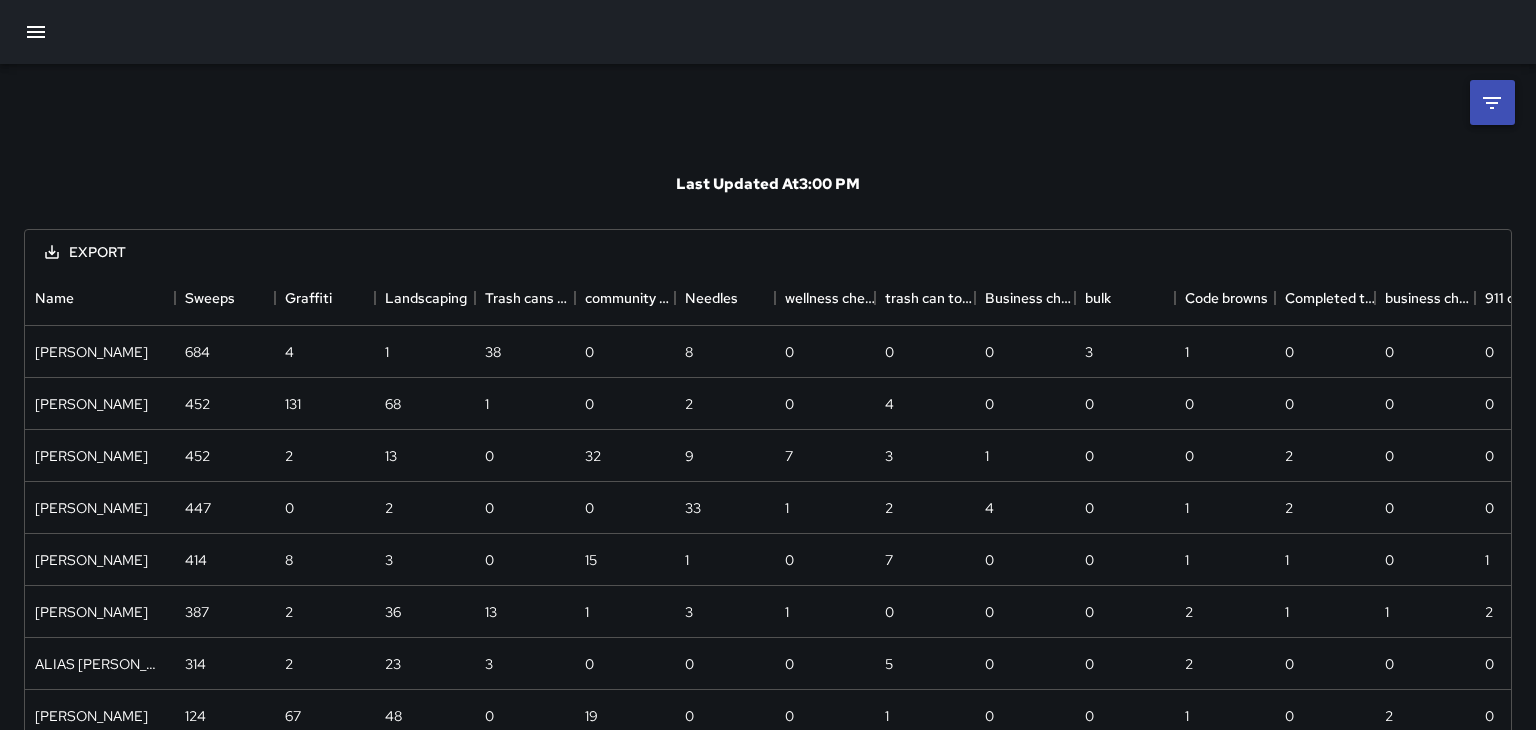click at bounding box center (36, 32) 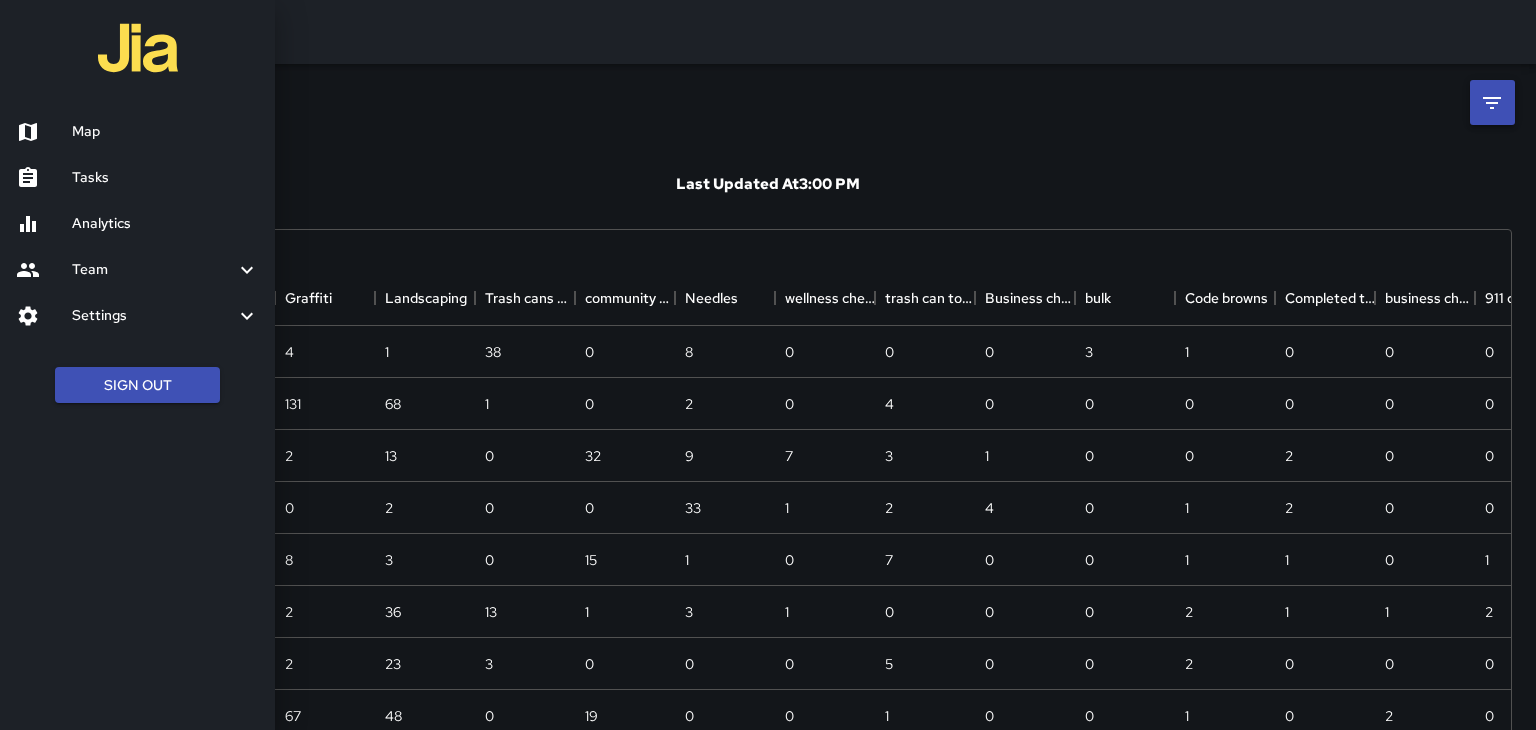 click at bounding box center (44, 132) 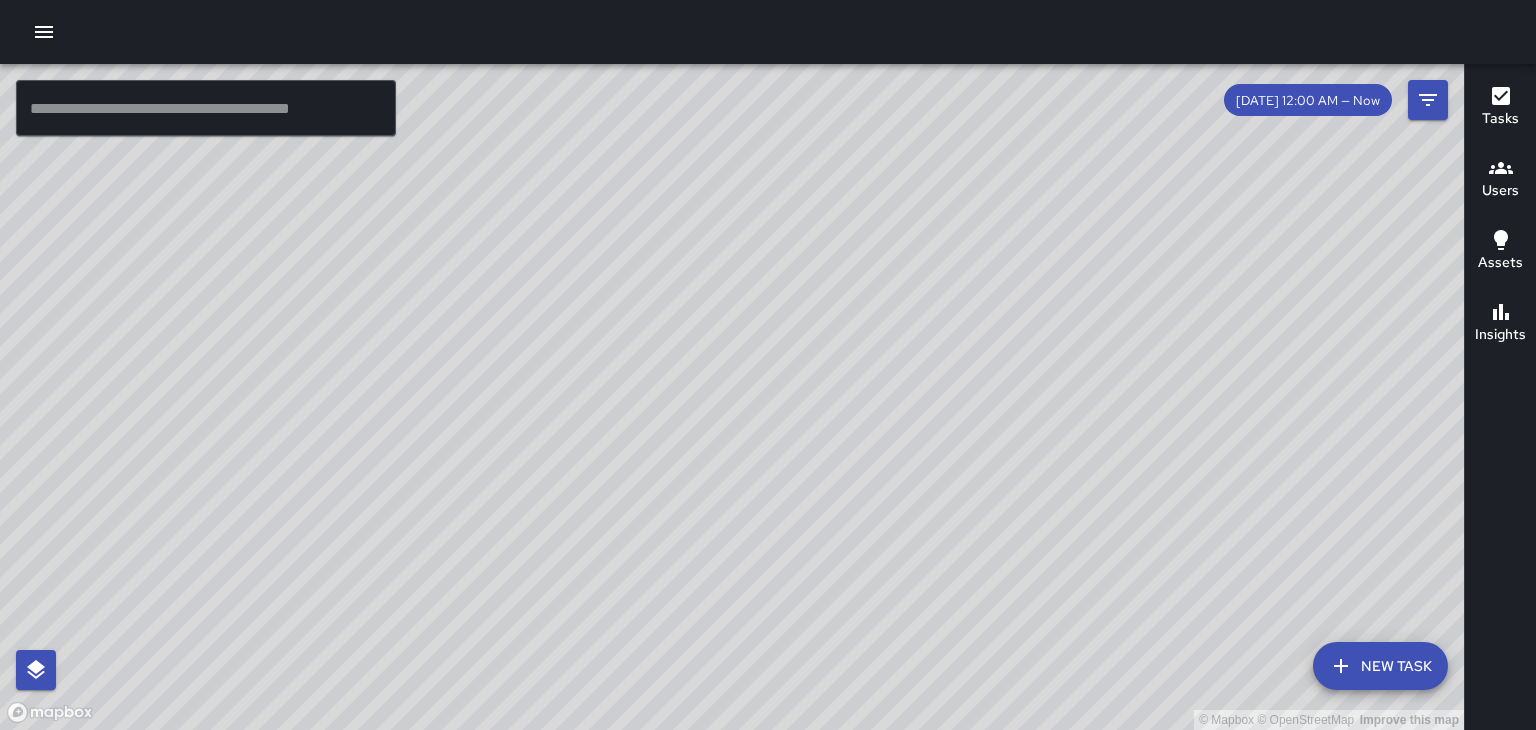 click on "Users" at bounding box center (1500, 191) 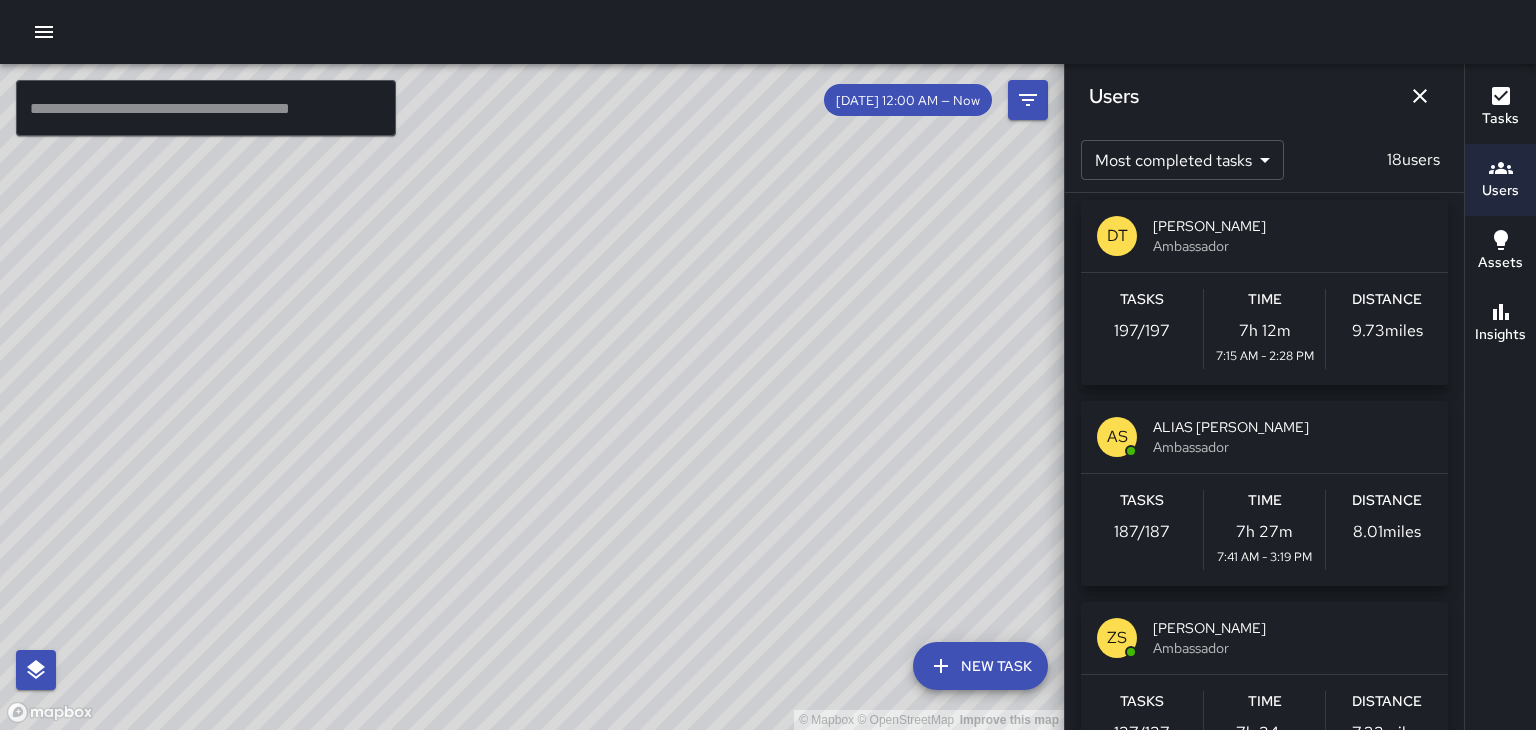 scroll, scrollTop: 0, scrollLeft: 0, axis: both 